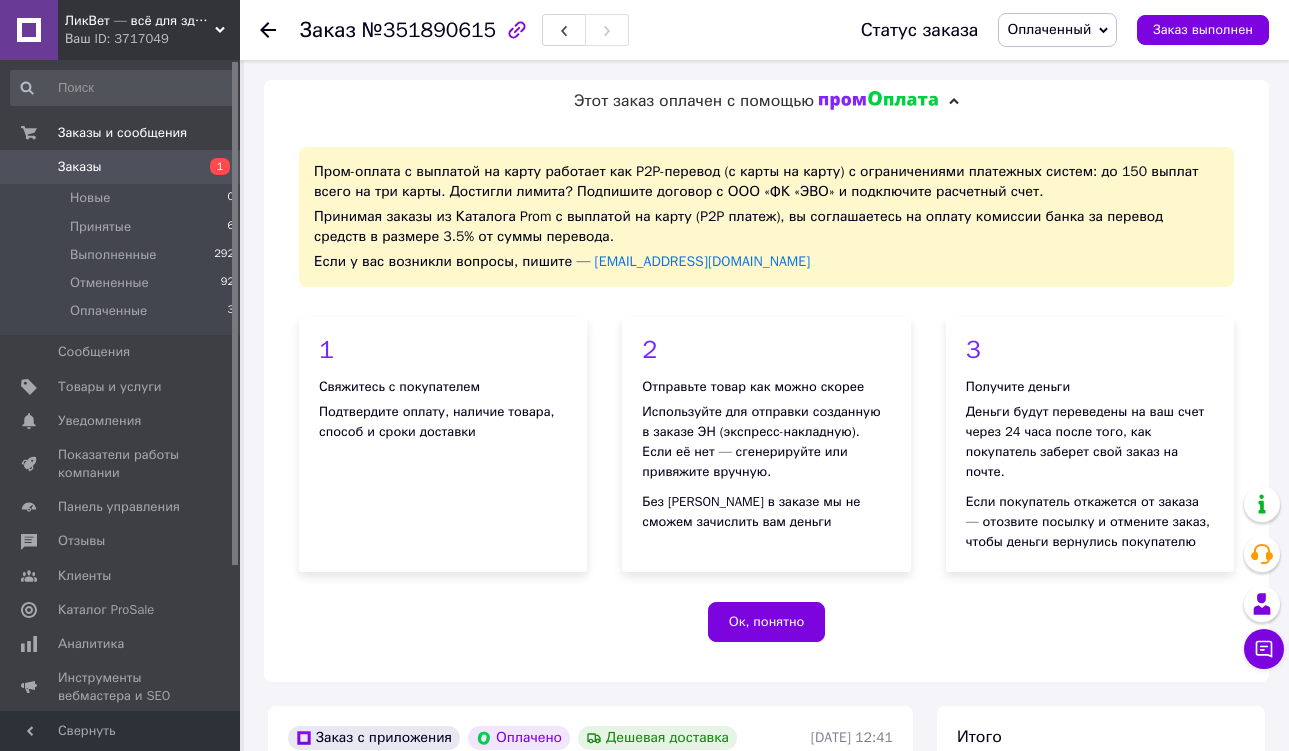 scroll, scrollTop: 600, scrollLeft: 0, axis: vertical 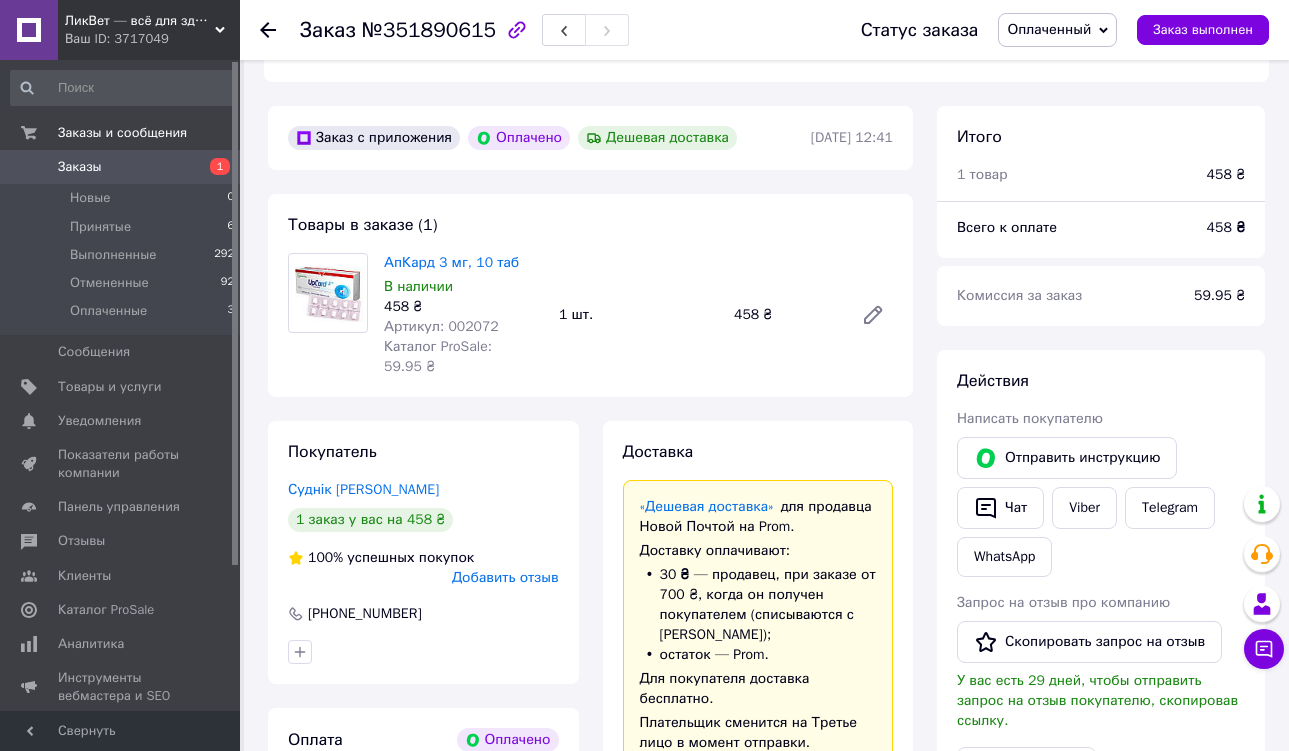 click on "Заказы" at bounding box center (80, 167) 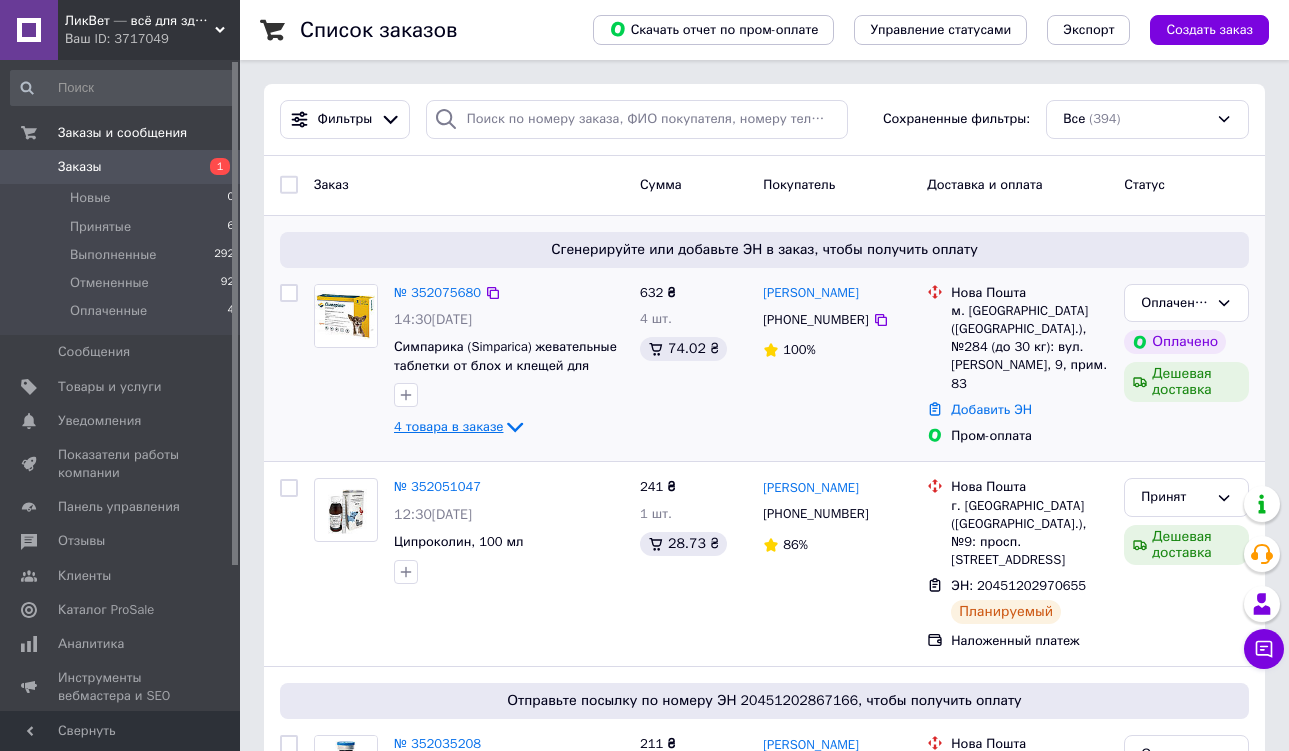 click 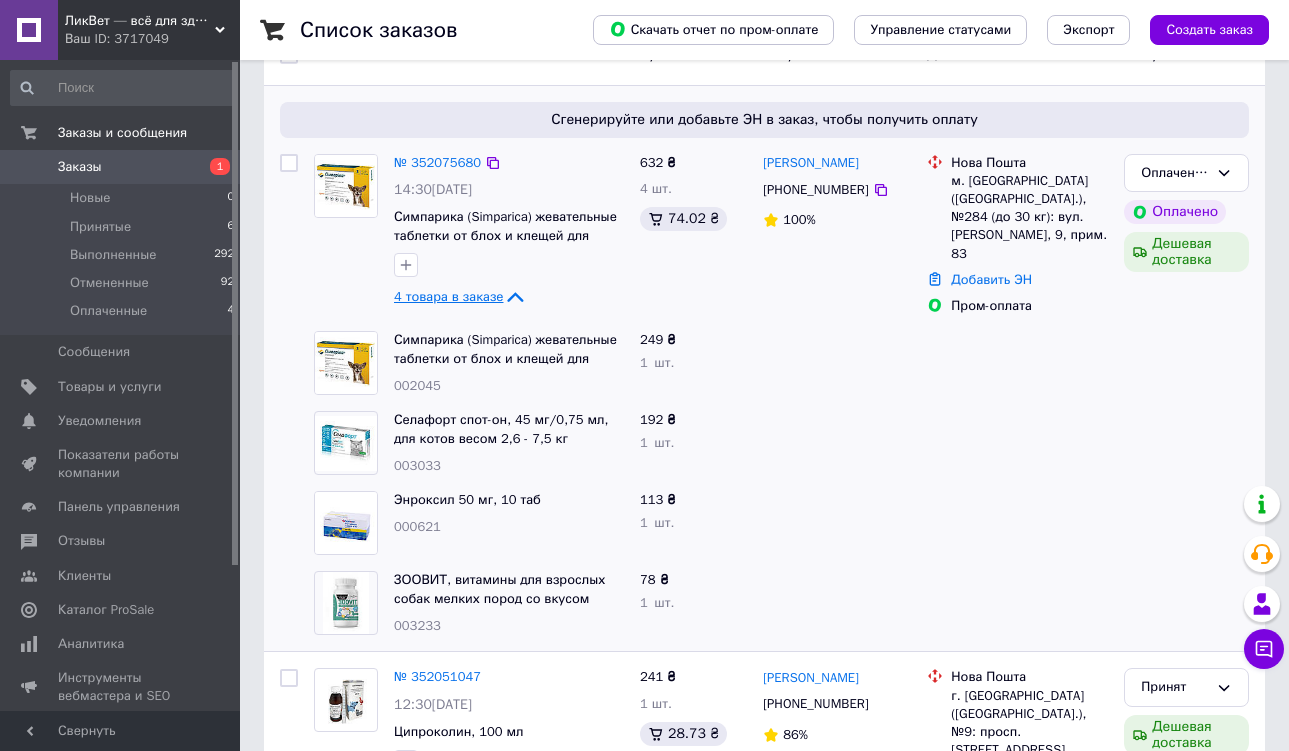 scroll, scrollTop: 135, scrollLeft: 0, axis: vertical 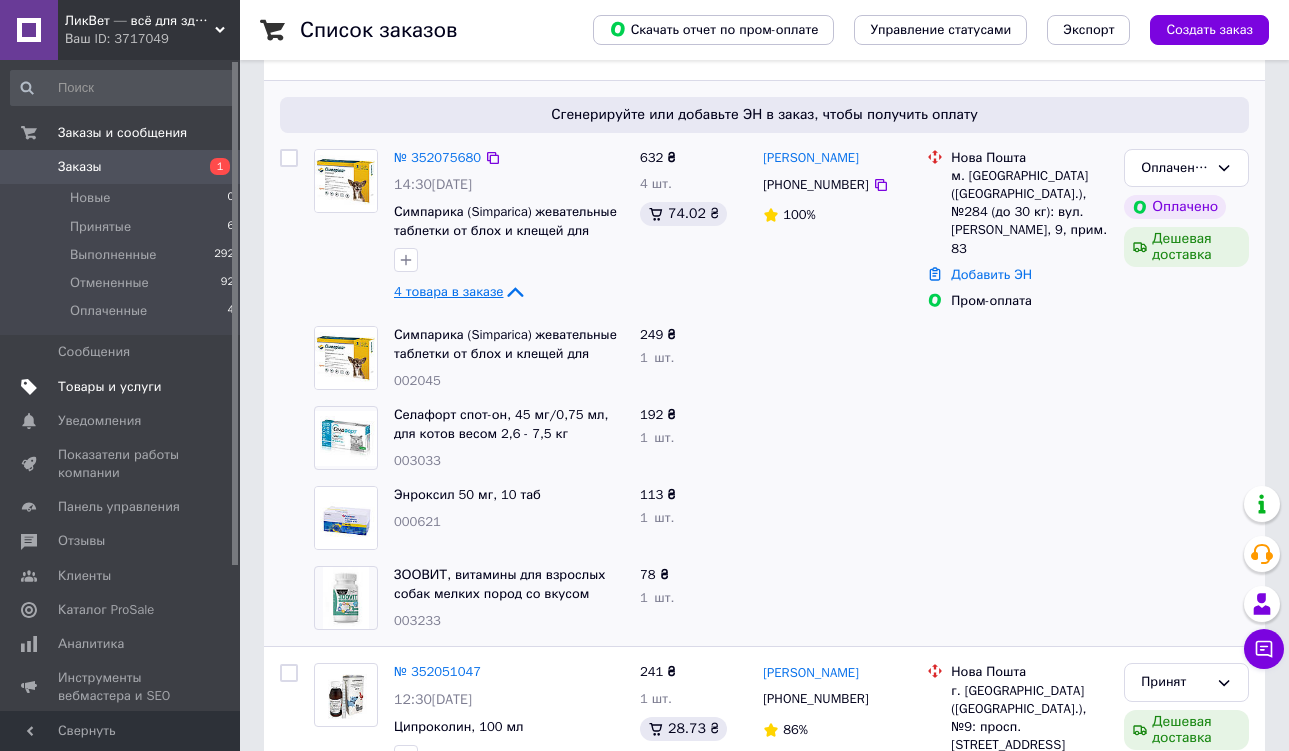 click on "Товары и услуги" at bounding box center (110, 387) 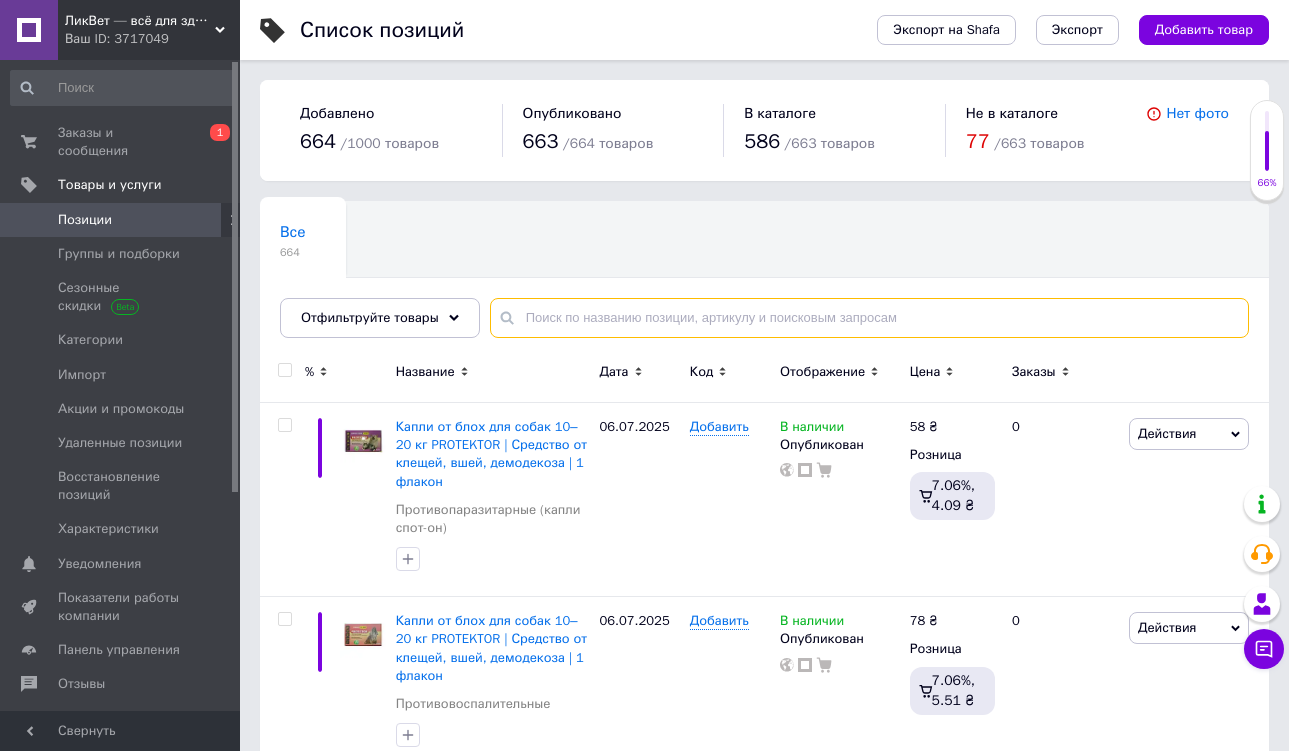 click at bounding box center [869, 318] 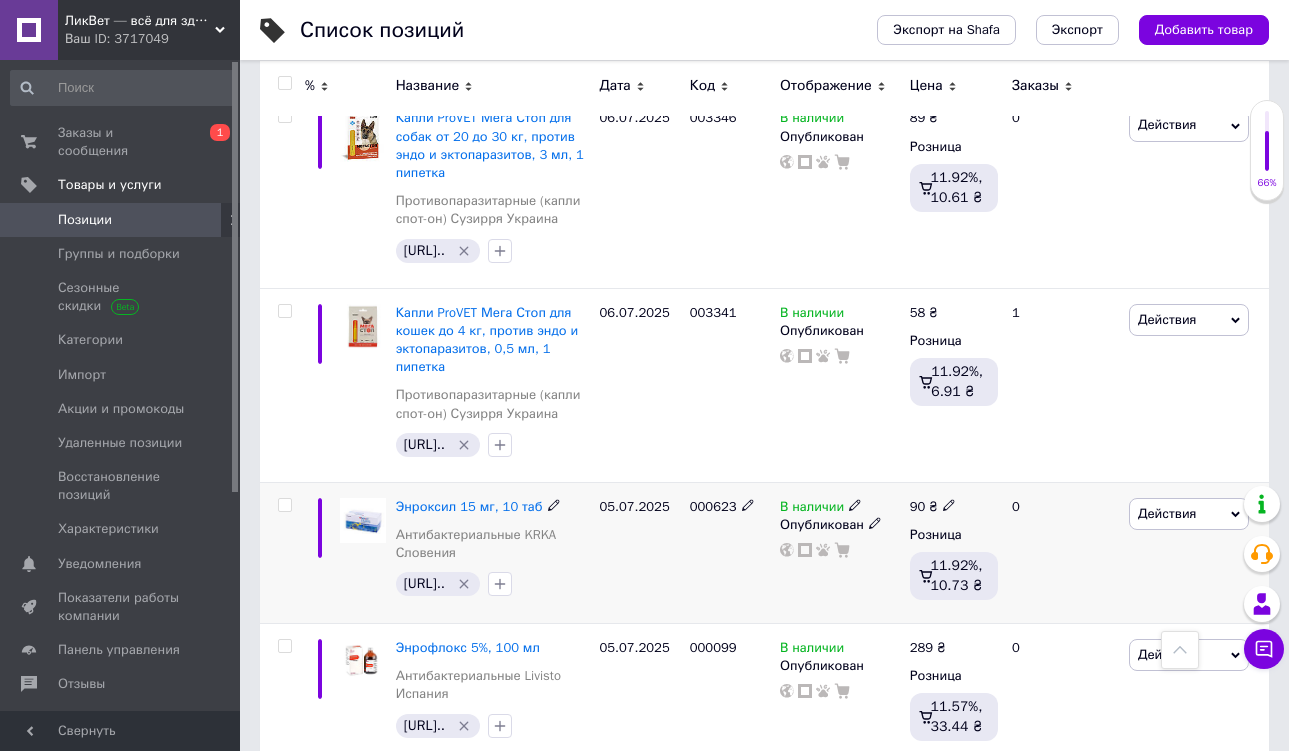 scroll, scrollTop: 895, scrollLeft: 0, axis: vertical 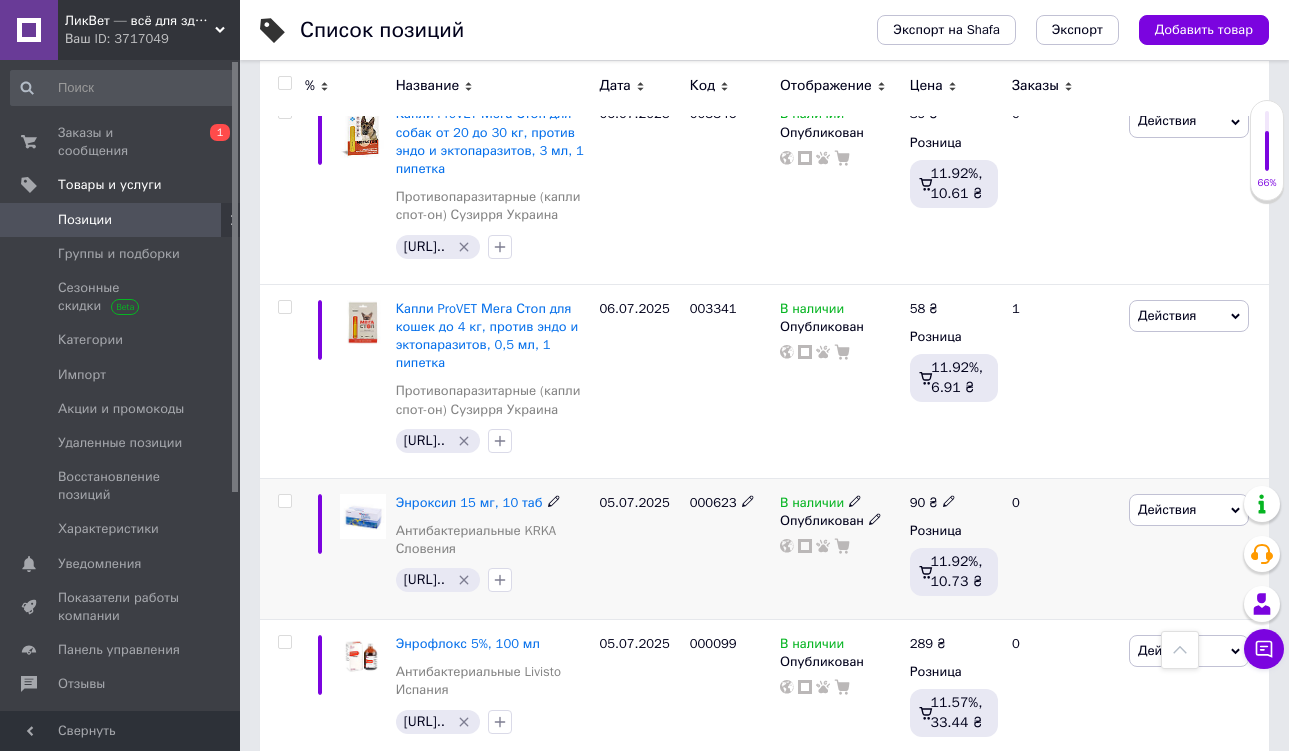 type on "енрокс" 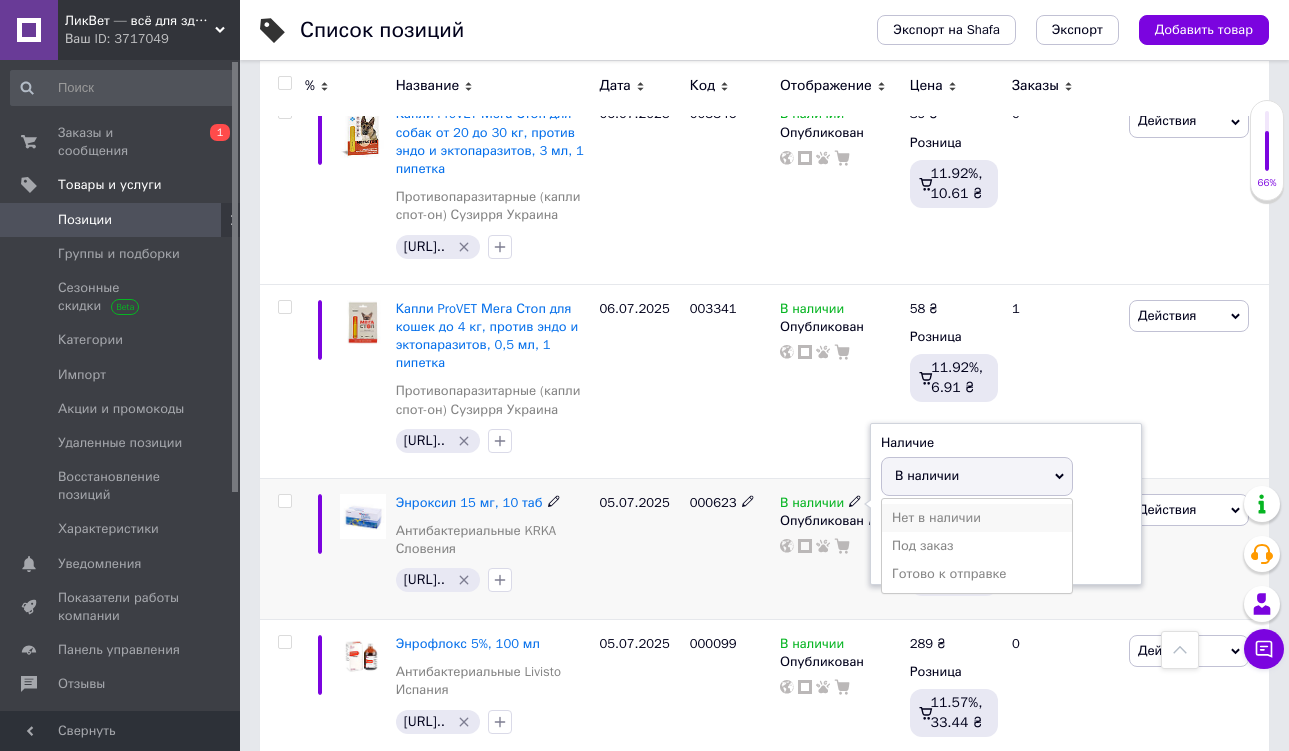 click on "Нет в наличии" at bounding box center [977, 518] 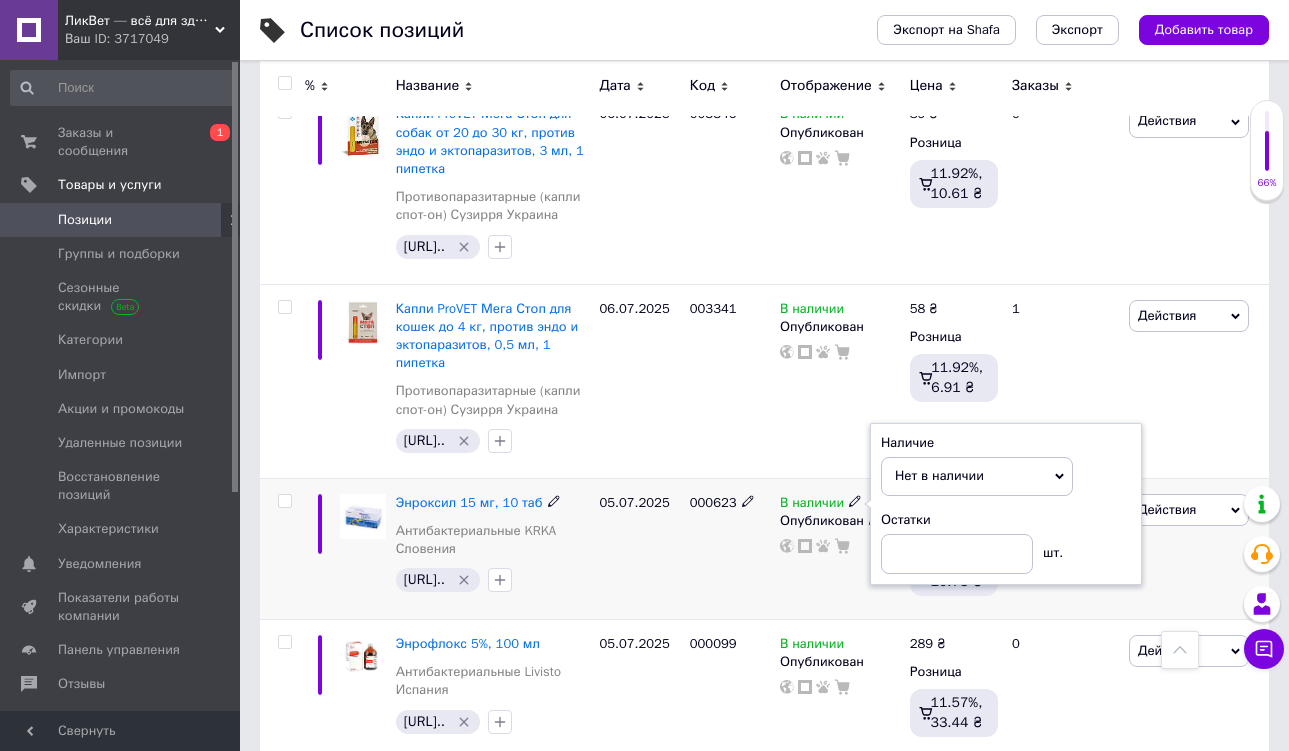 click on "000623" at bounding box center [730, 548] 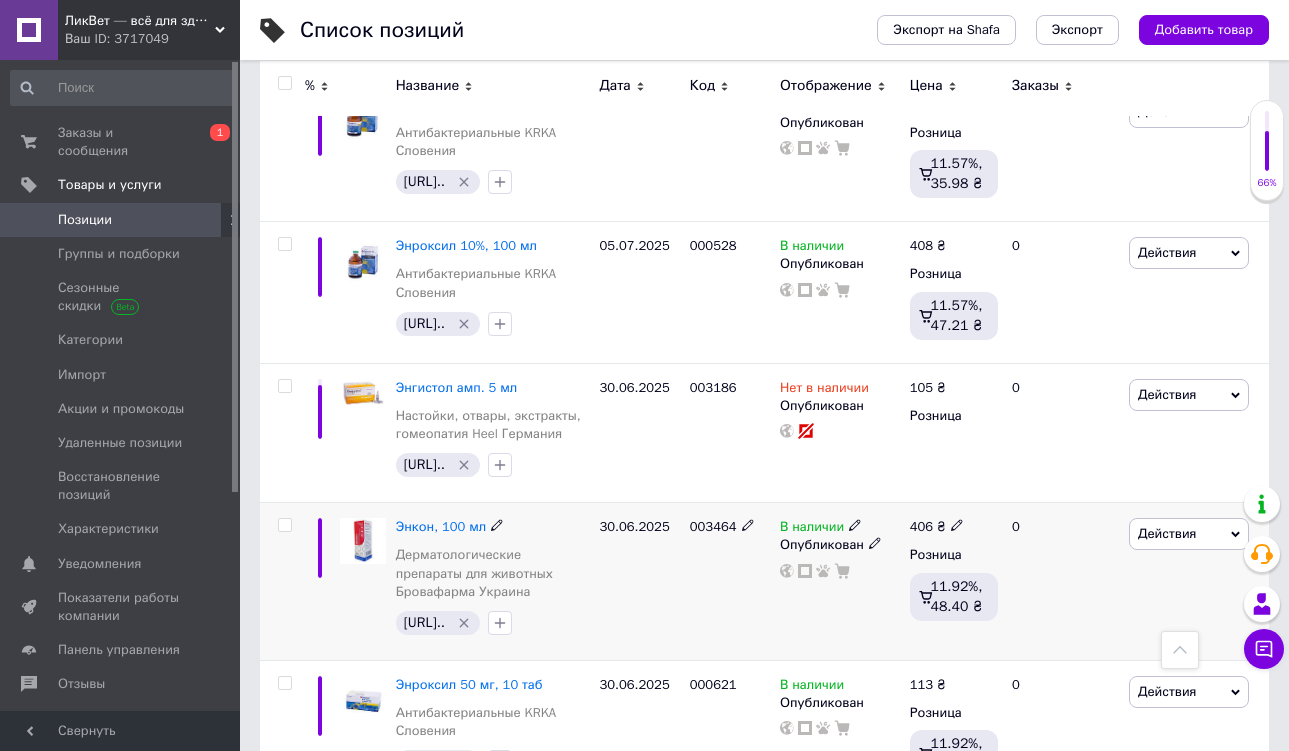 scroll, scrollTop: 1721, scrollLeft: 0, axis: vertical 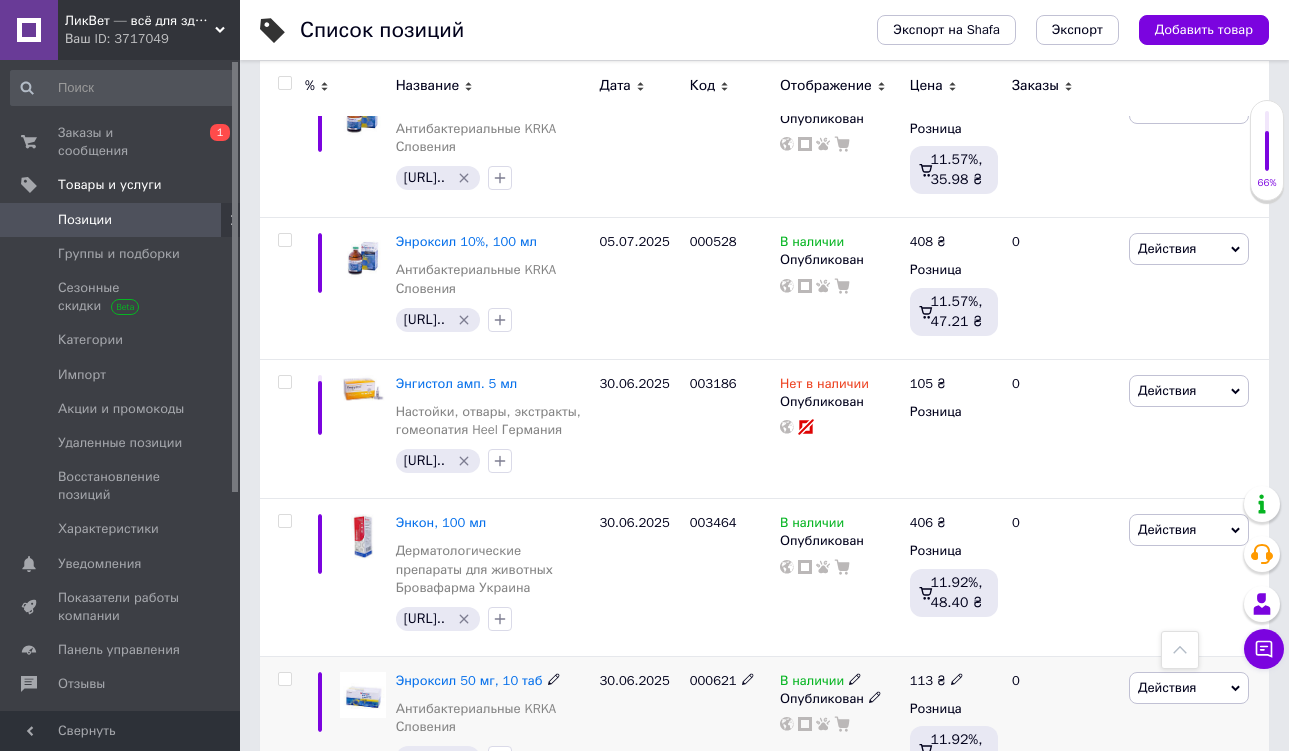 click 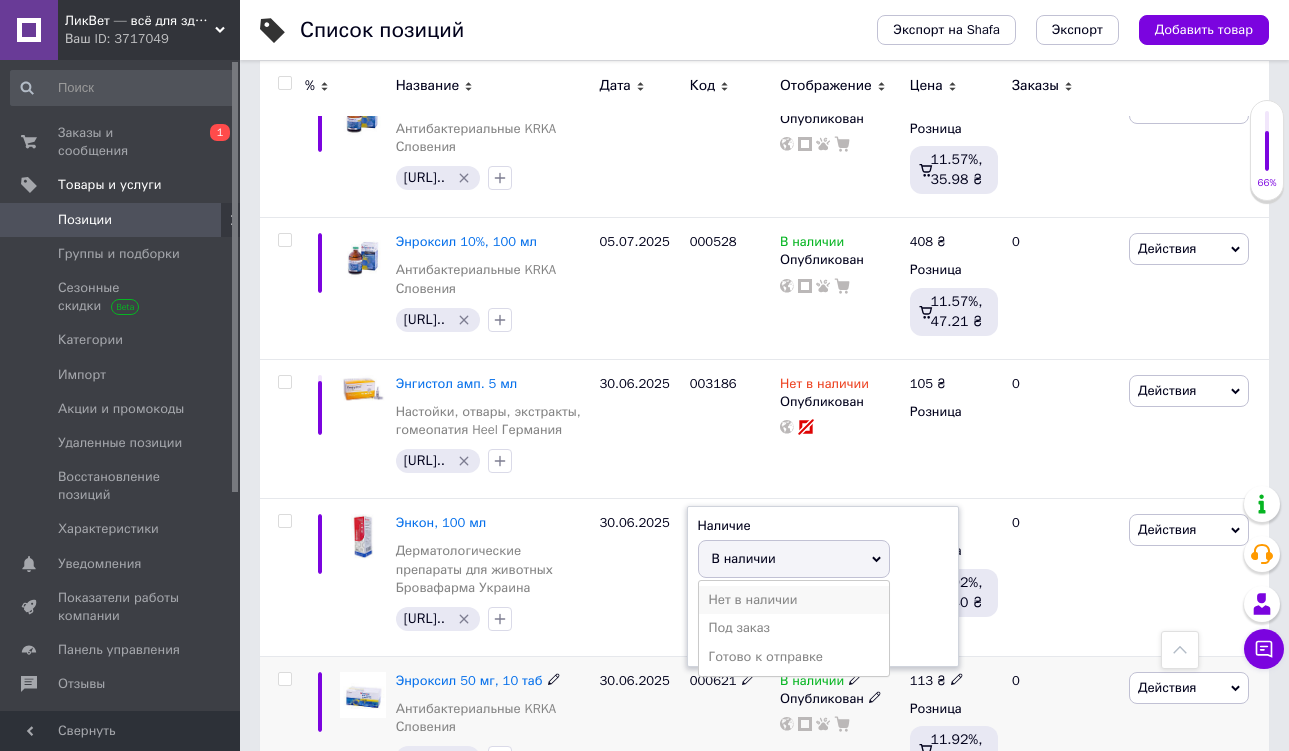click on "Нет в наличии" at bounding box center [794, 600] 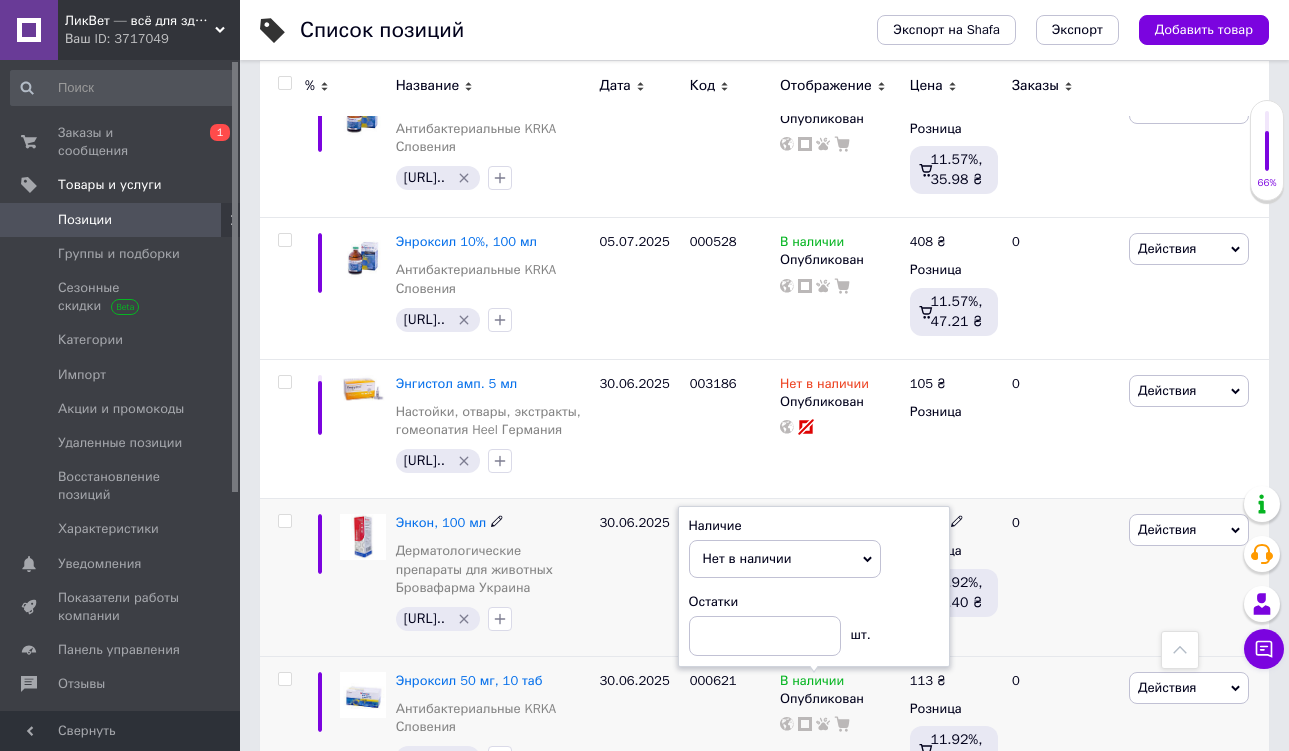 click on "30.06.2025" at bounding box center [640, 578] 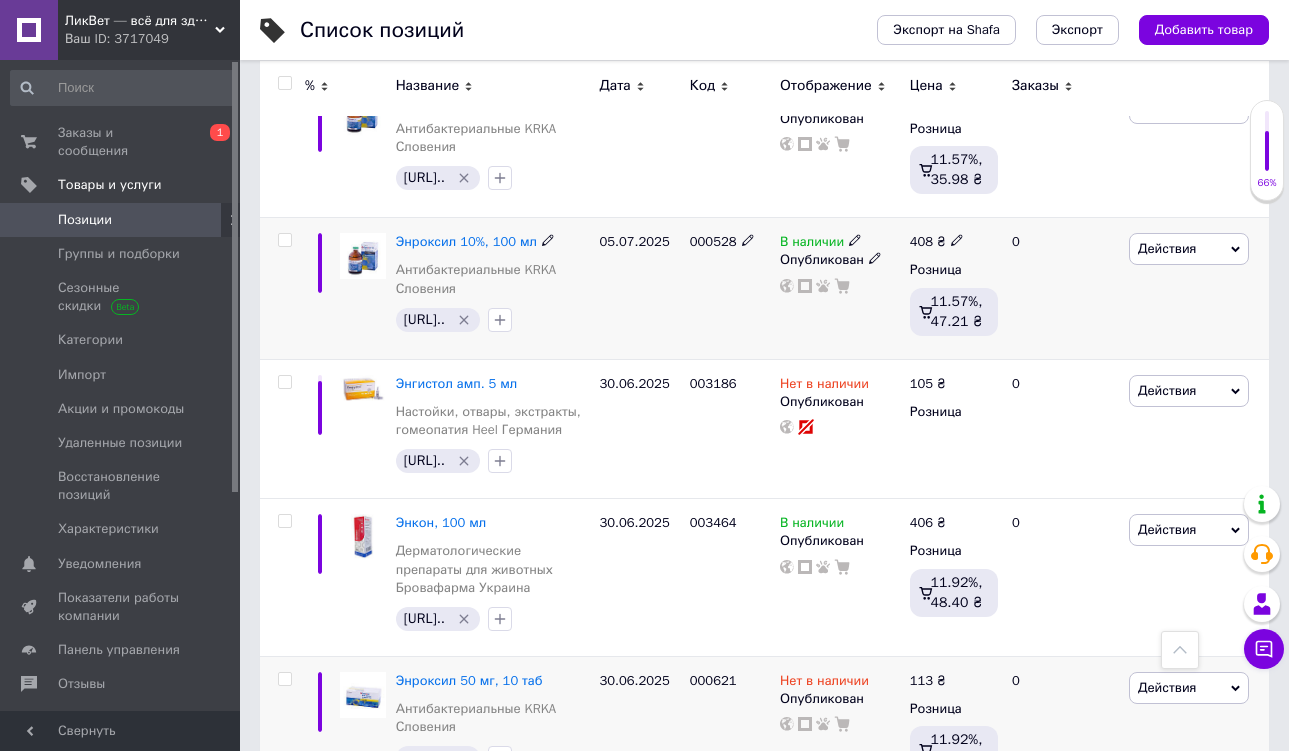 click 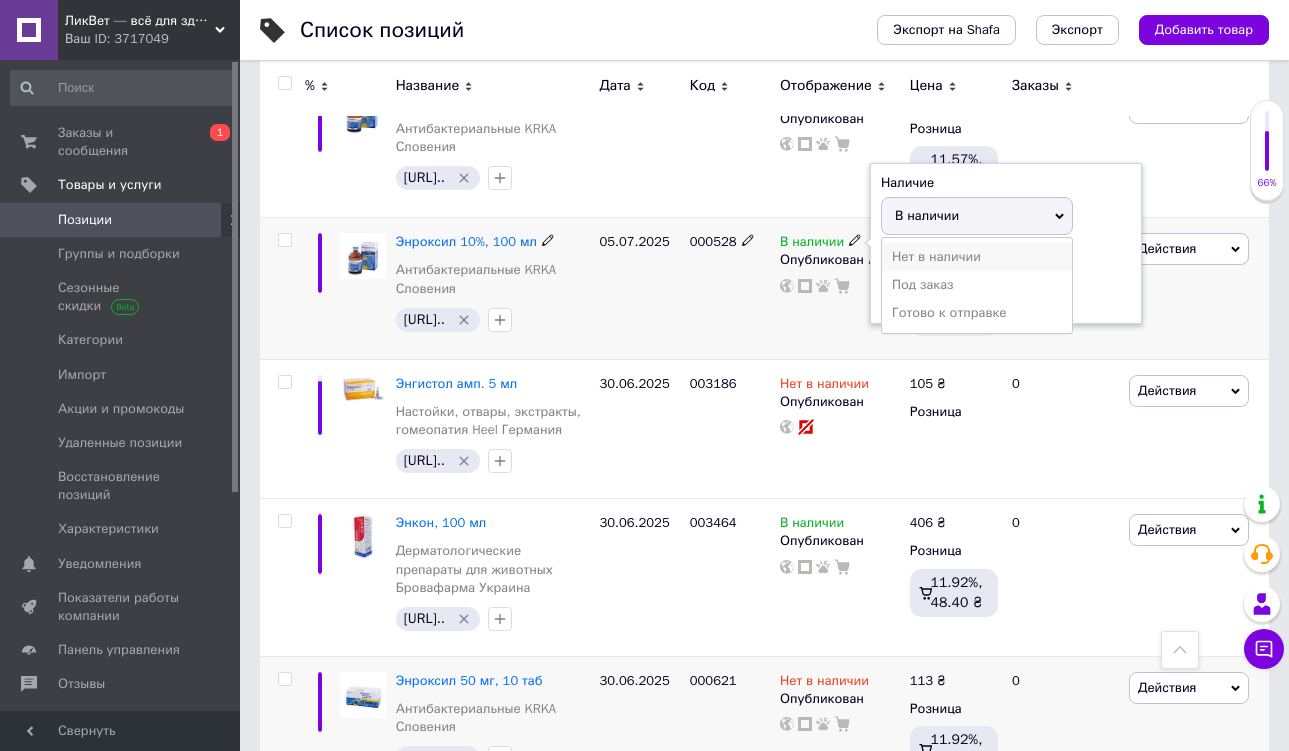 click on "Нет в наличии" at bounding box center [977, 257] 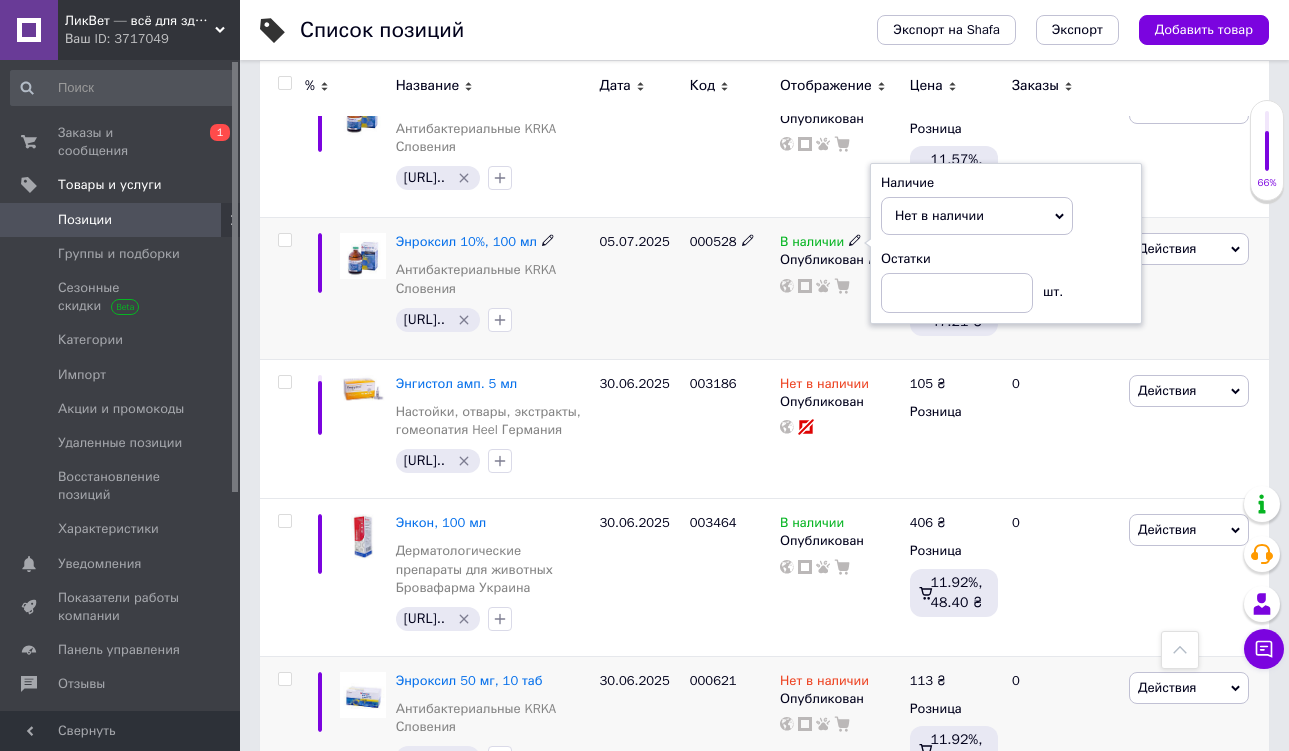 click on "000528" at bounding box center (730, 288) 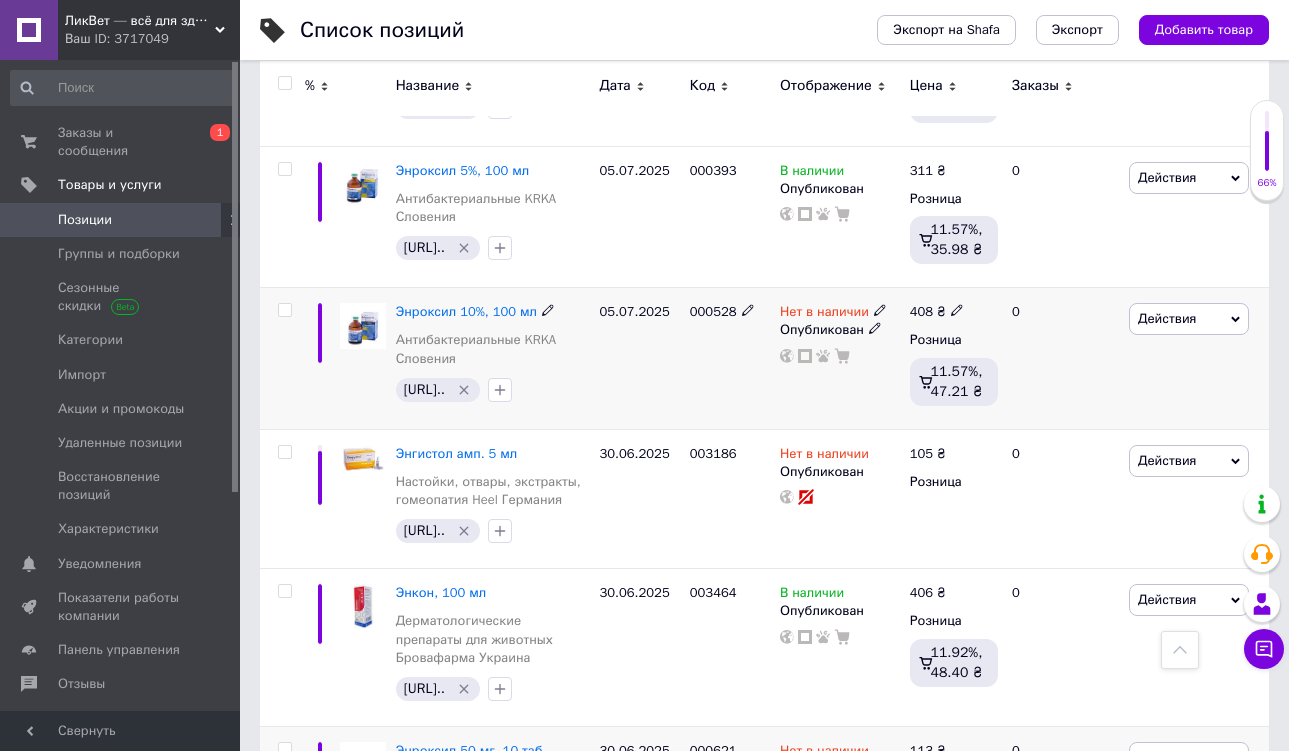 scroll, scrollTop: 1611, scrollLeft: 0, axis: vertical 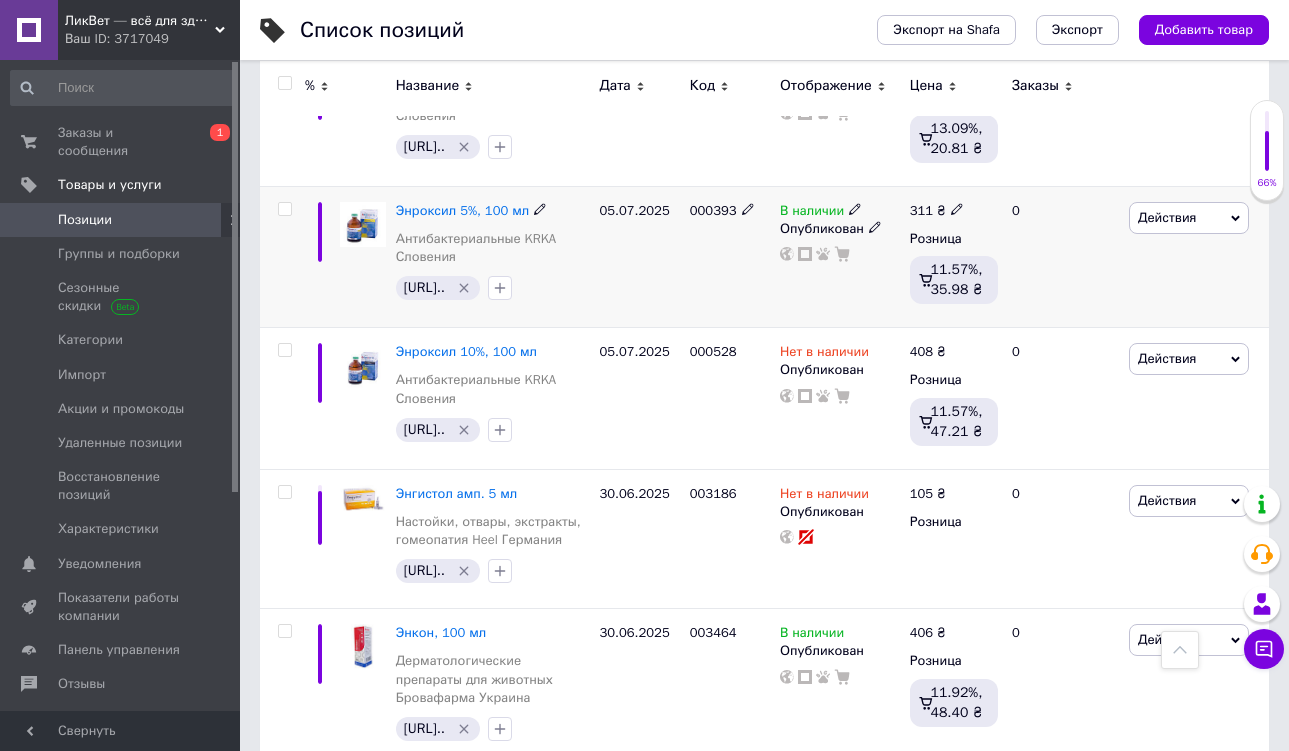 click 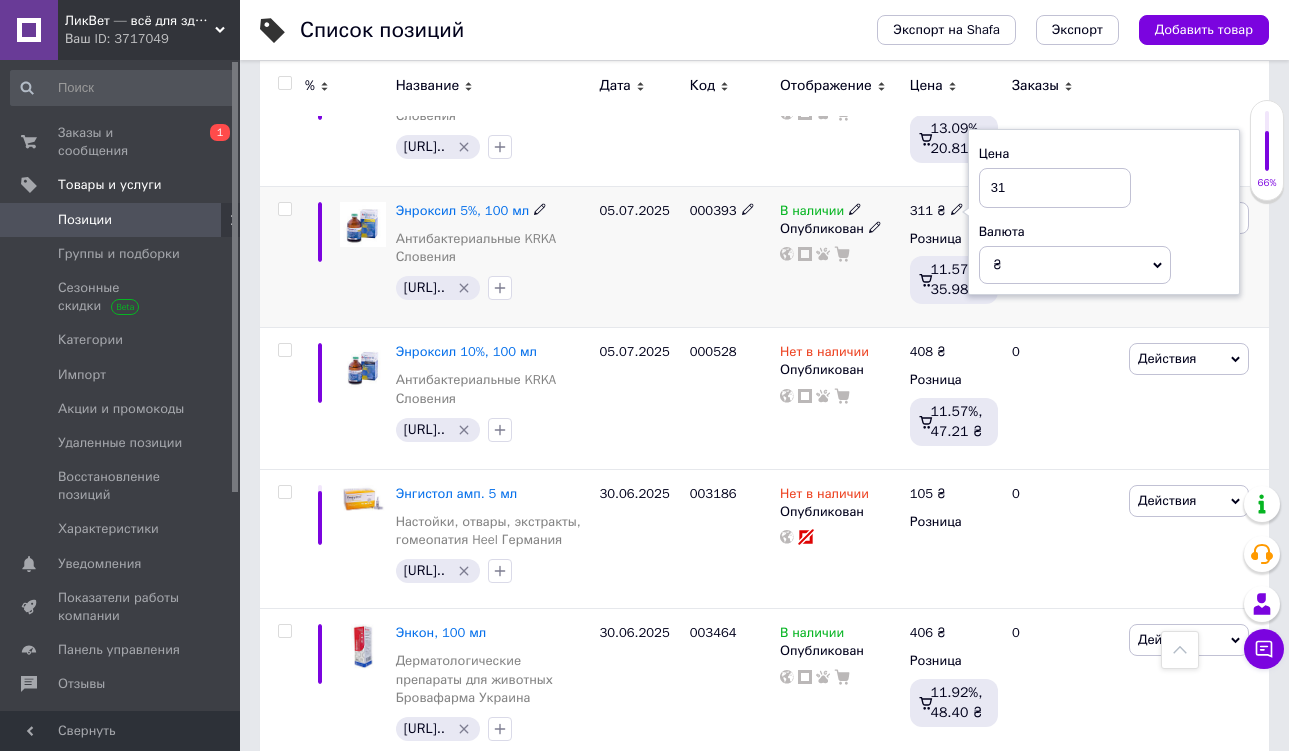 type on "319" 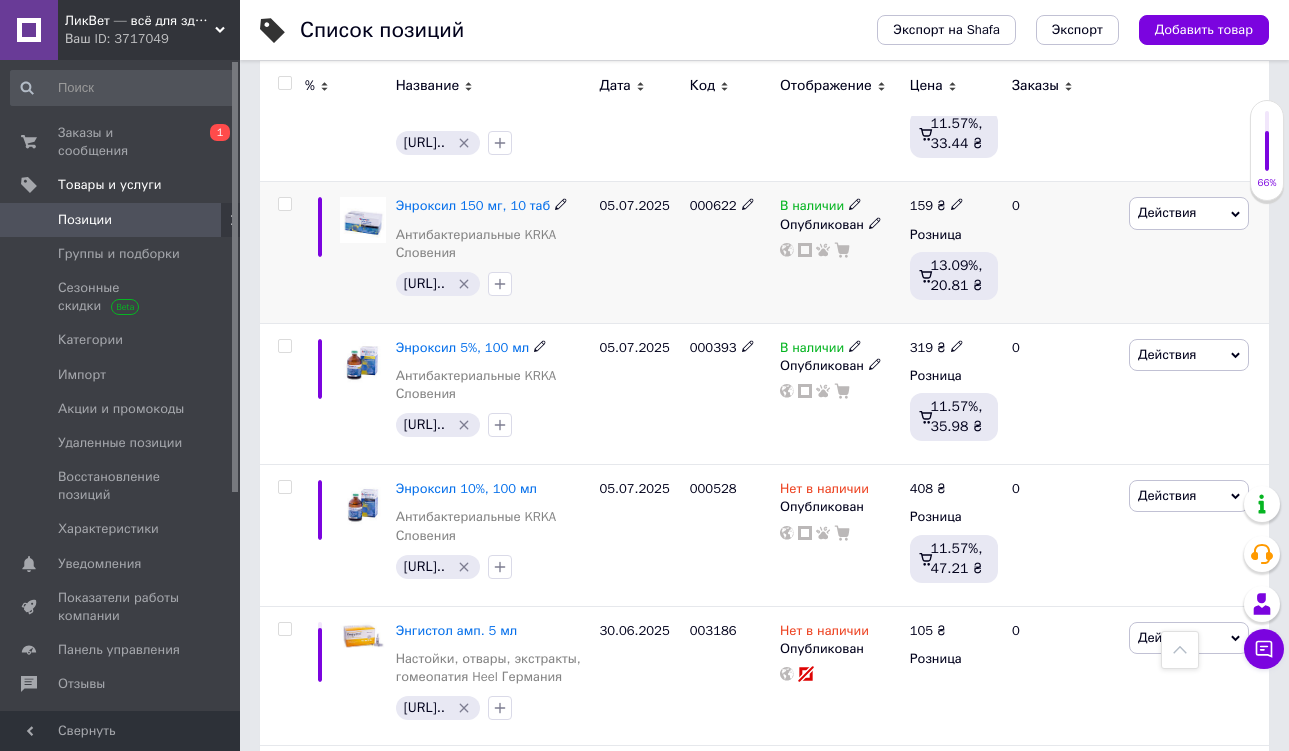 scroll, scrollTop: 1422, scrollLeft: 0, axis: vertical 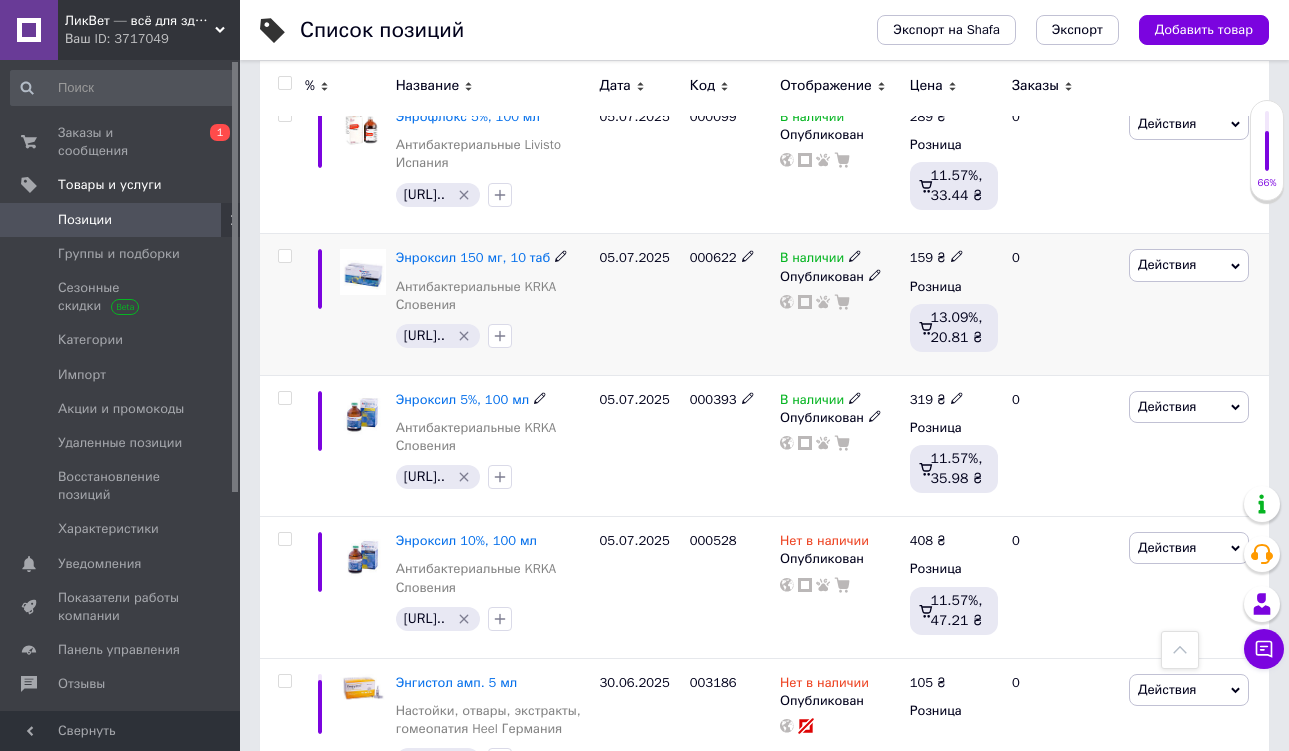 click 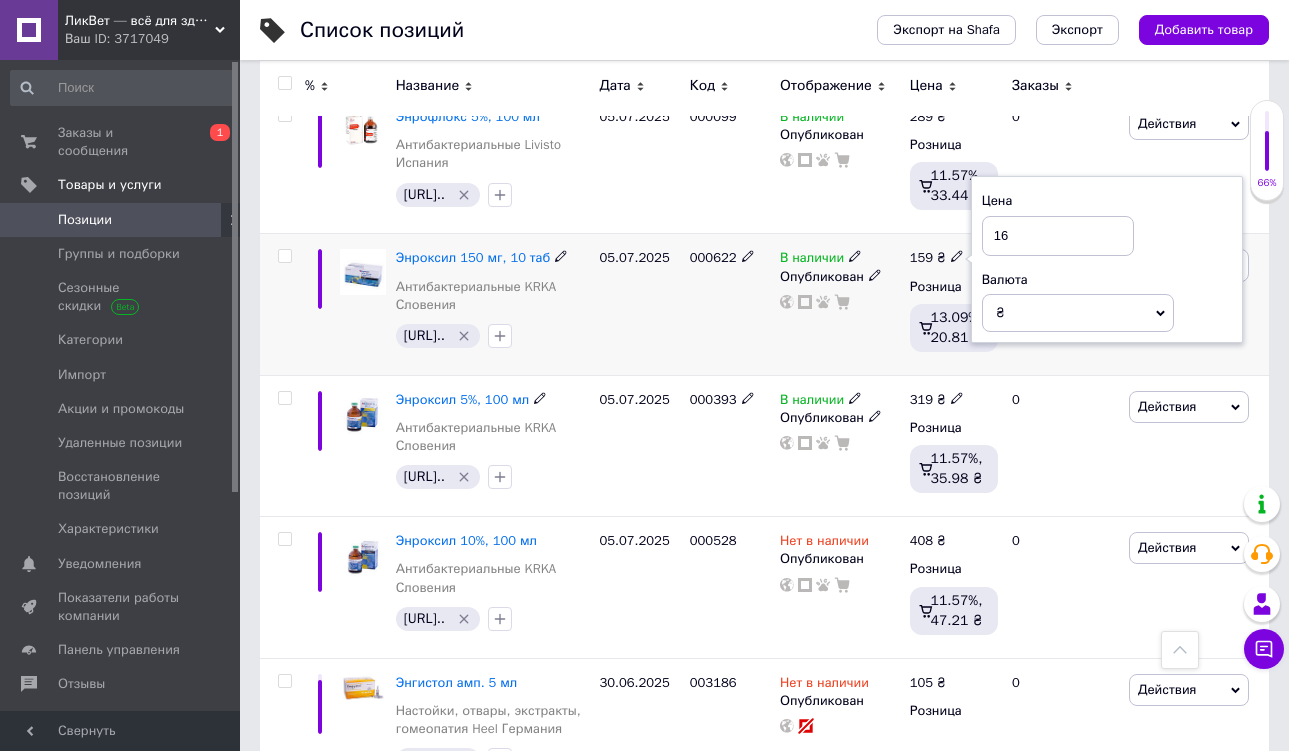 type on "165" 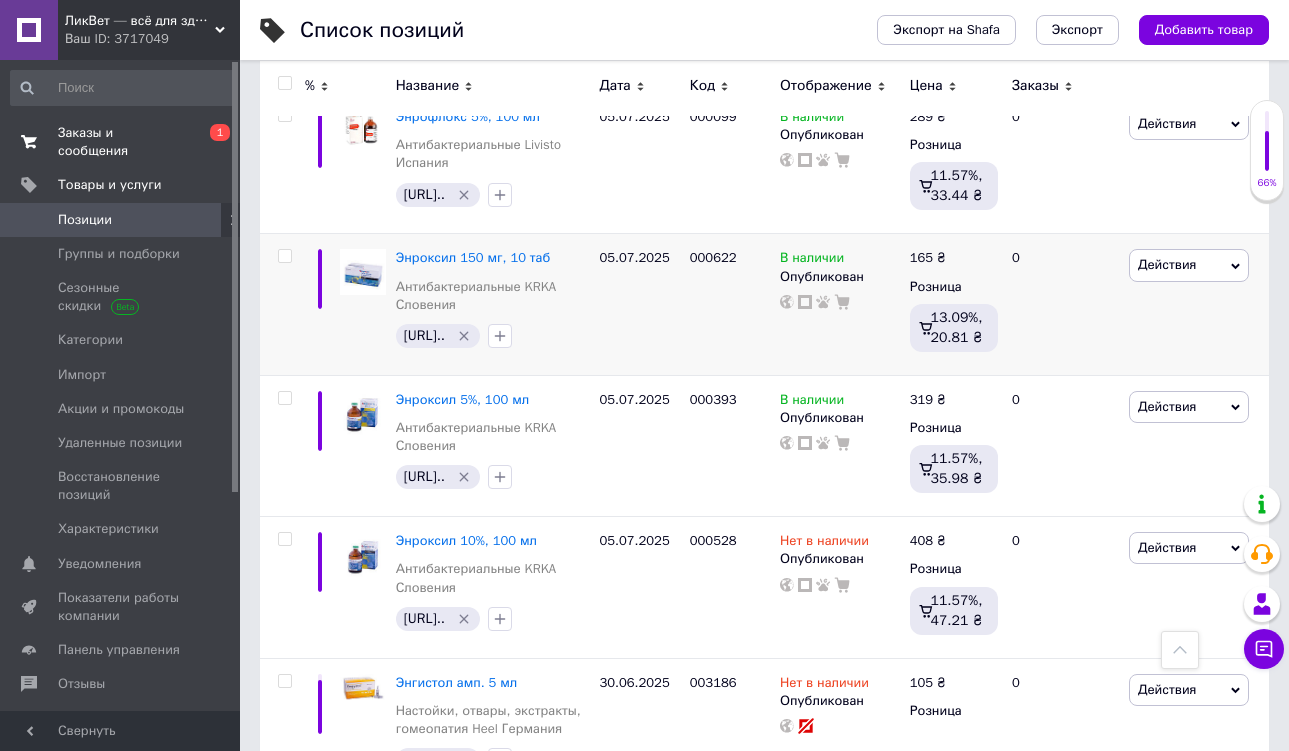 click on "Заказы и сообщения" at bounding box center (121, 142) 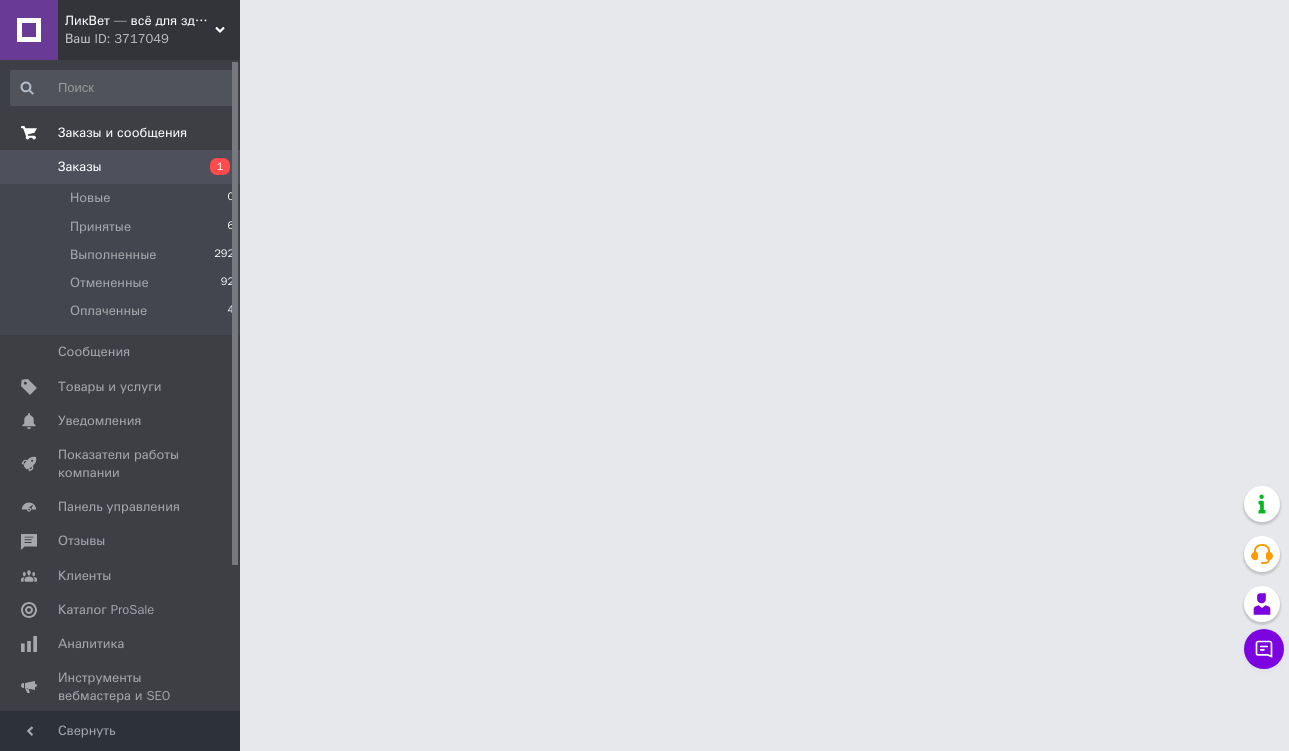 scroll, scrollTop: 0, scrollLeft: 0, axis: both 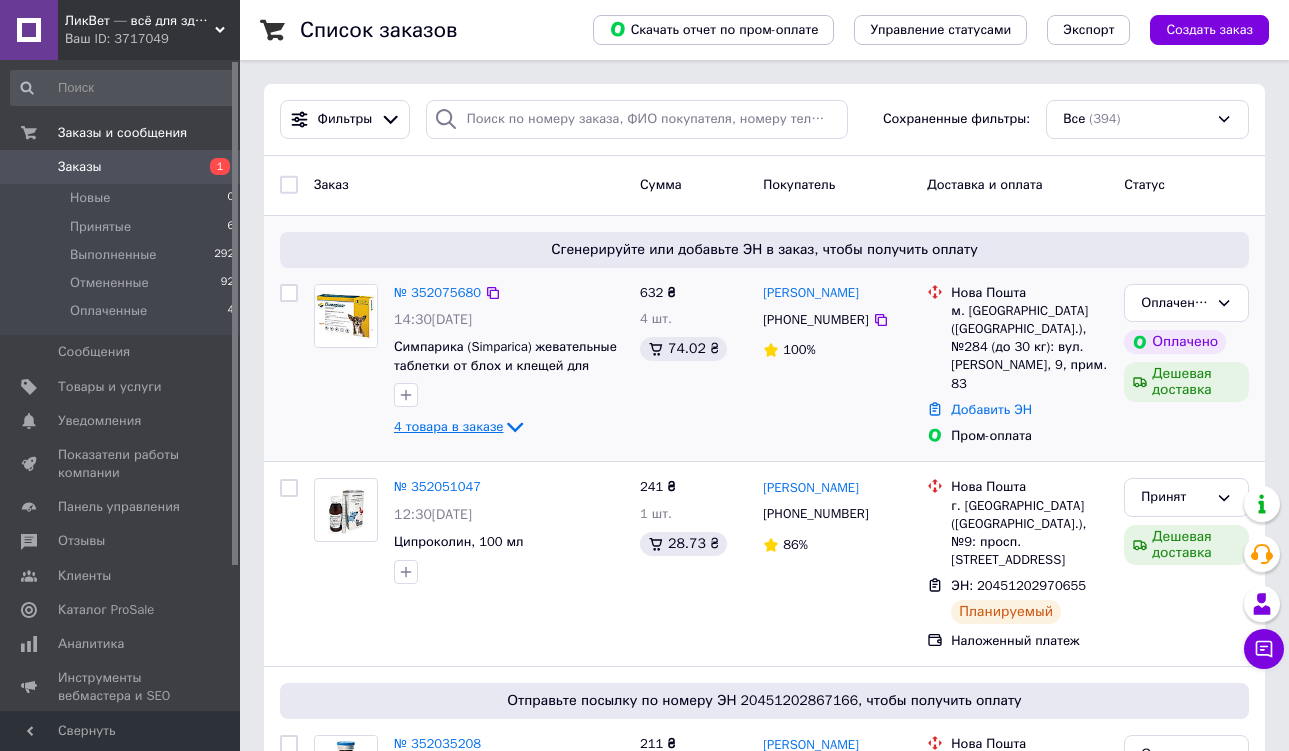 click on "4 товара в заказе" at bounding box center (448, 426) 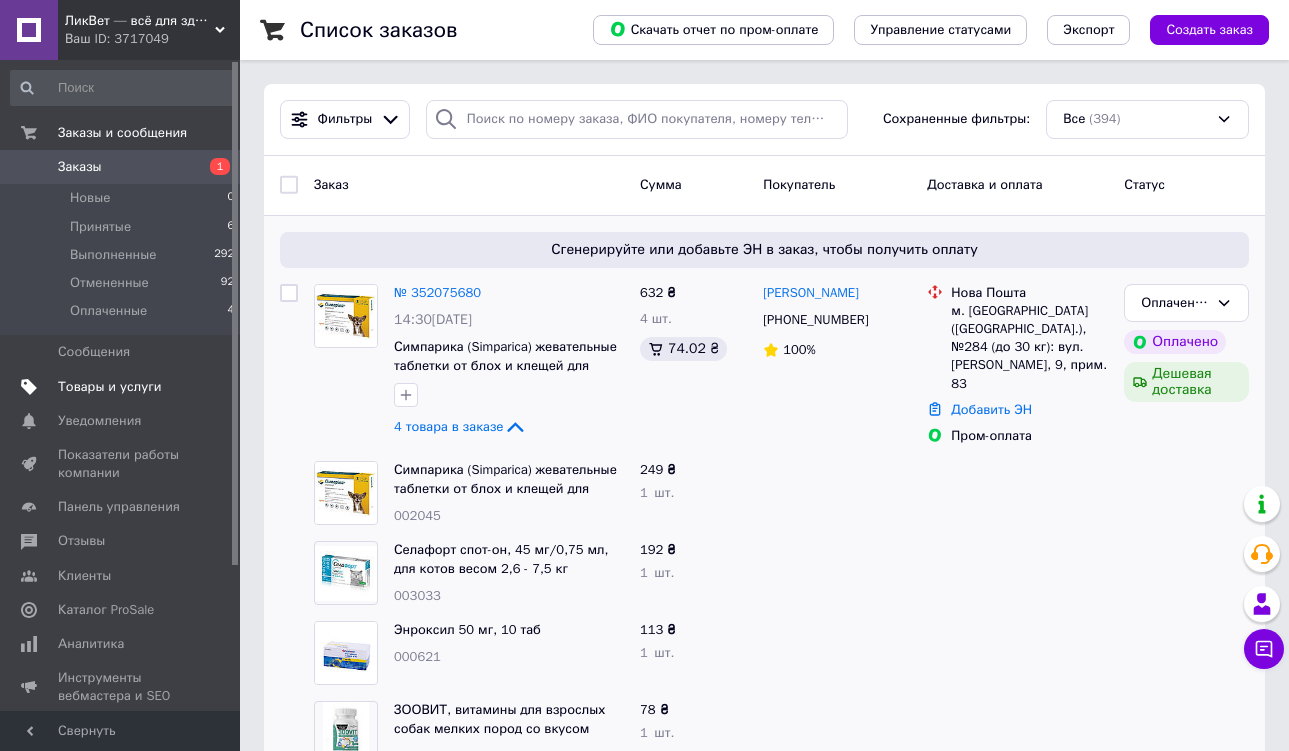 click on "Товары и услуги" at bounding box center (110, 387) 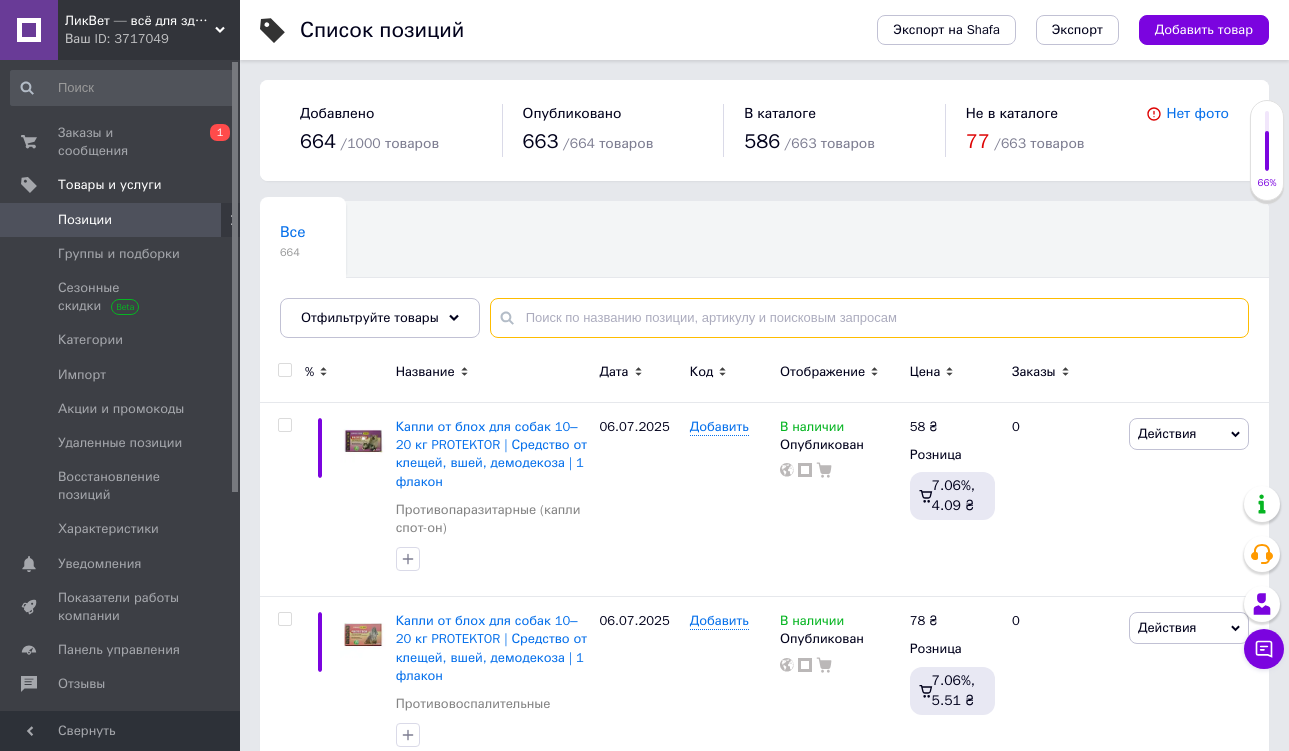 click at bounding box center [869, 318] 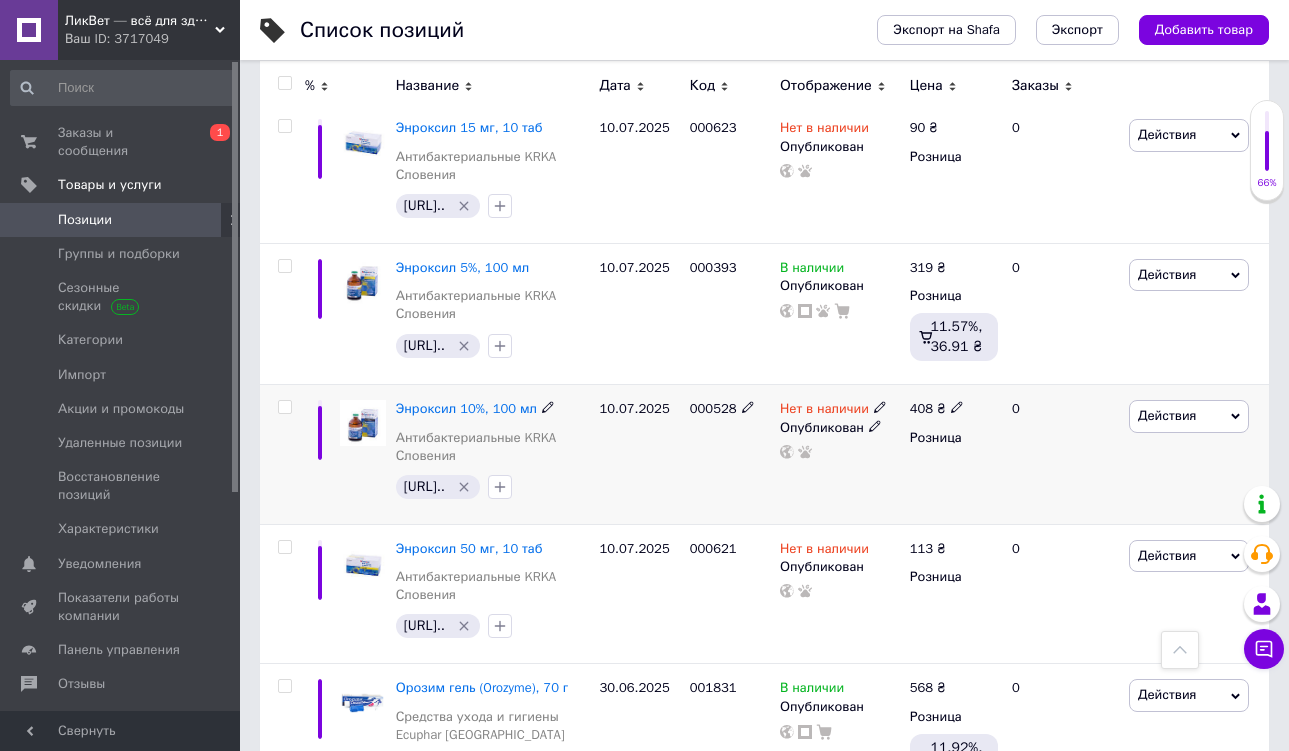 scroll, scrollTop: 2378, scrollLeft: 0, axis: vertical 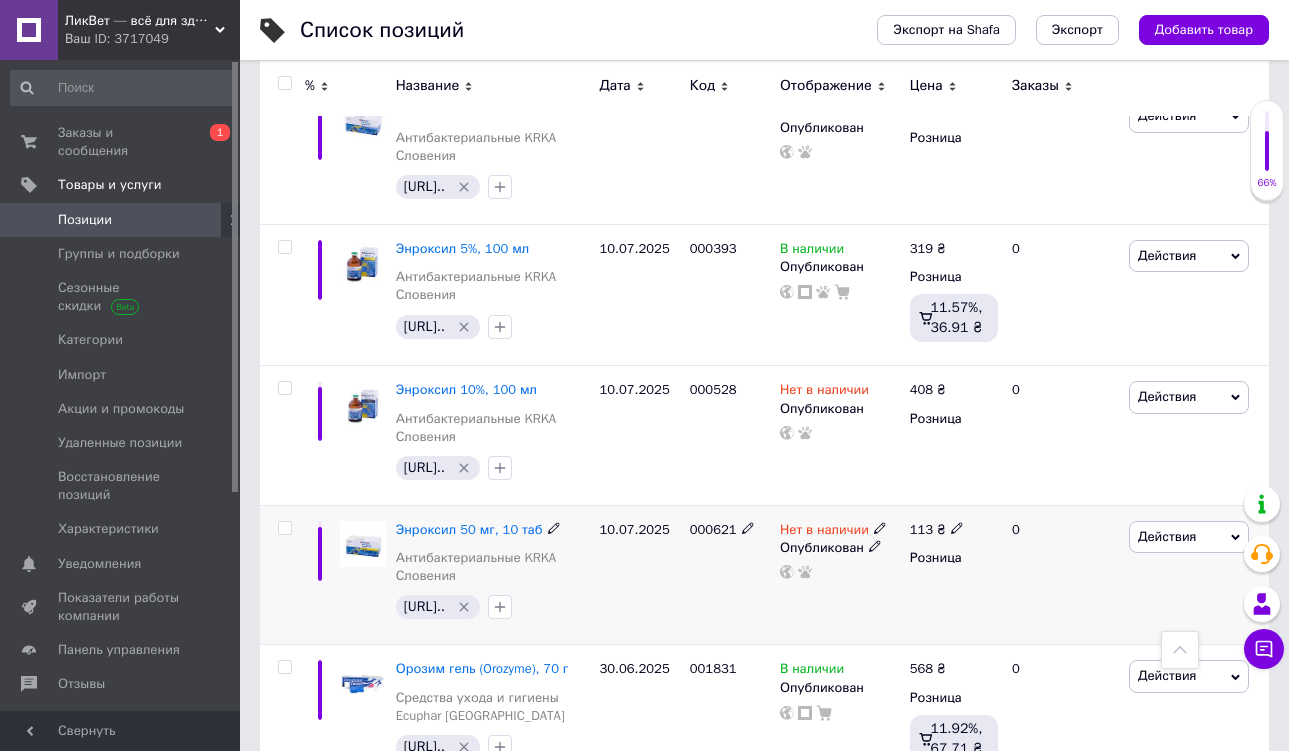 type on "енрокс" 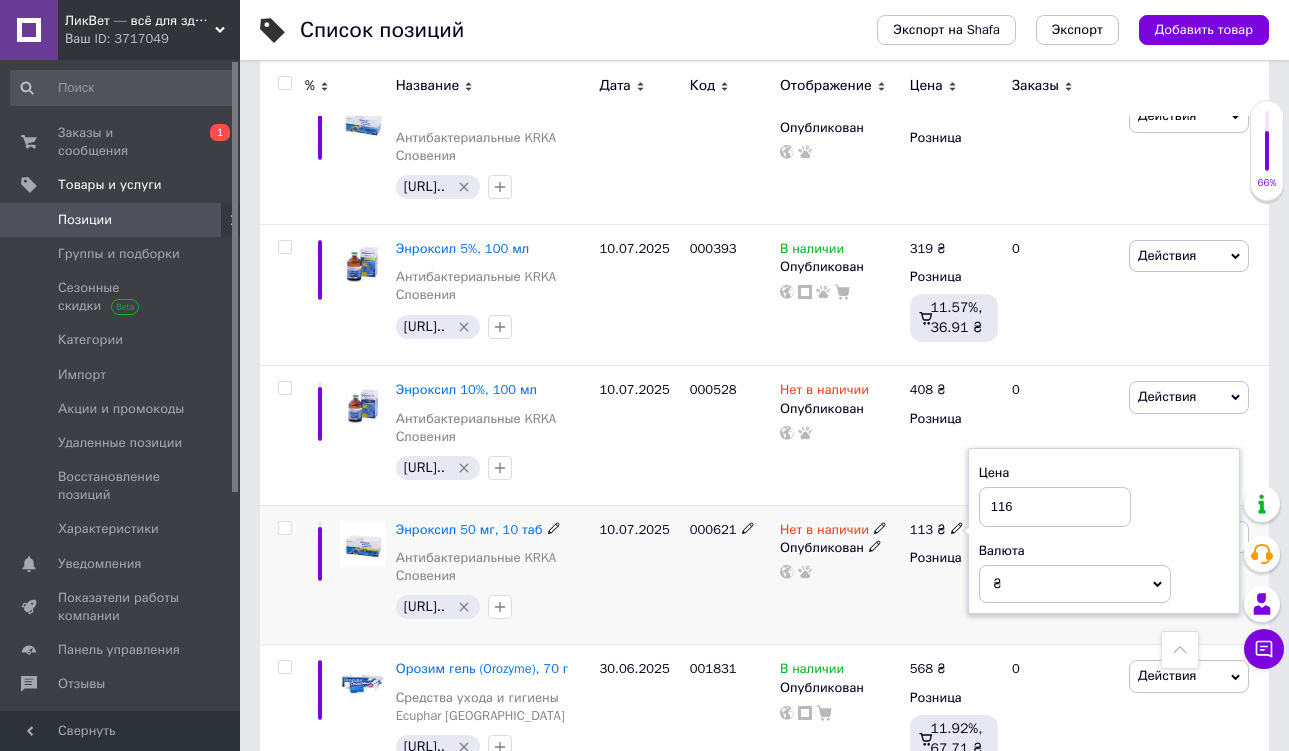 type on "1160" 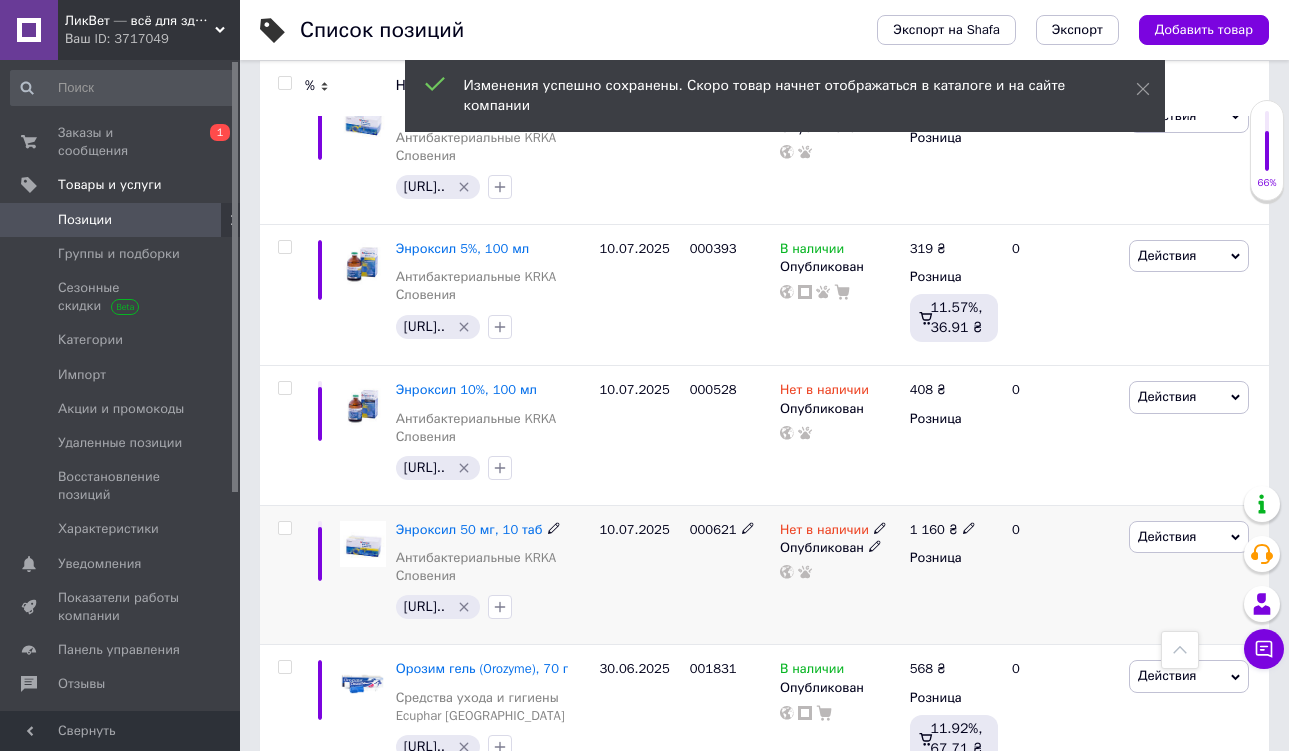 click 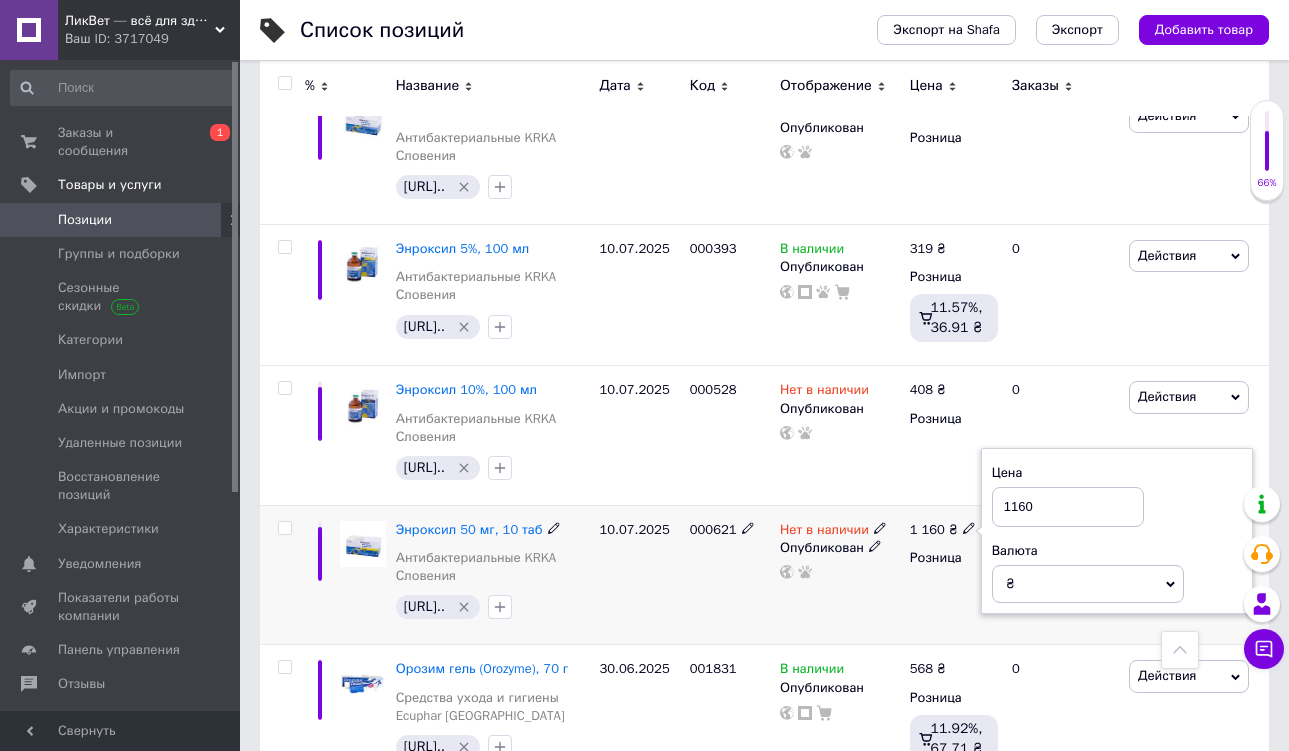 type on "160" 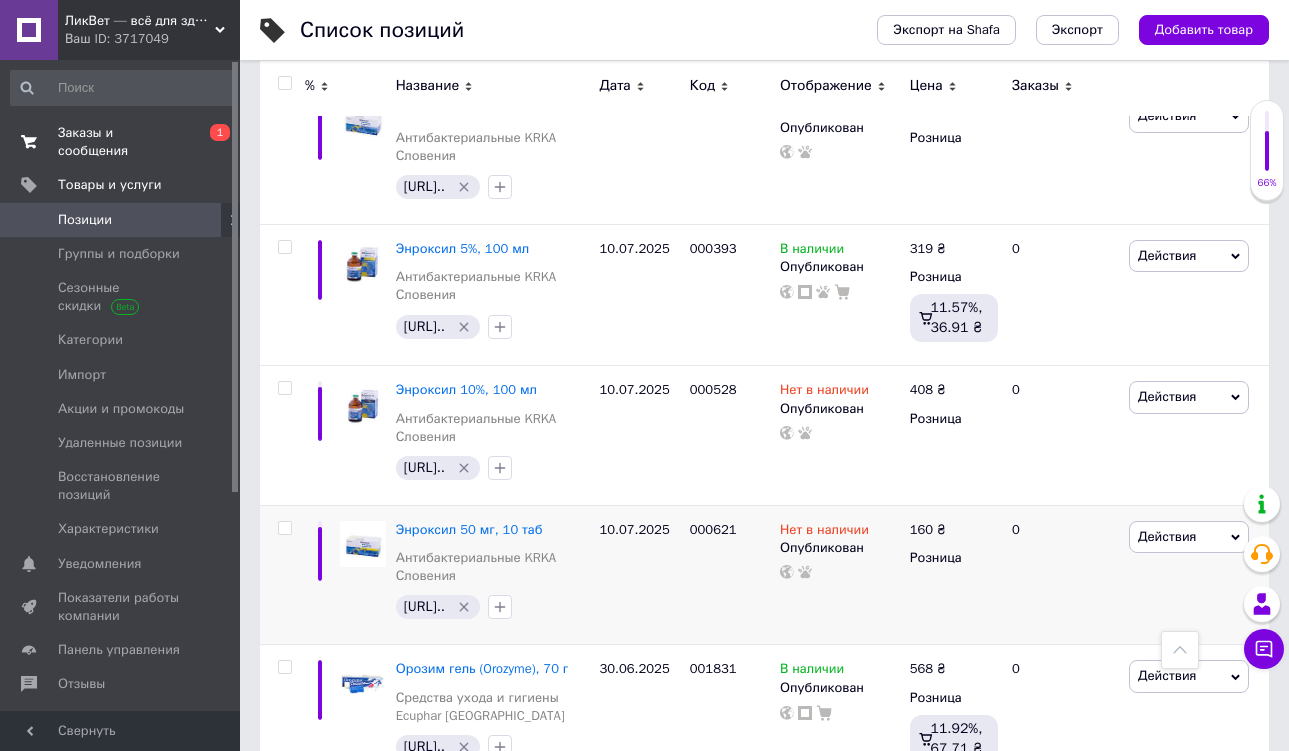 click on "Заказы и сообщения" at bounding box center [121, 142] 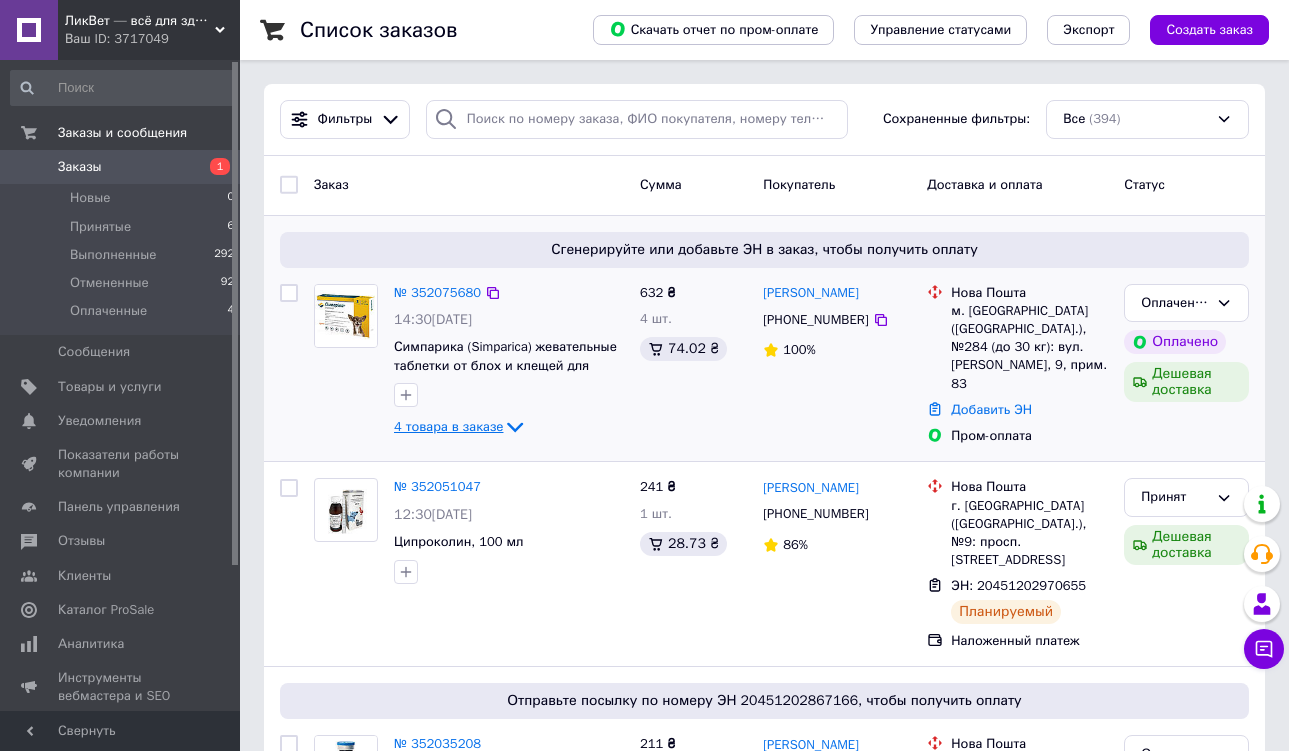 click on "4 товара в заказе" at bounding box center [448, 426] 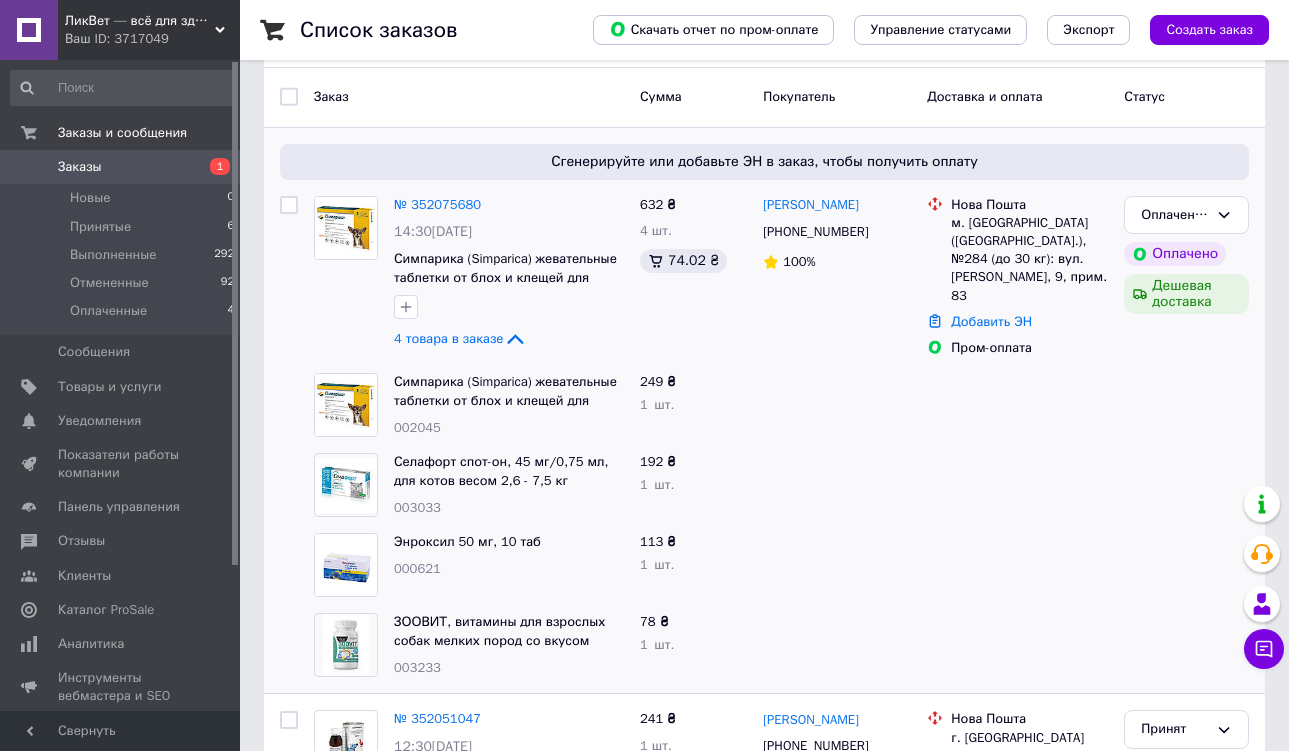 scroll, scrollTop: 113, scrollLeft: 0, axis: vertical 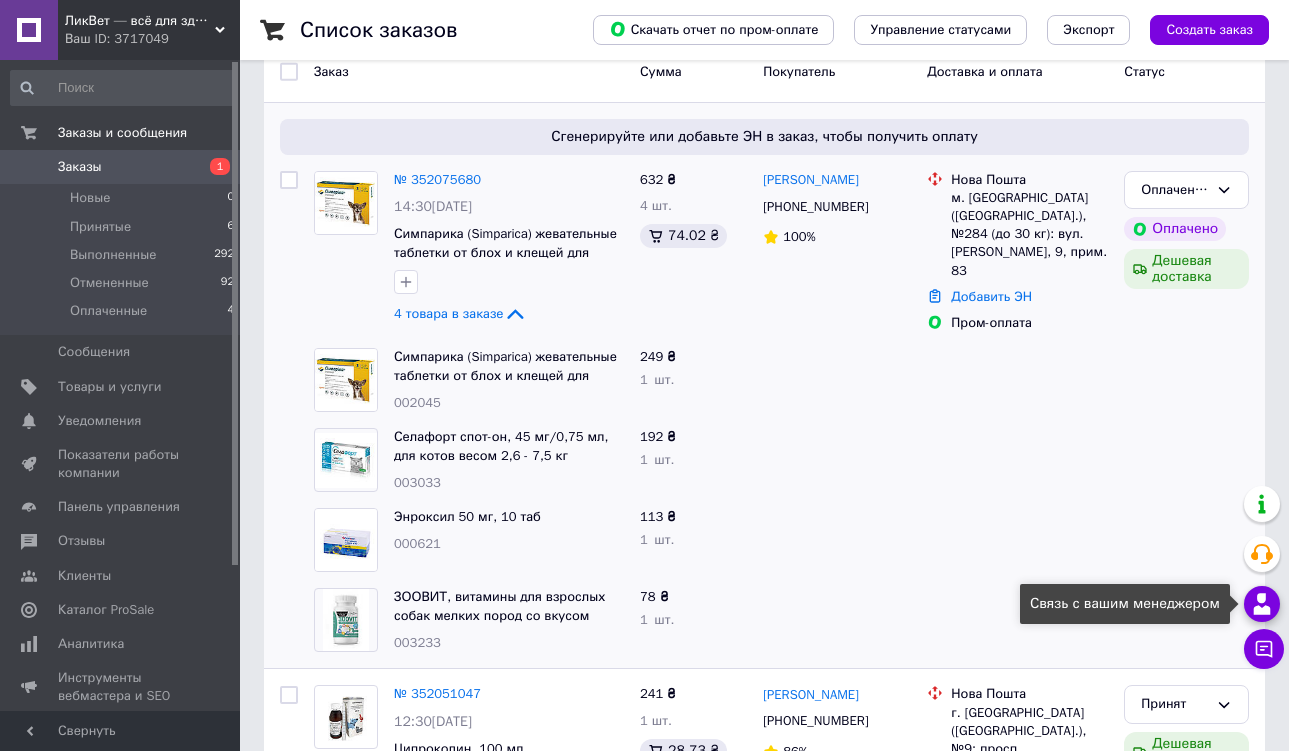 click 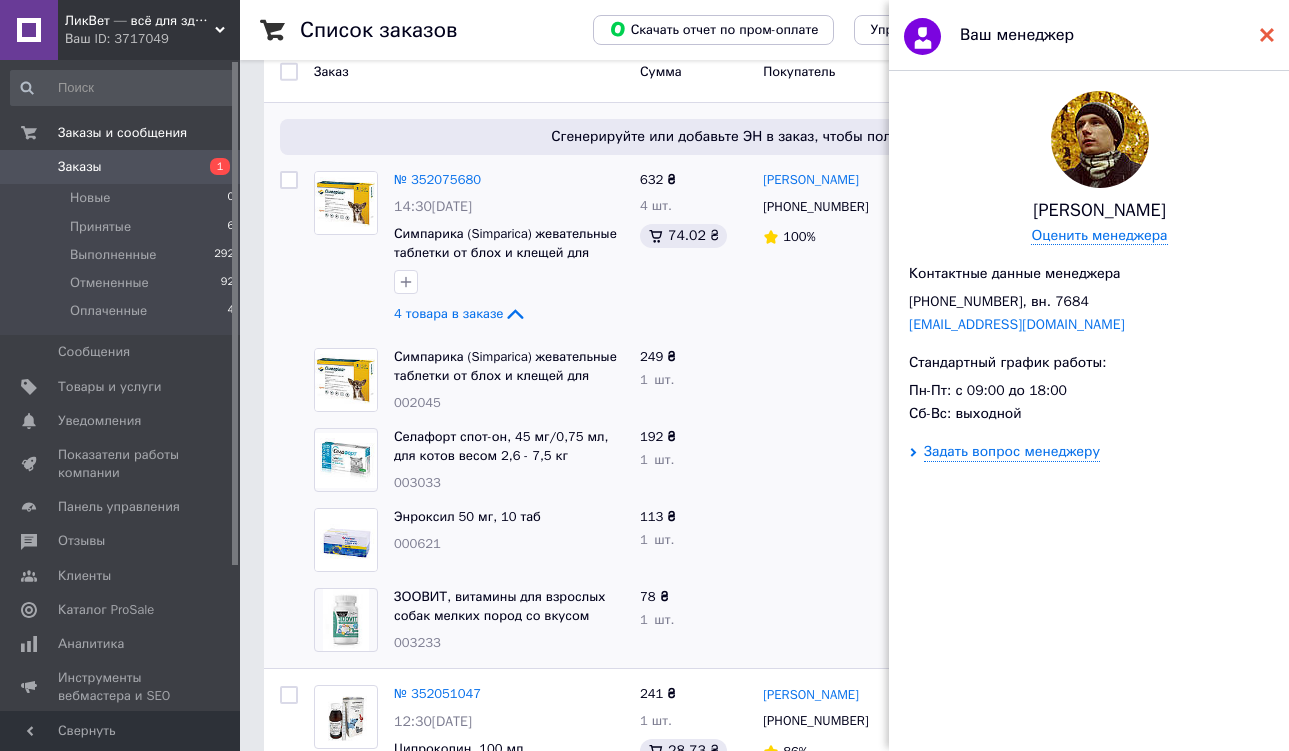 click 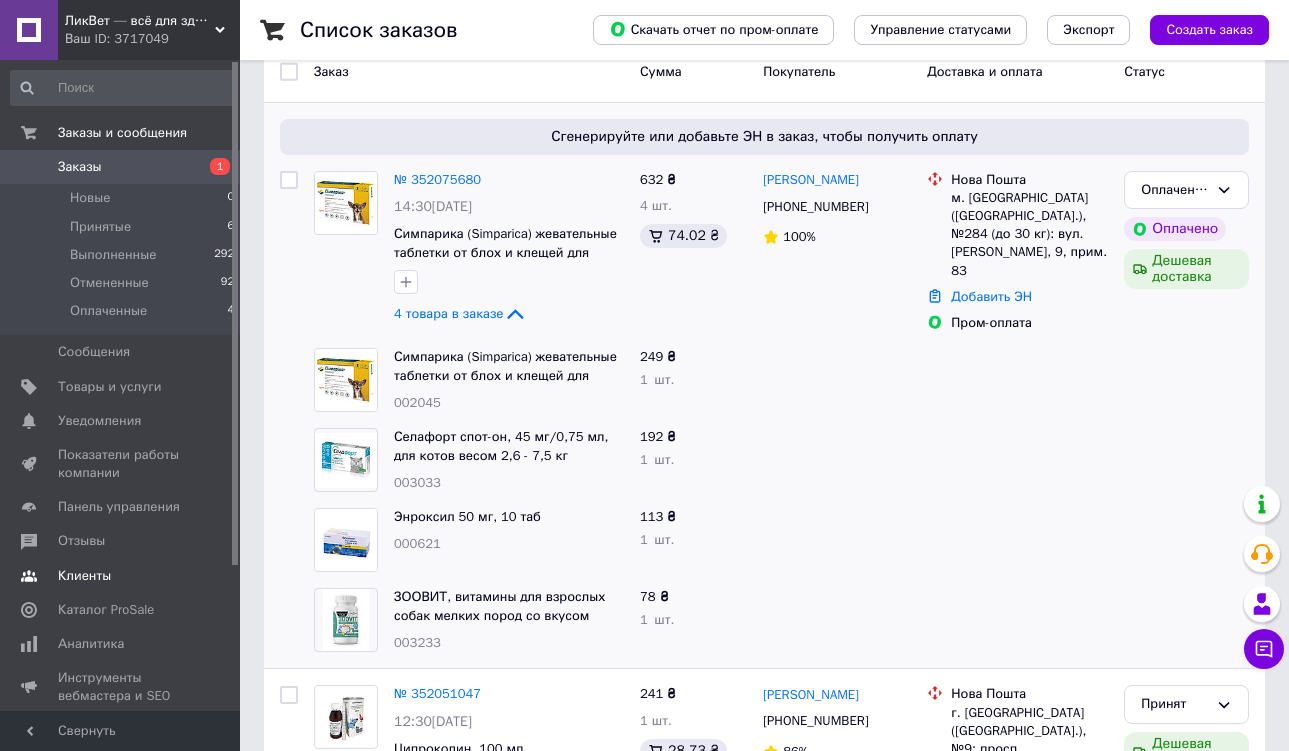 scroll, scrollTop: 187, scrollLeft: 0, axis: vertical 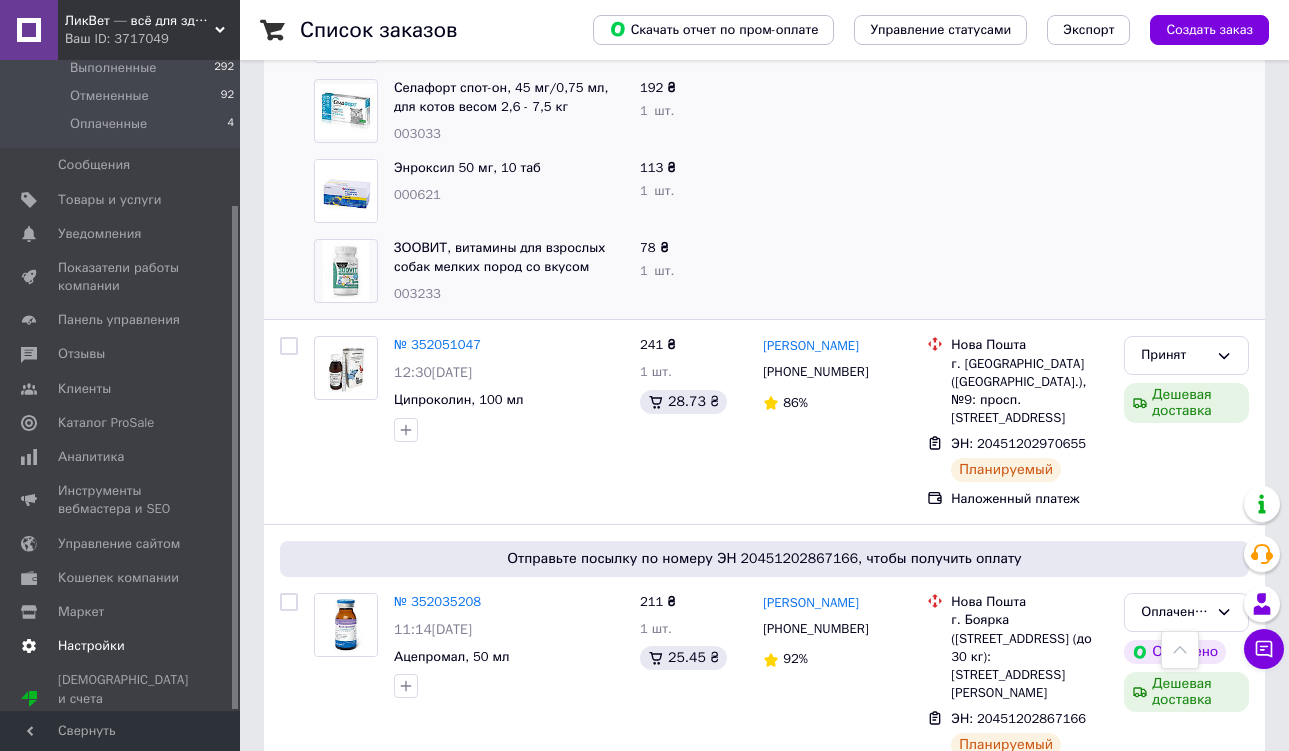 click on "Настройки" at bounding box center [91, 646] 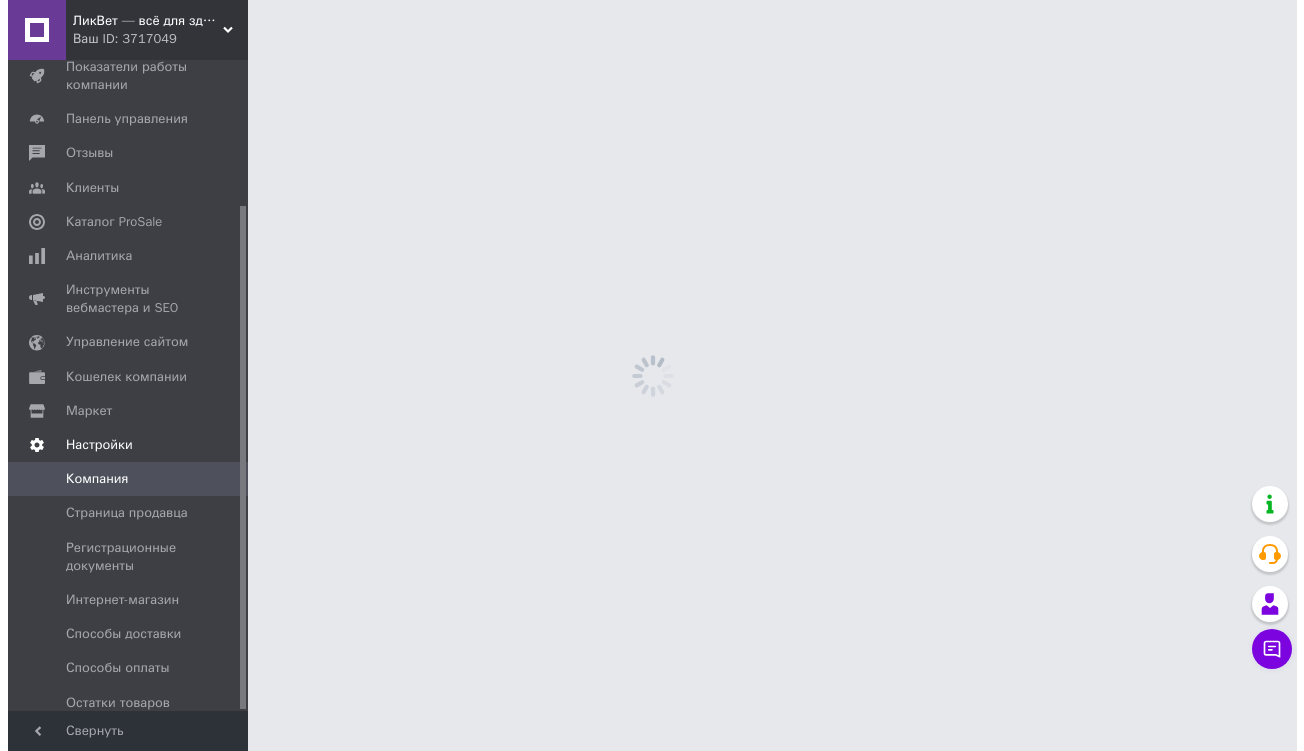 scroll, scrollTop: 0, scrollLeft: 0, axis: both 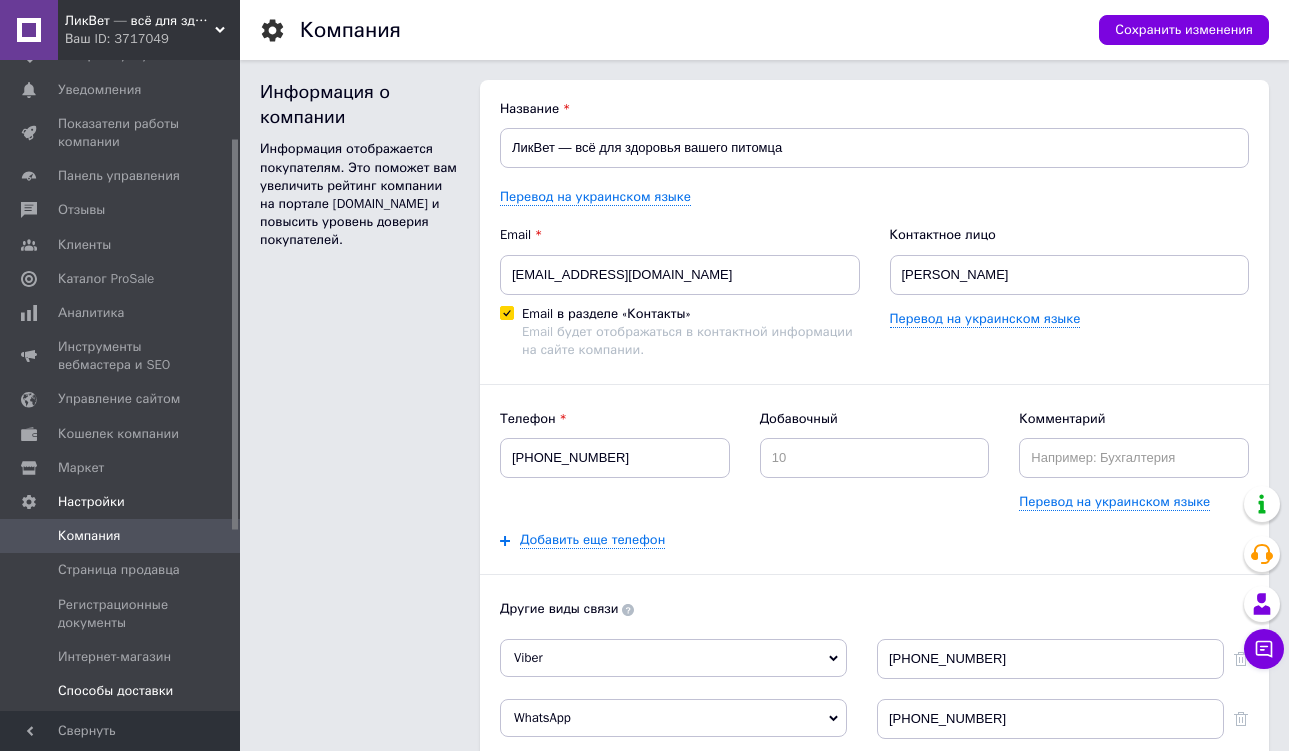 click on "Способы доставки" at bounding box center [115, 691] 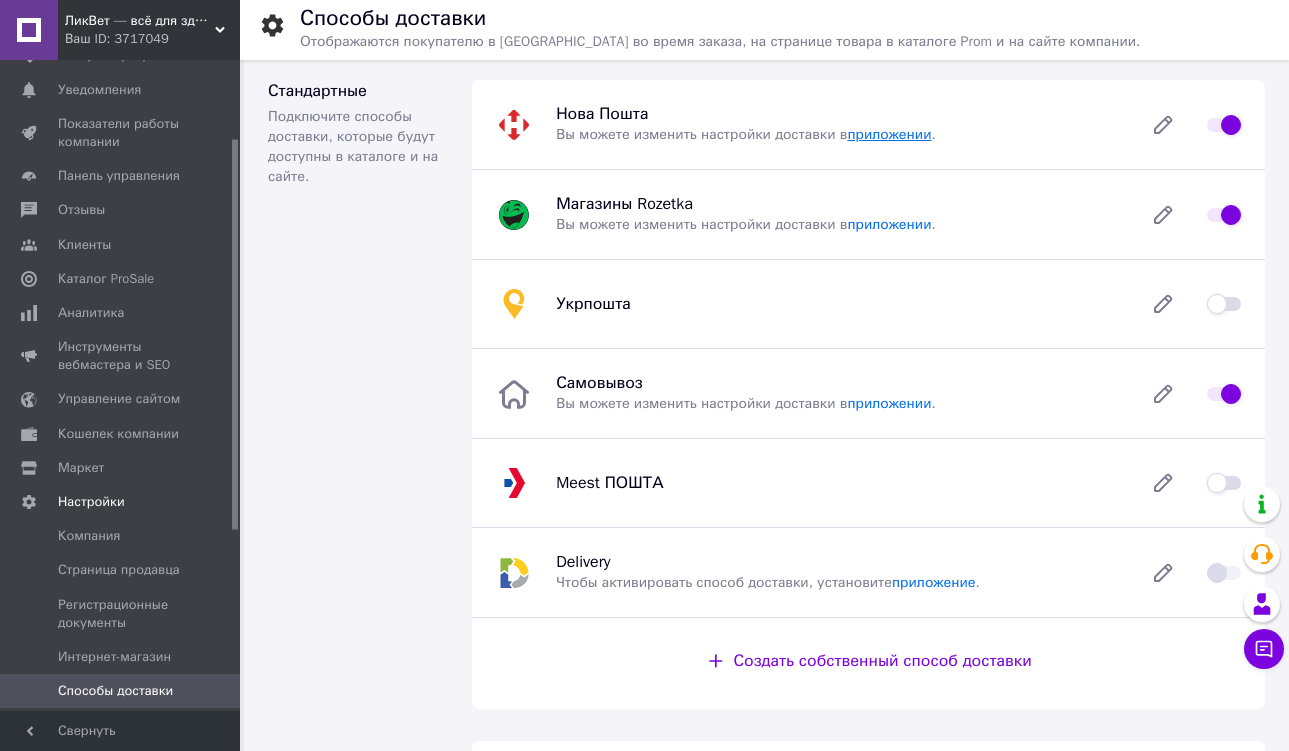 click on "приложении" at bounding box center (889, 134) 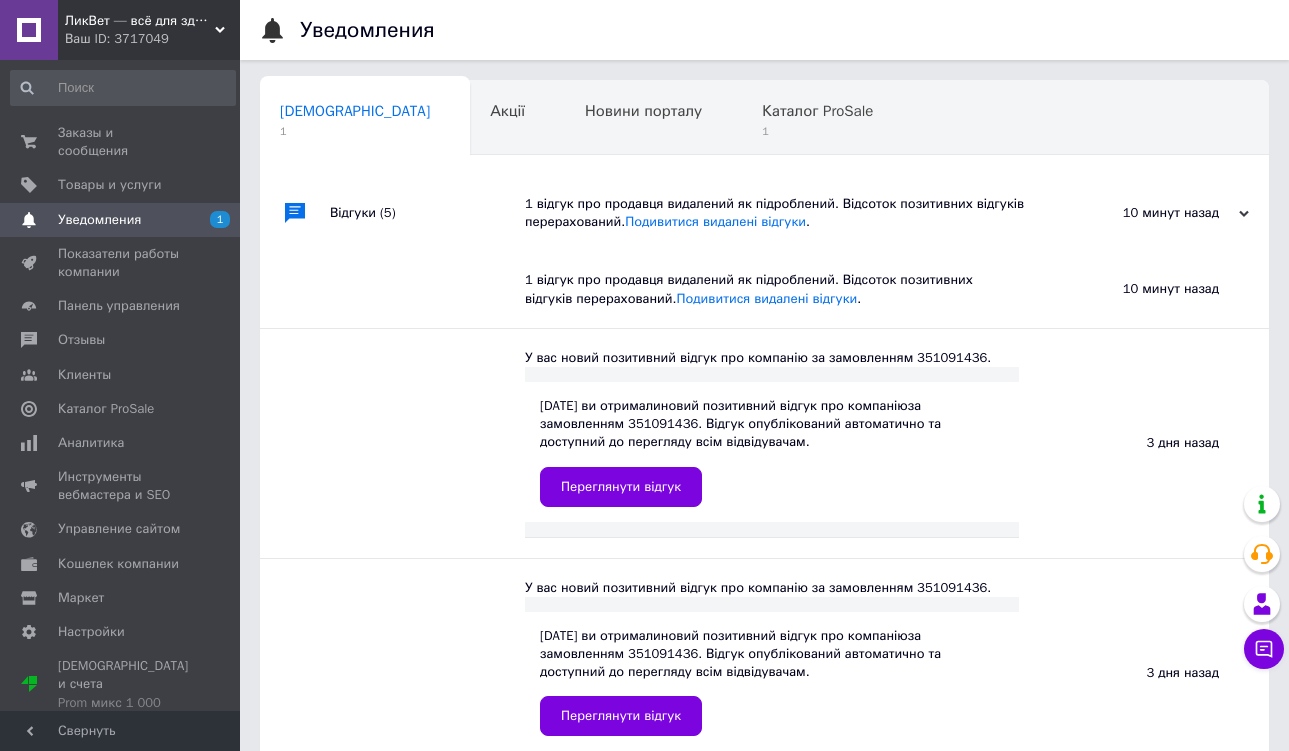 scroll, scrollTop: 0, scrollLeft: 0, axis: both 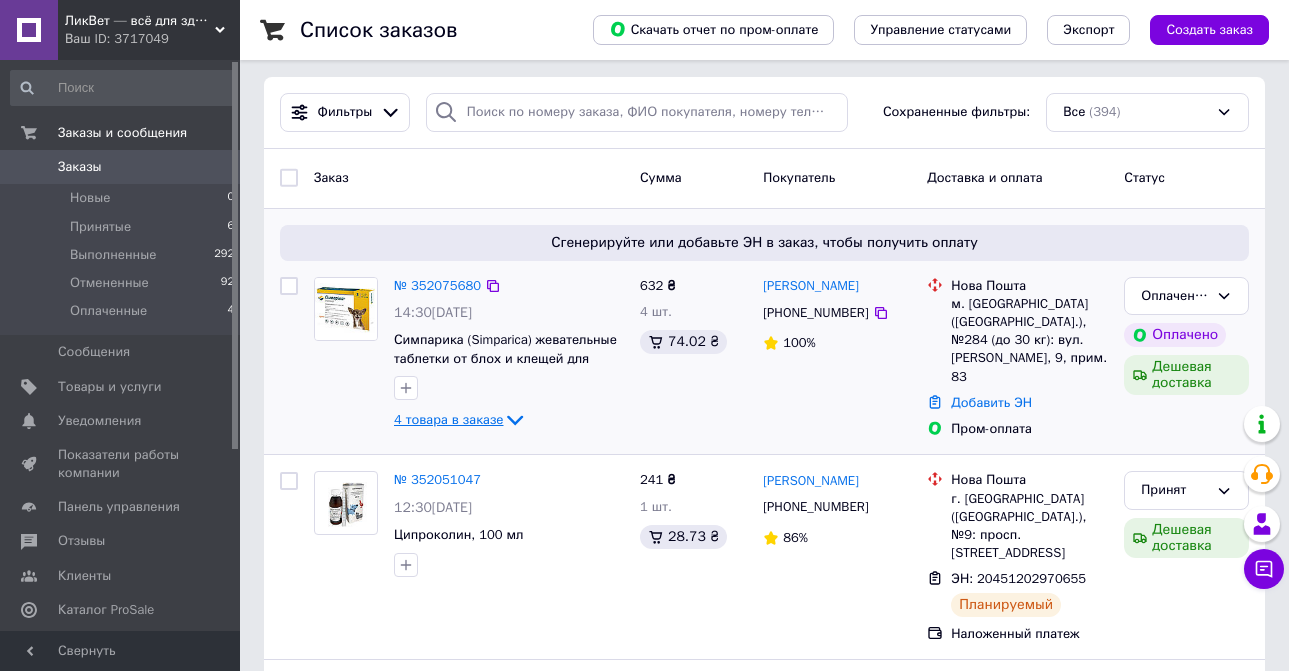 click 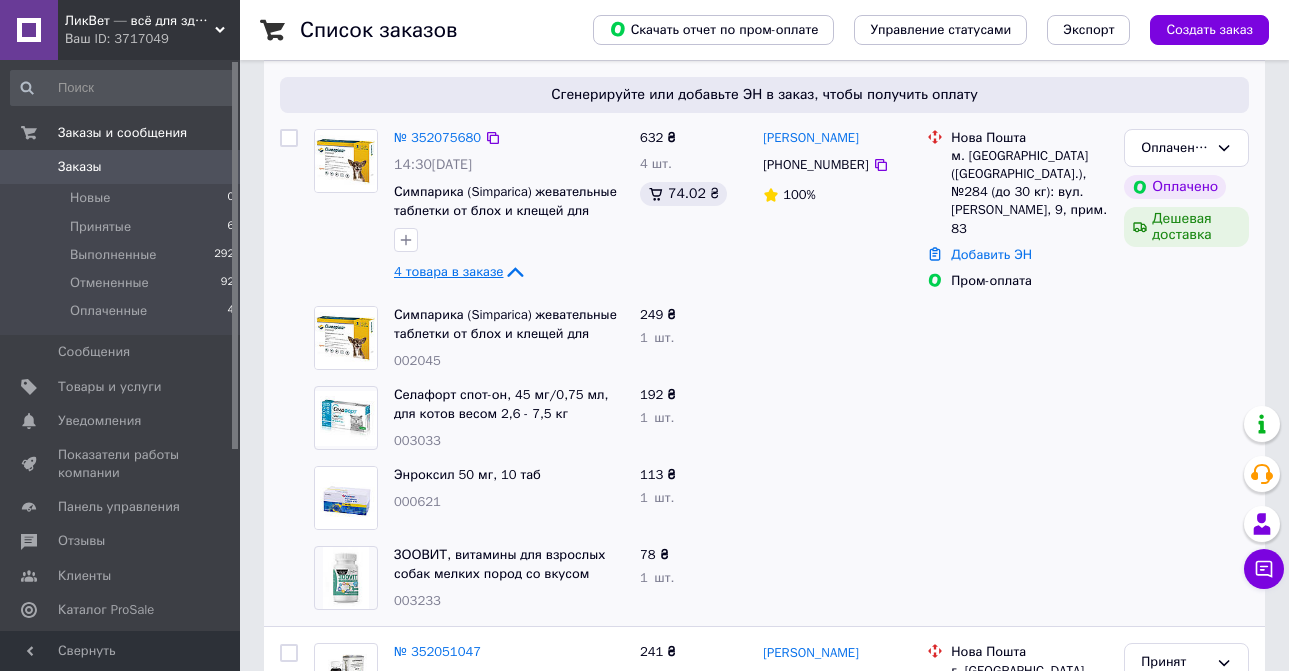 scroll, scrollTop: 142, scrollLeft: 0, axis: vertical 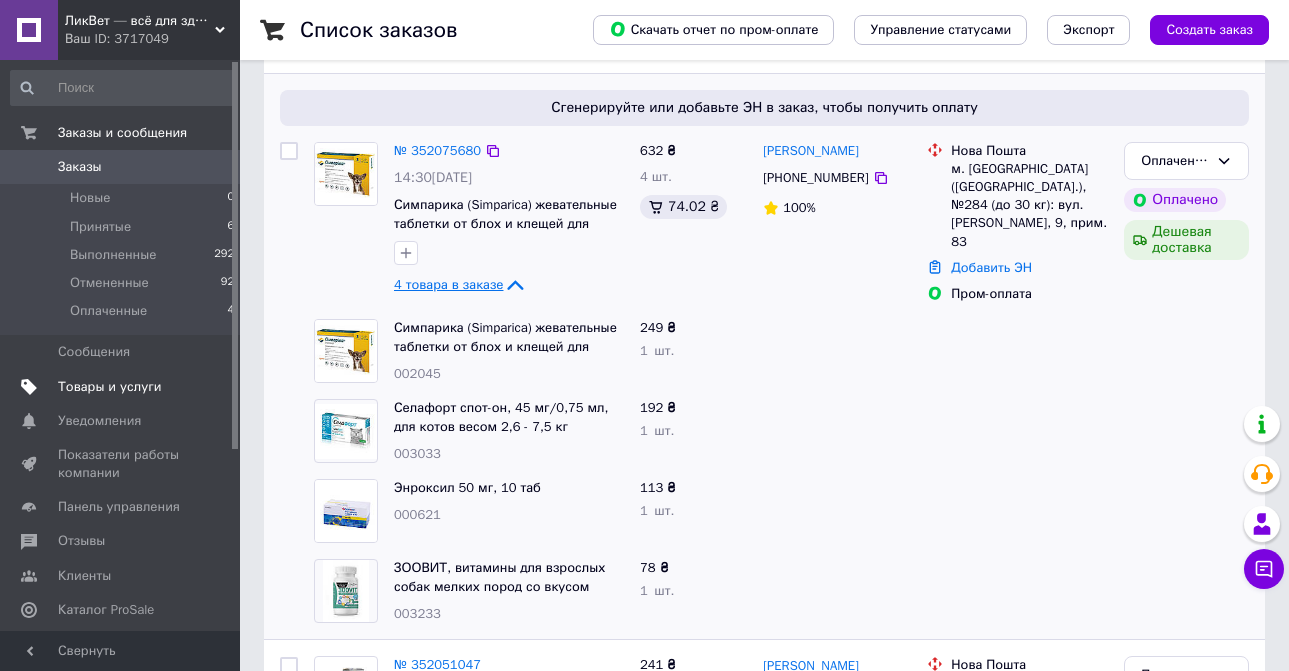 click on "Товары и услуги" at bounding box center [110, 387] 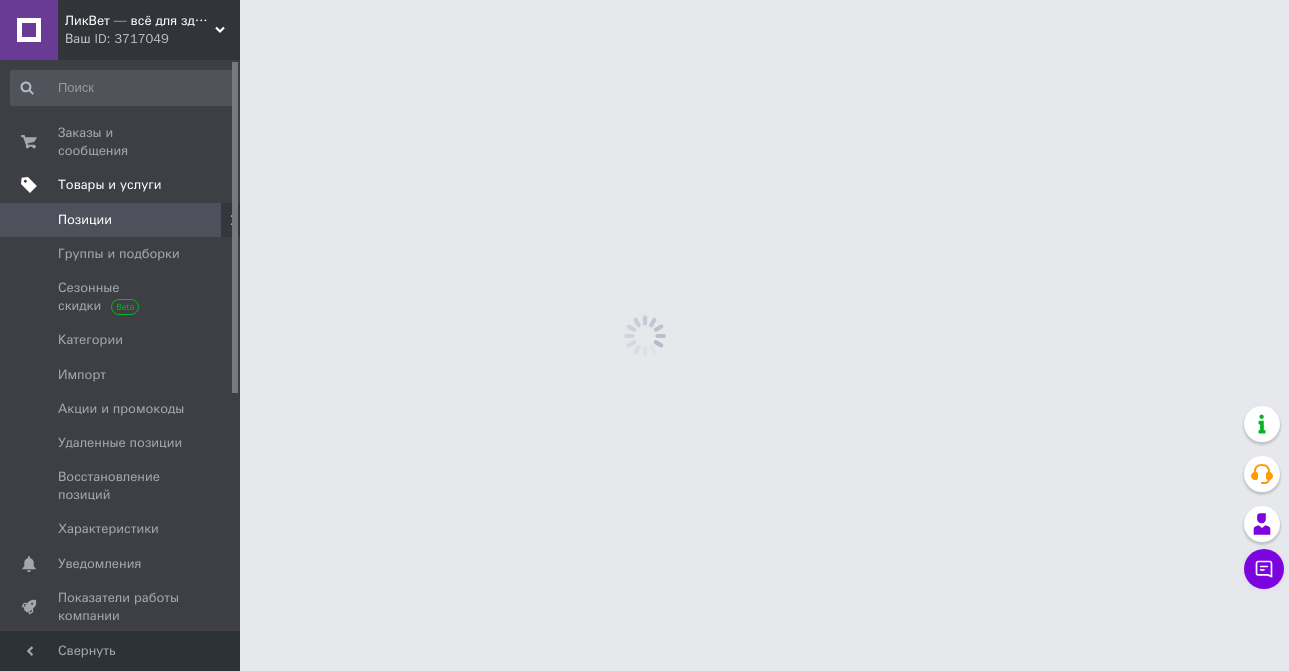 scroll, scrollTop: 0, scrollLeft: 0, axis: both 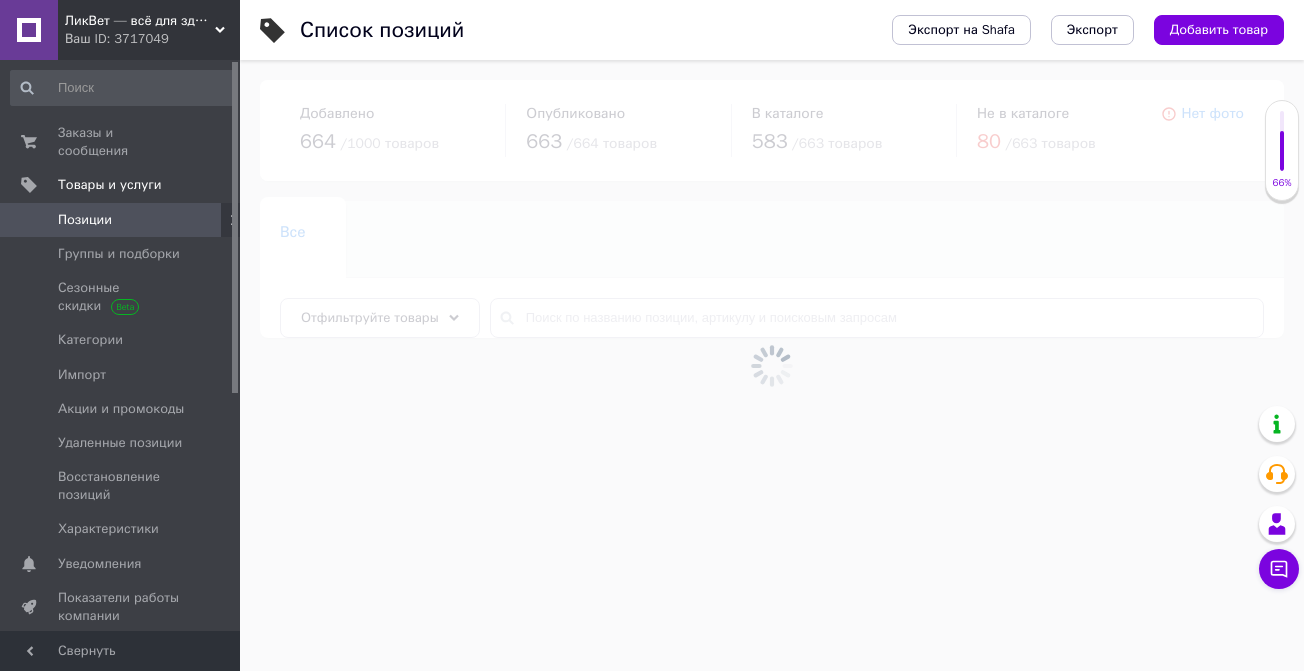 click at bounding box center [772, 365] 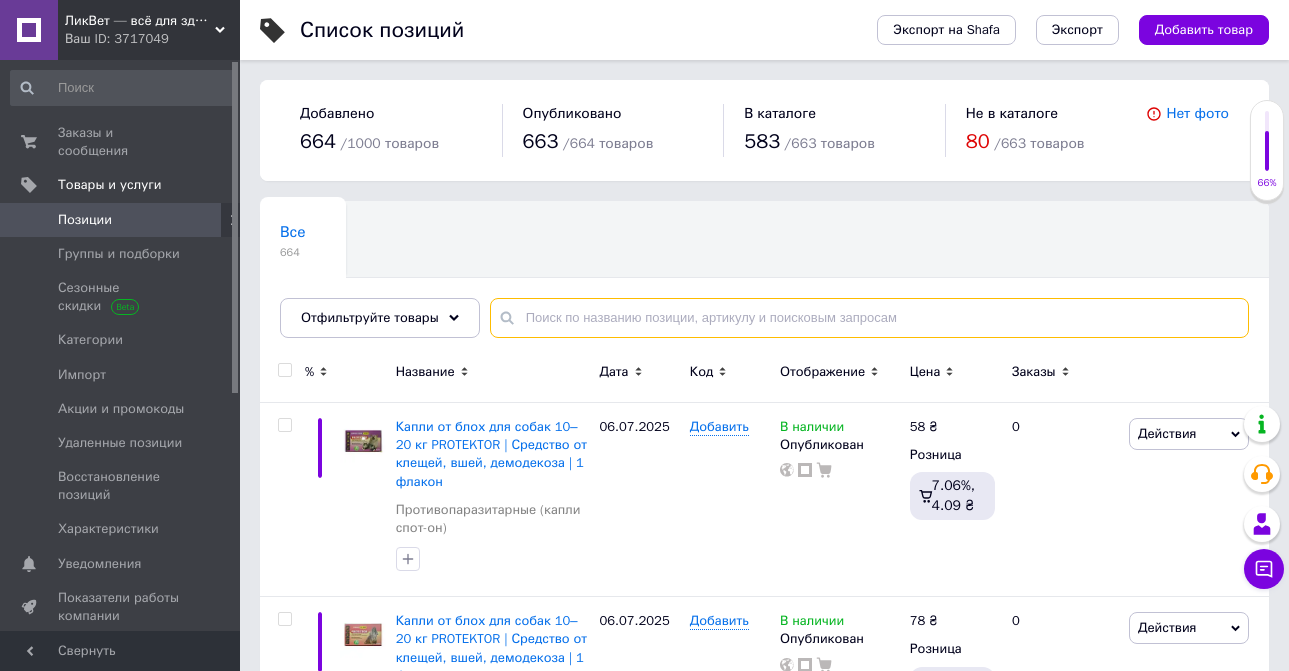 click at bounding box center [869, 318] 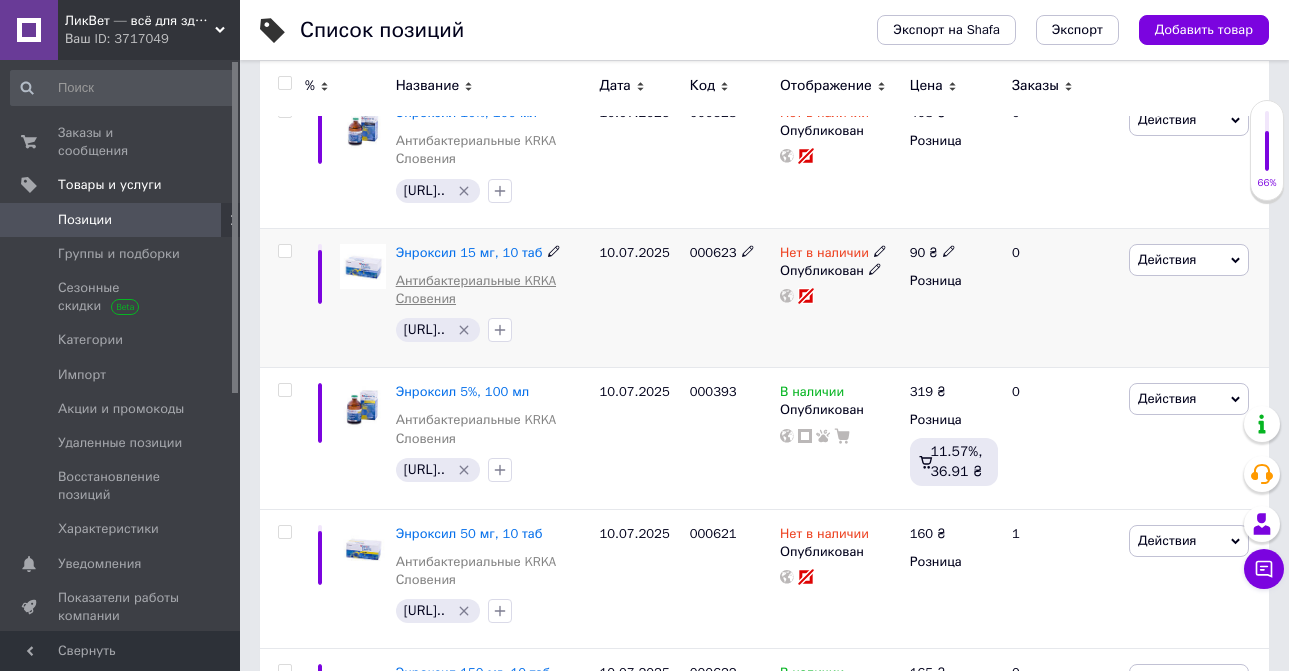 scroll, scrollTop: 450, scrollLeft: 0, axis: vertical 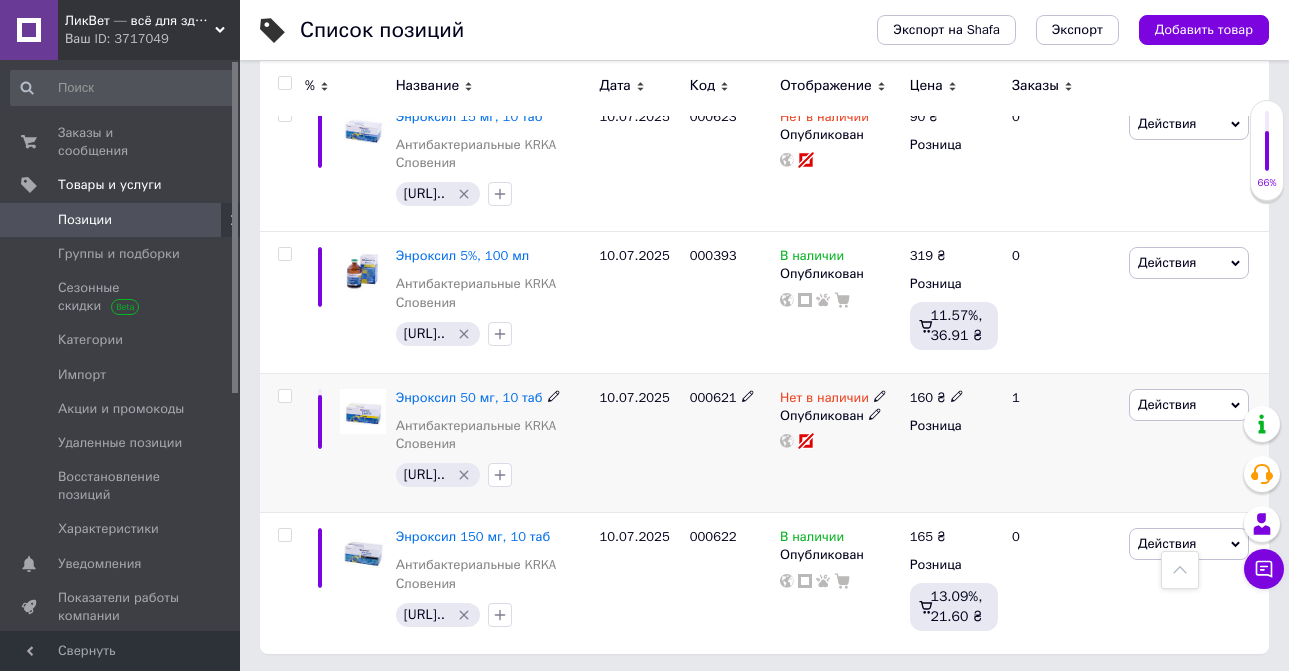 type on "енрокс" 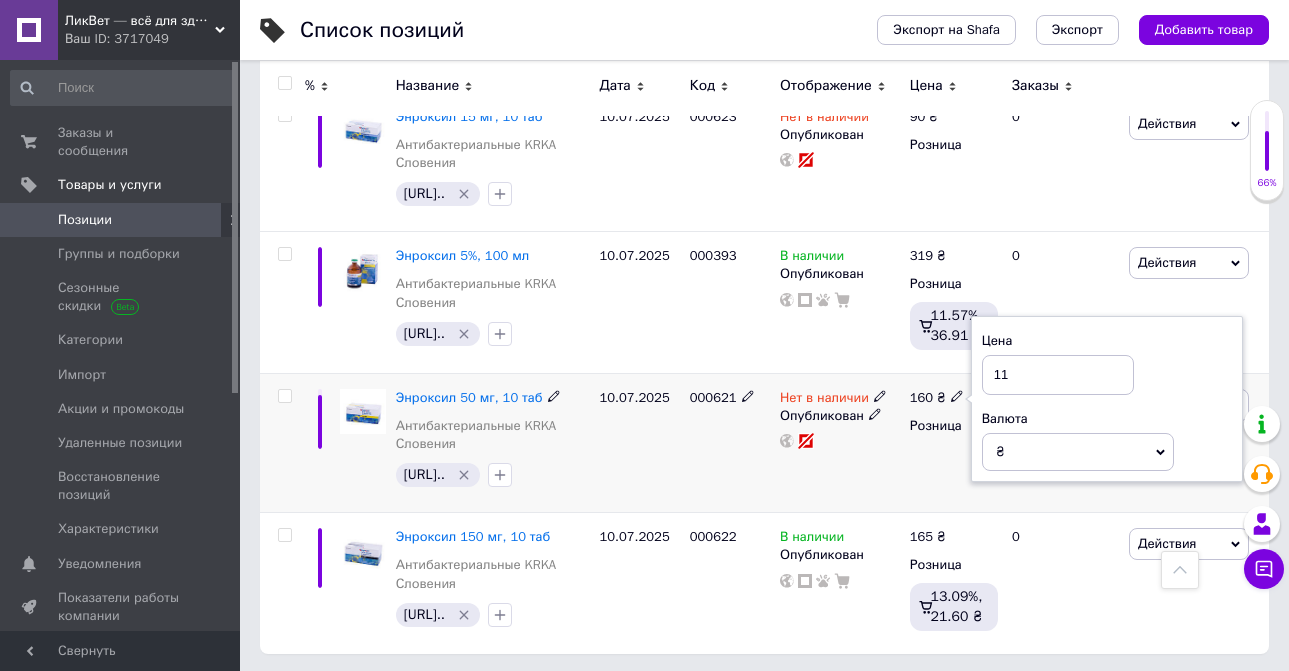 type on "113" 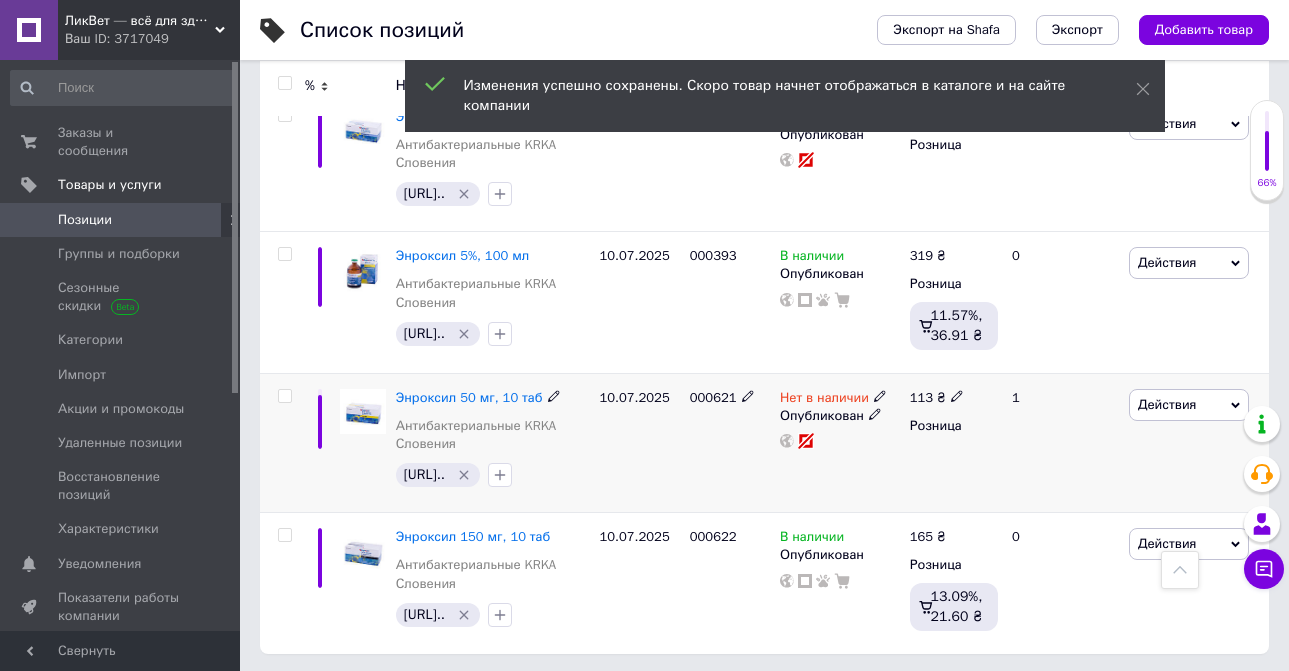 click 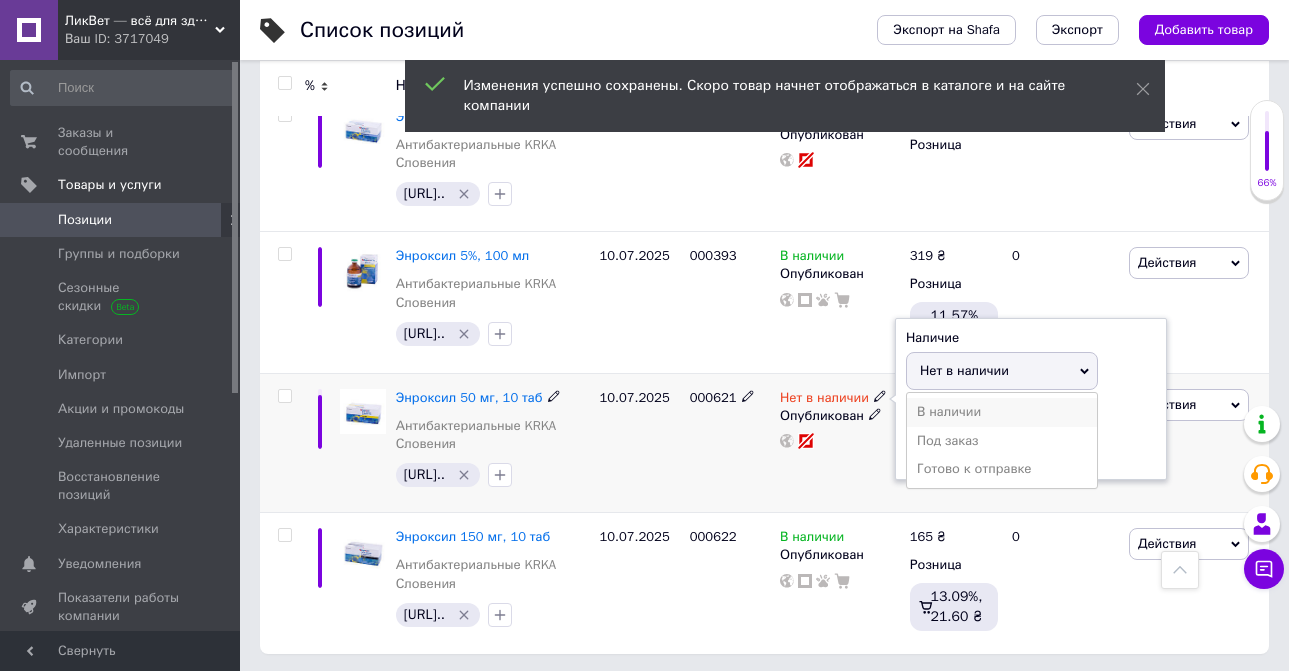 click on "В наличии" at bounding box center [1002, 412] 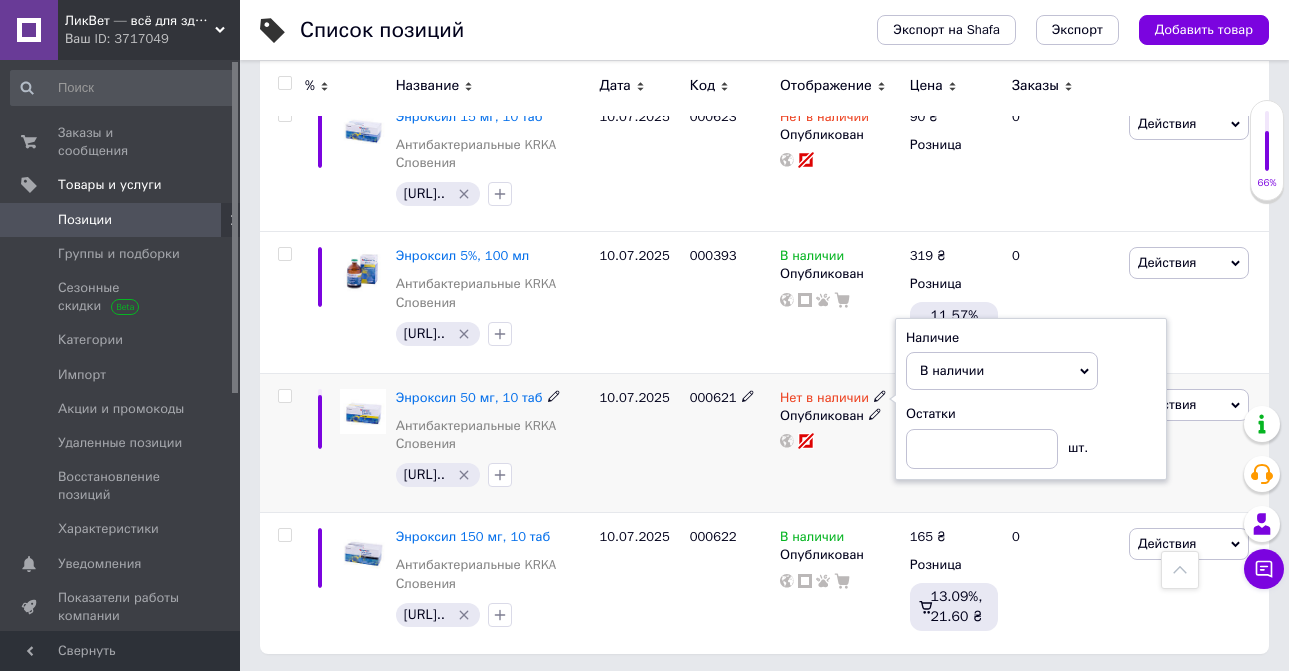 click at bounding box center [840, 441] 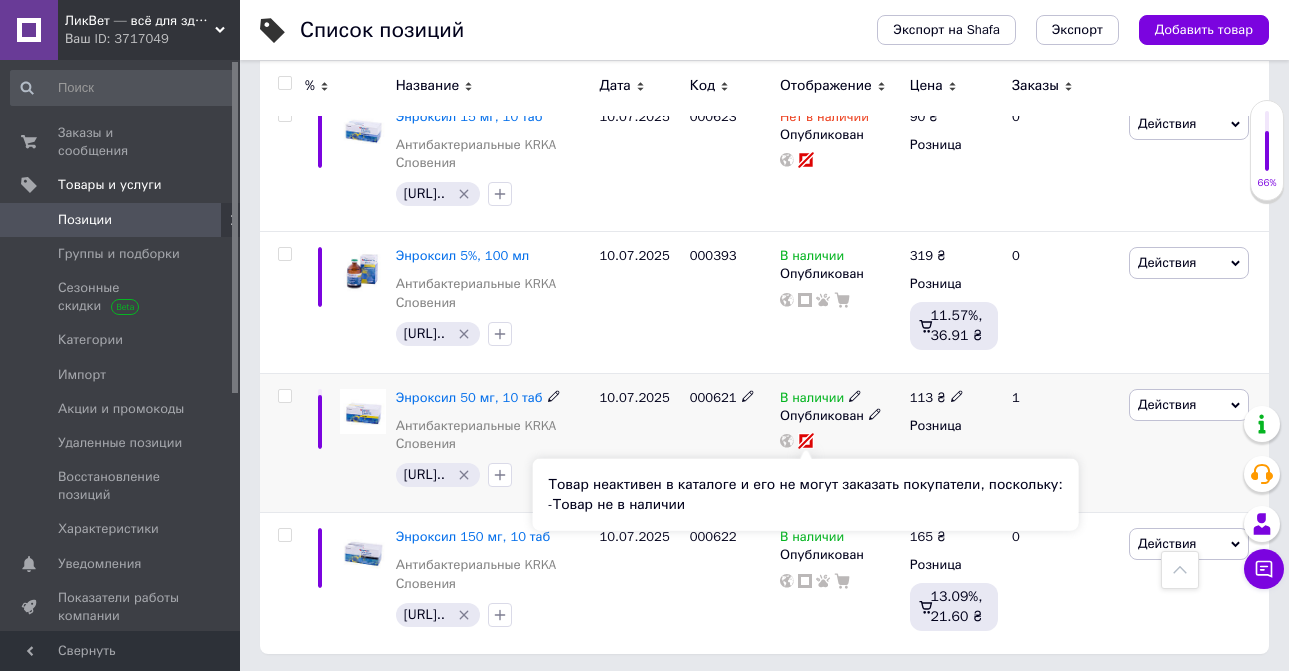 click 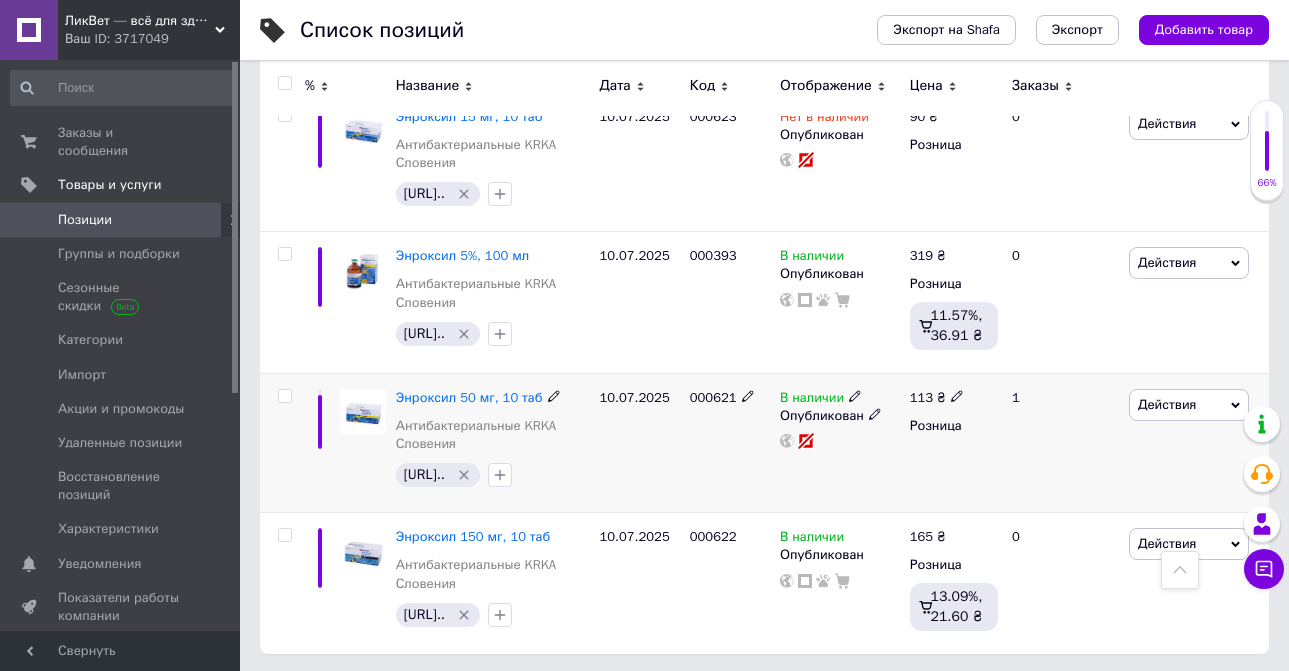click on "000621" at bounding box center (730, 443) 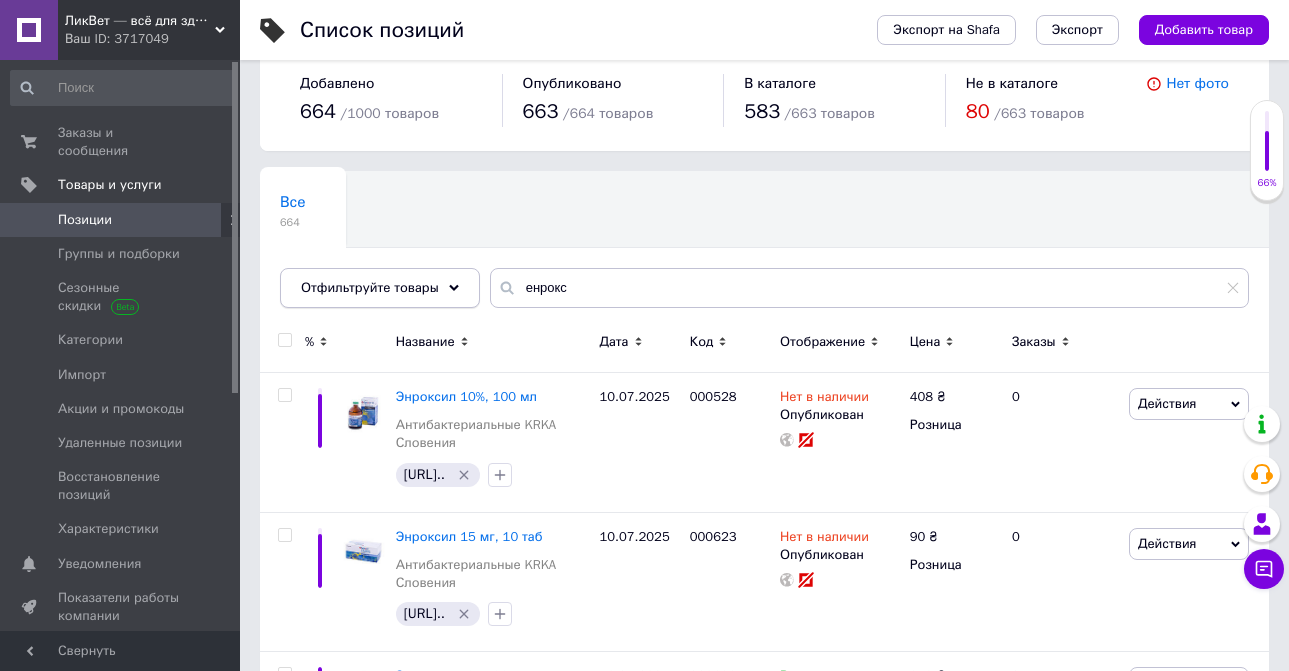 scroll, scrollTop: 166, scrollLeft: 0, axis: vertical 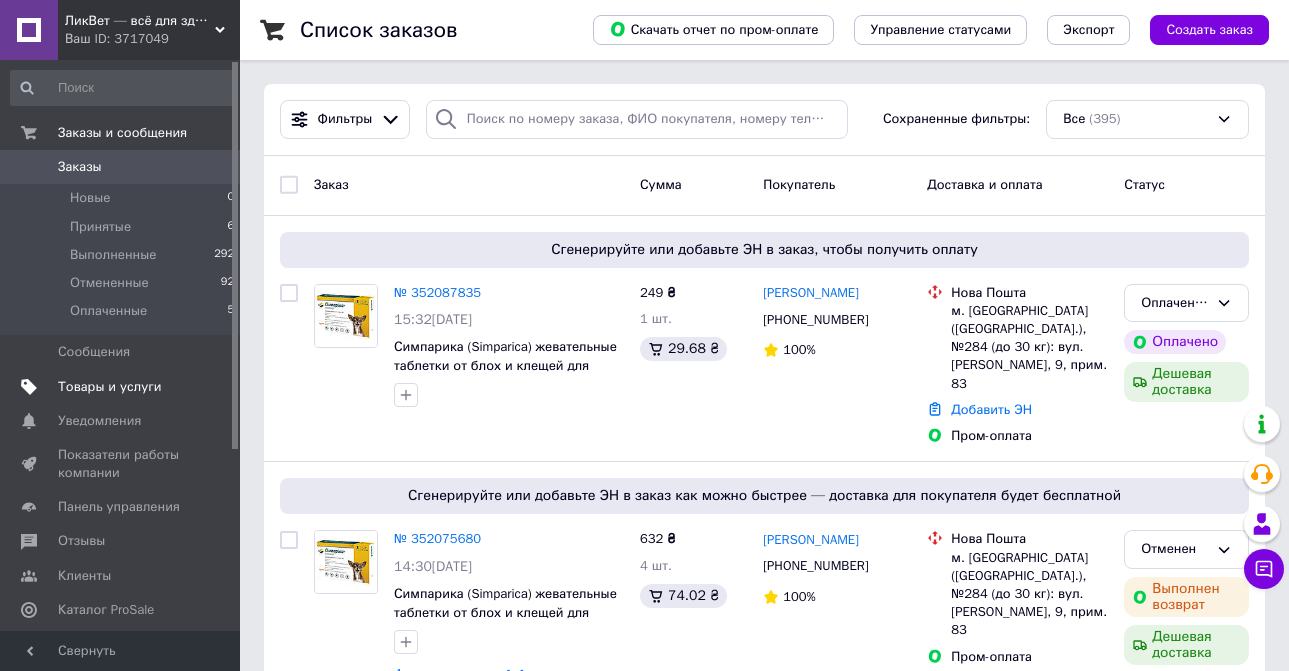 click on "Товары и услуги" at bounding box center (110, 387) 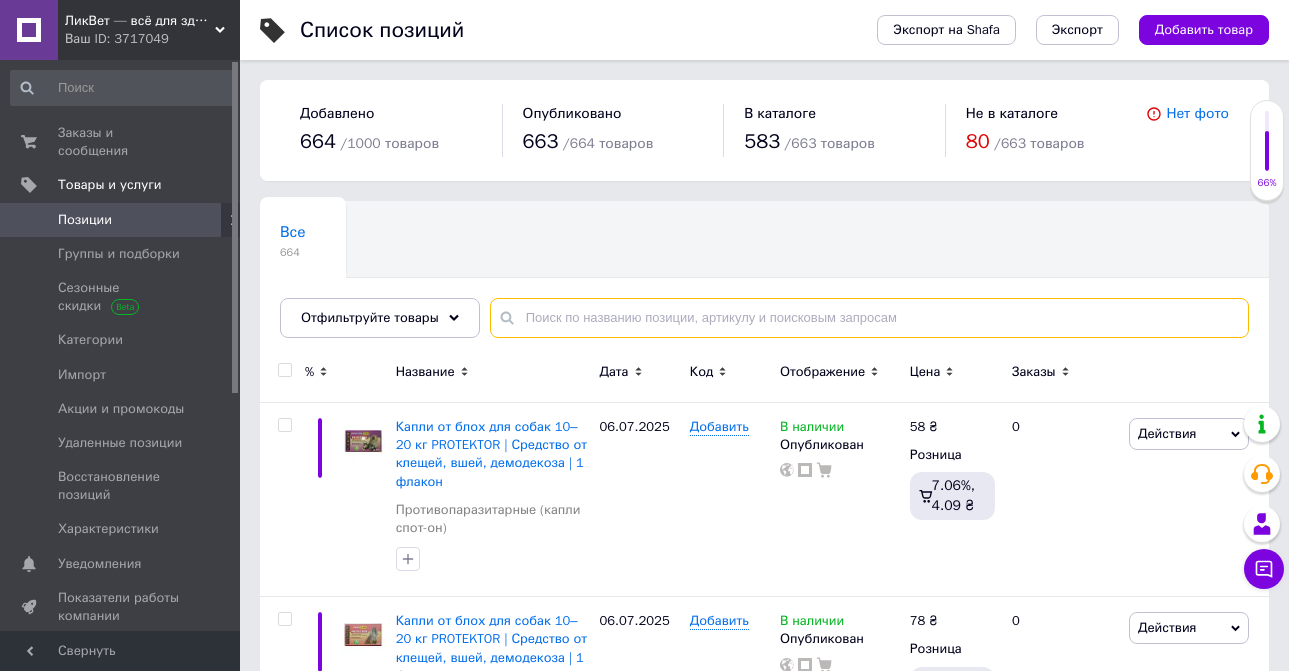 click at bounding box center (869, 318) 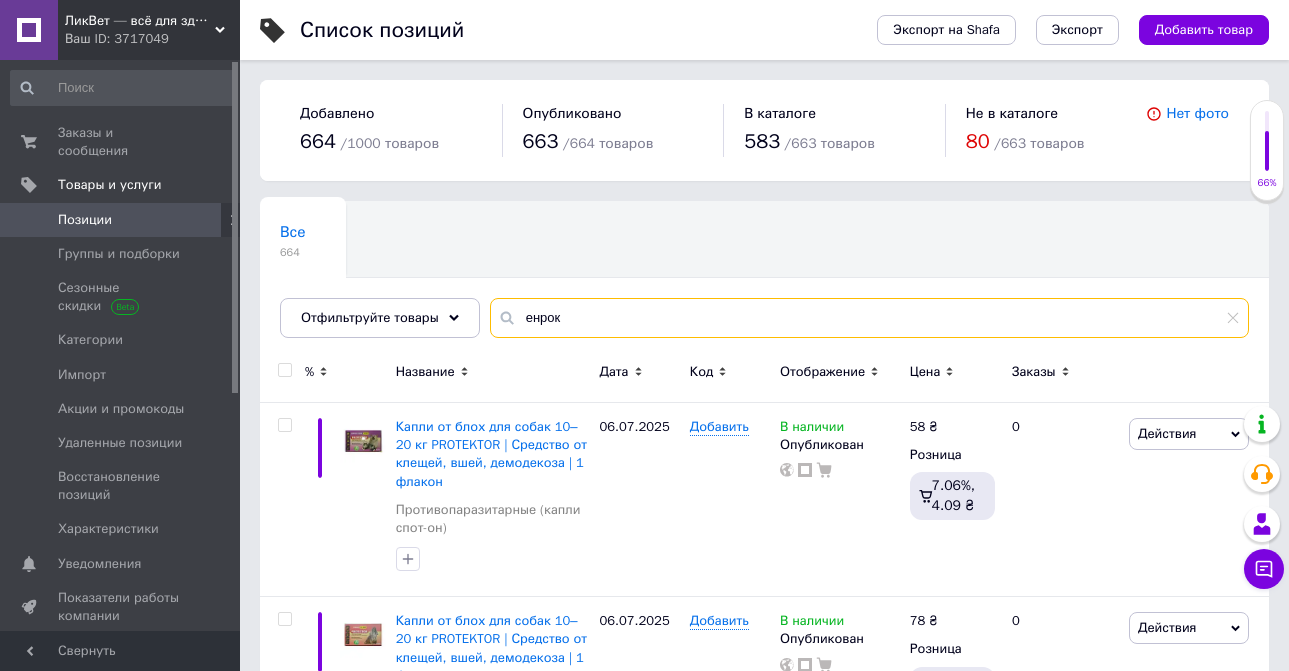 type on "енрокс" 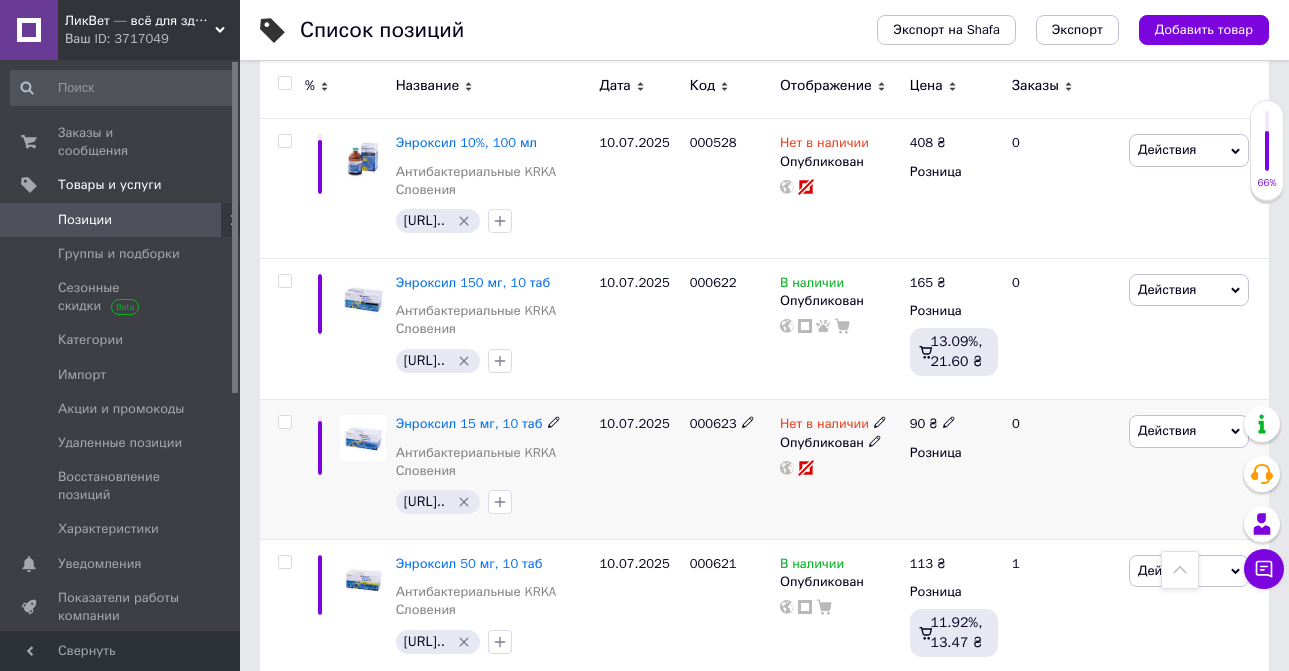 scroll, scrollTop: 452, scrollLeft: 0, axis: vertical 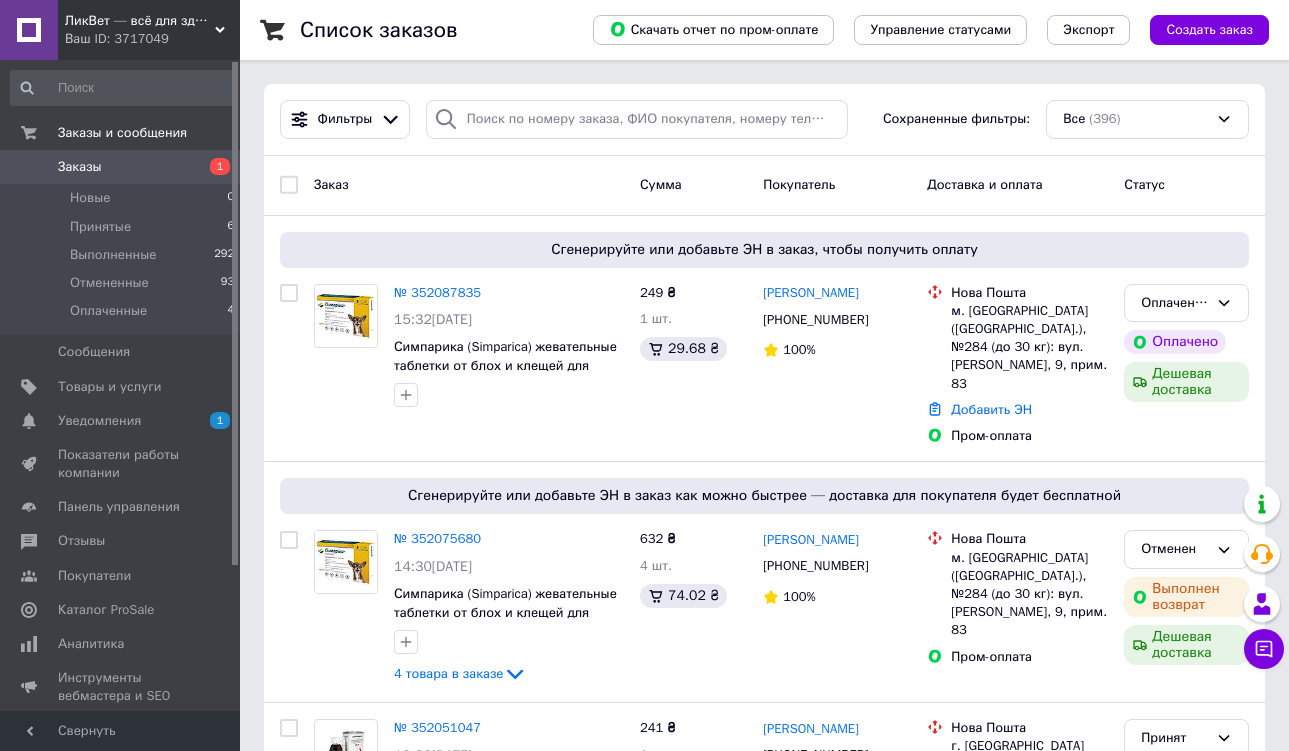 click on "Заказы" at bounding box center (80, 167) 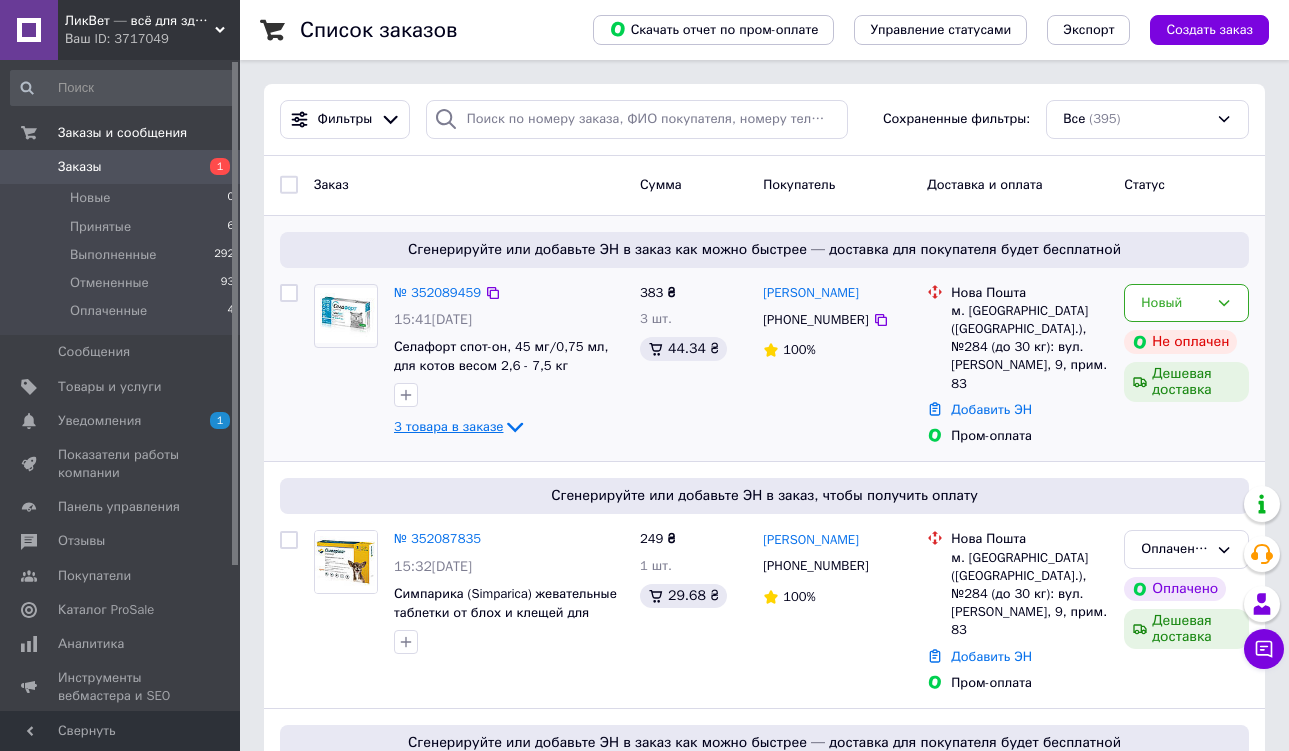 click 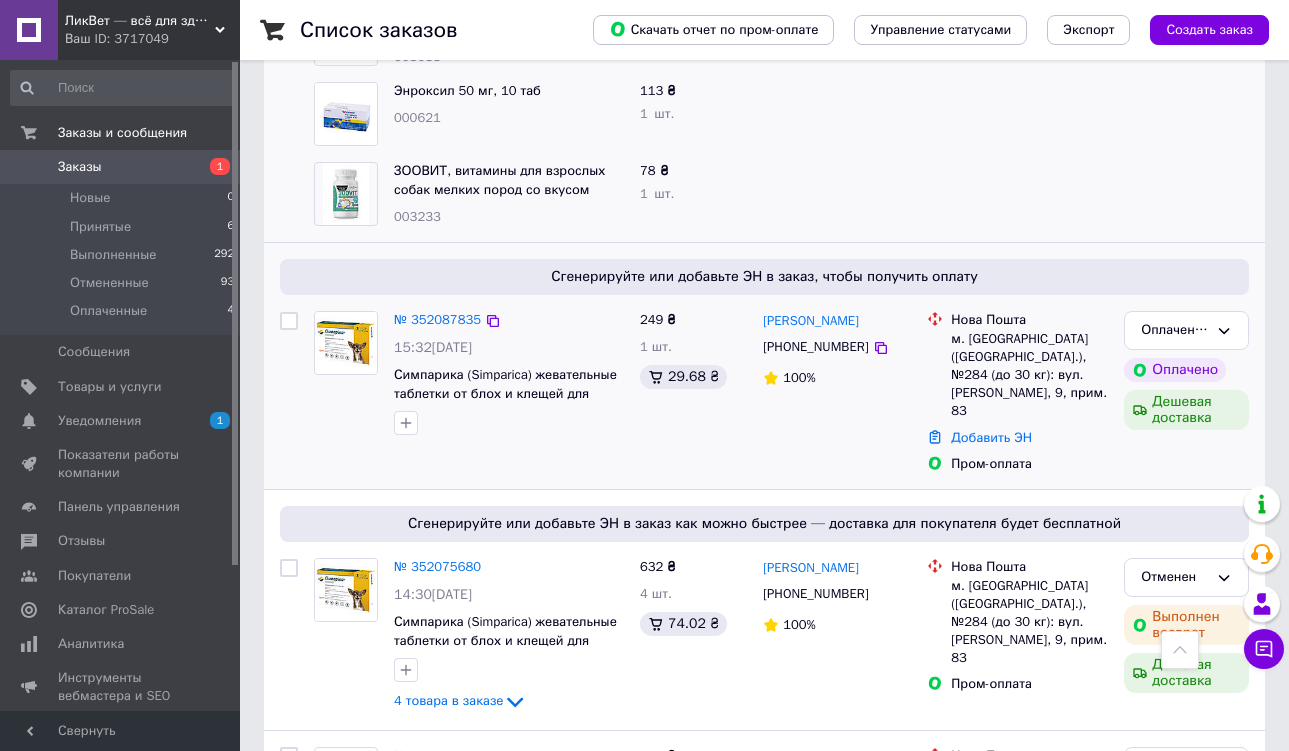 scroll, scrollTop: 0, scrollLeft: 0, axis: both 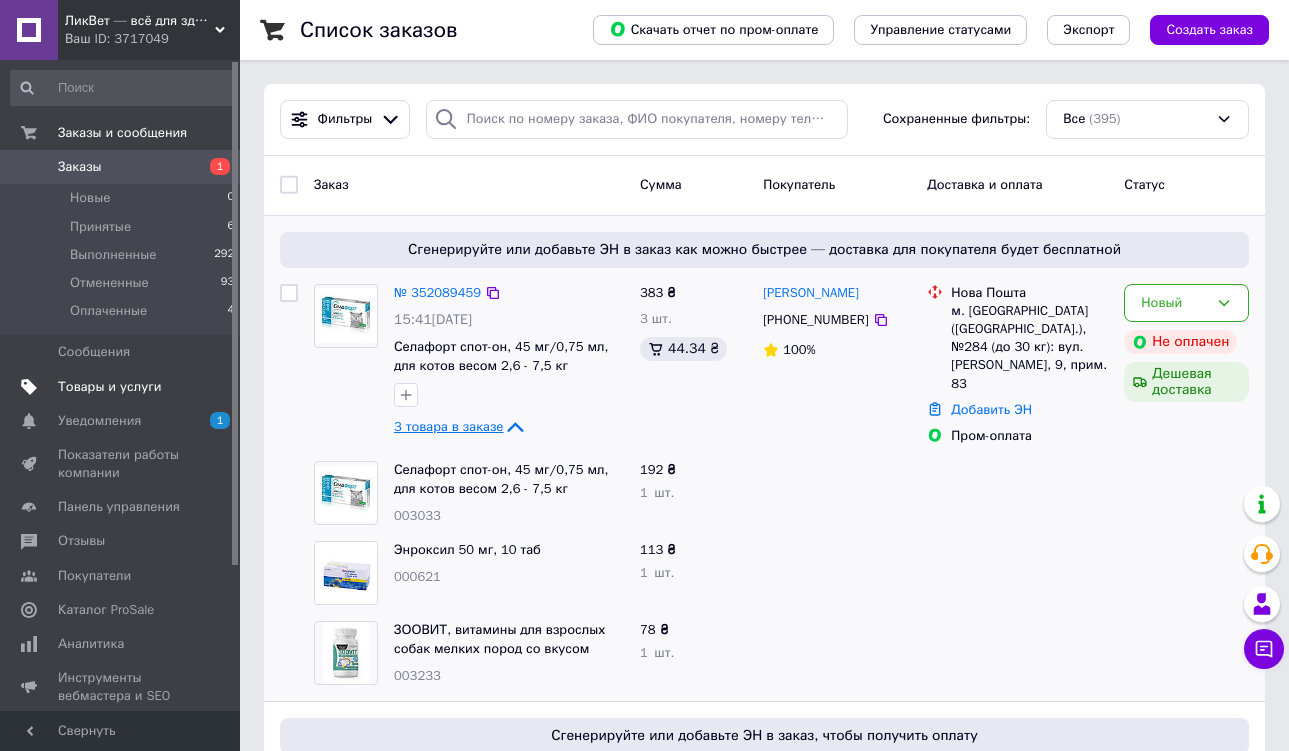 click on "Товары и услуги" at bounding box center [110, 387] 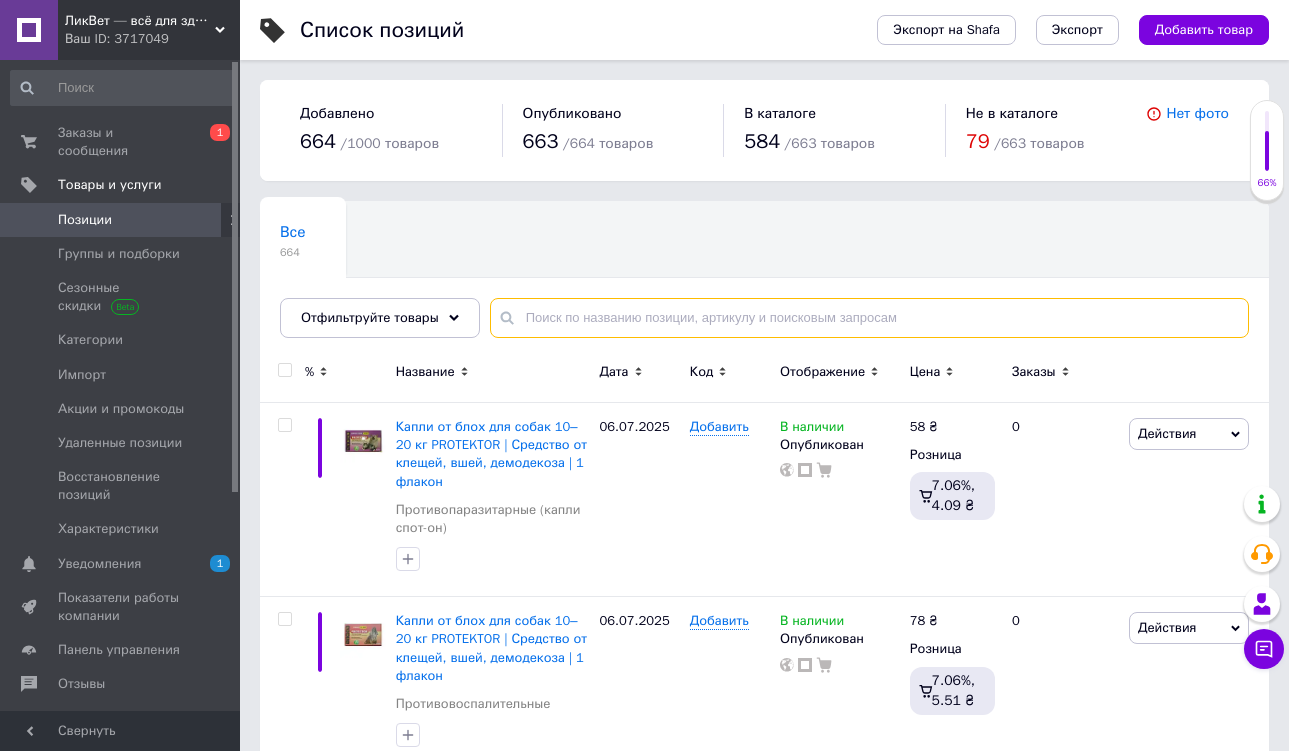 click at bounding box center [869, 318] 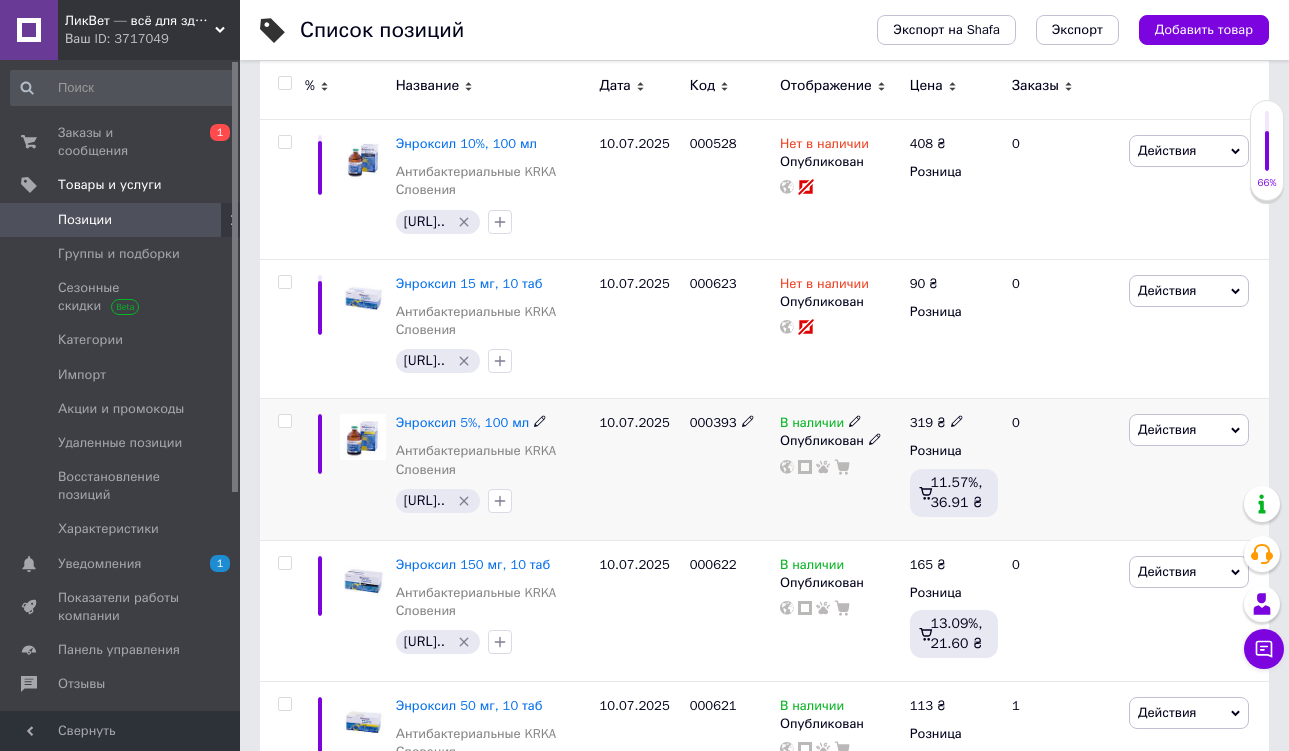 scroll, scrollTop: 356, scrollLeft: 0, axis: vertical 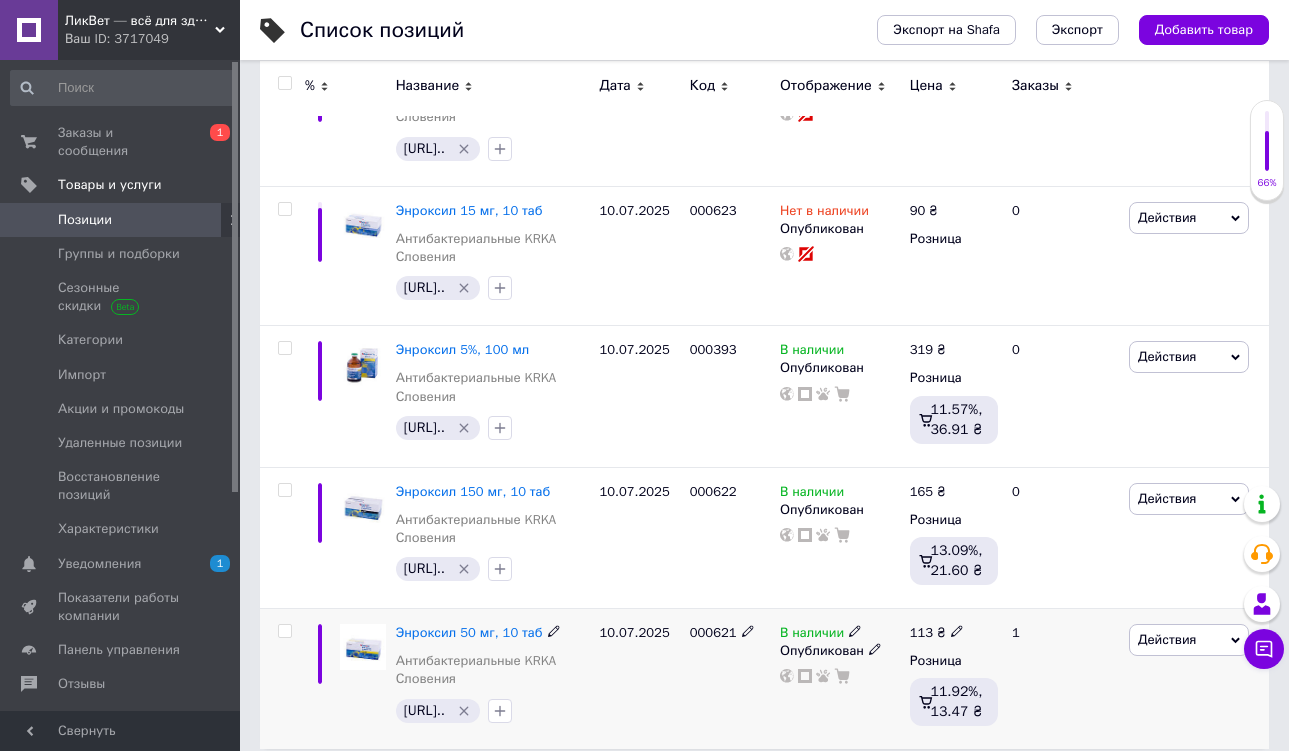 type on "енроксіл" 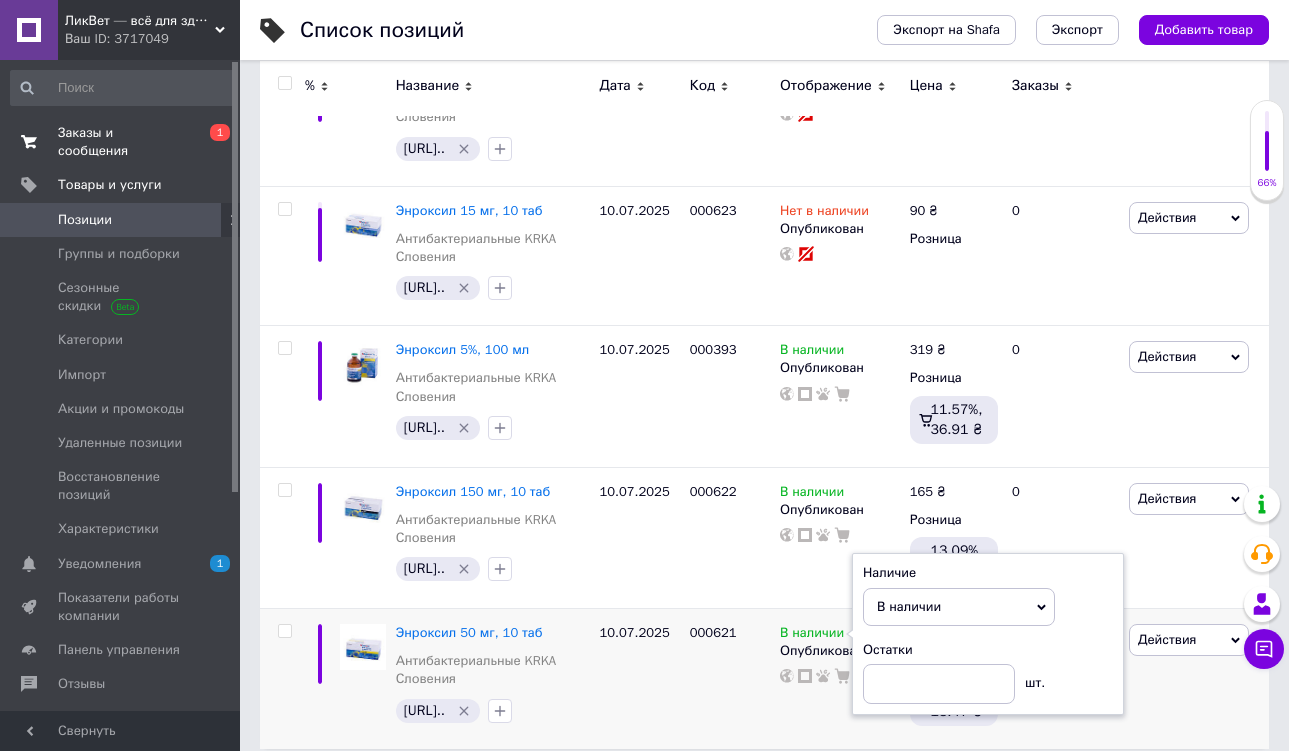 click on "Заказы и сообщения" at bounding box center (121, 142) 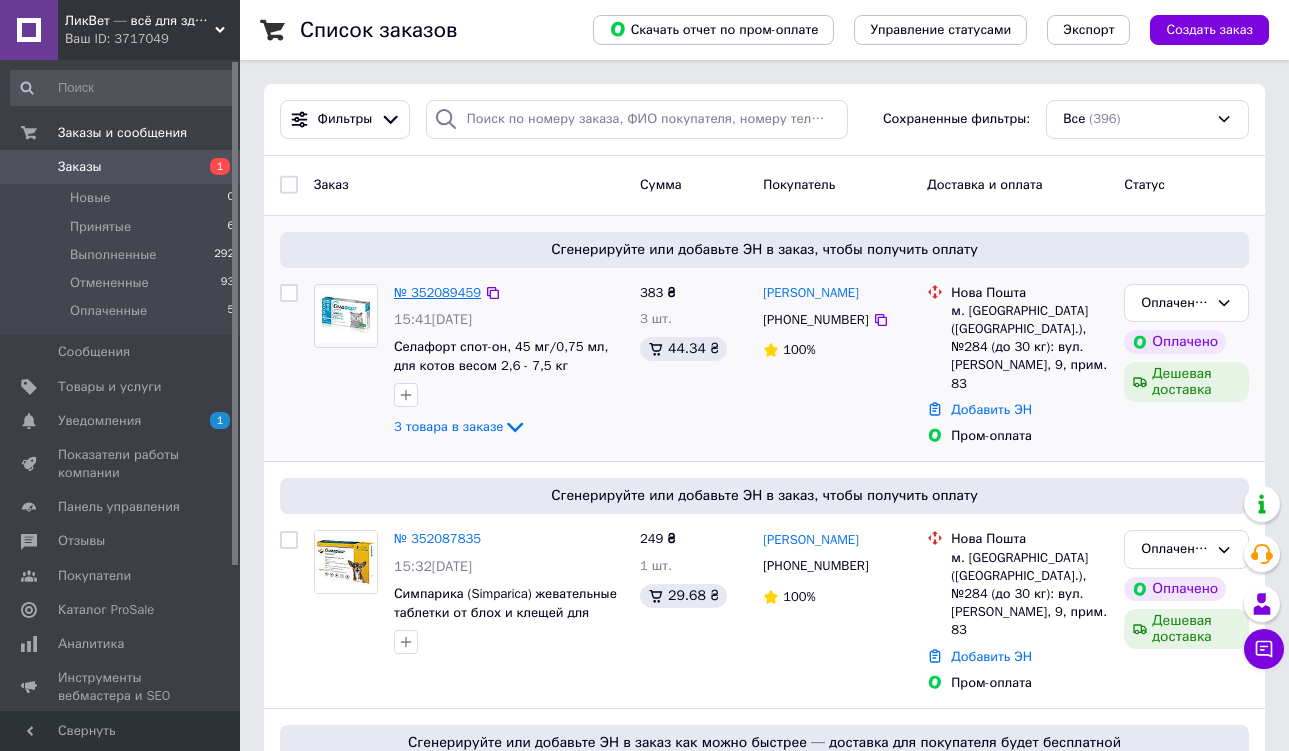 click on "№ 352089459" at bounding box center [437, 292] 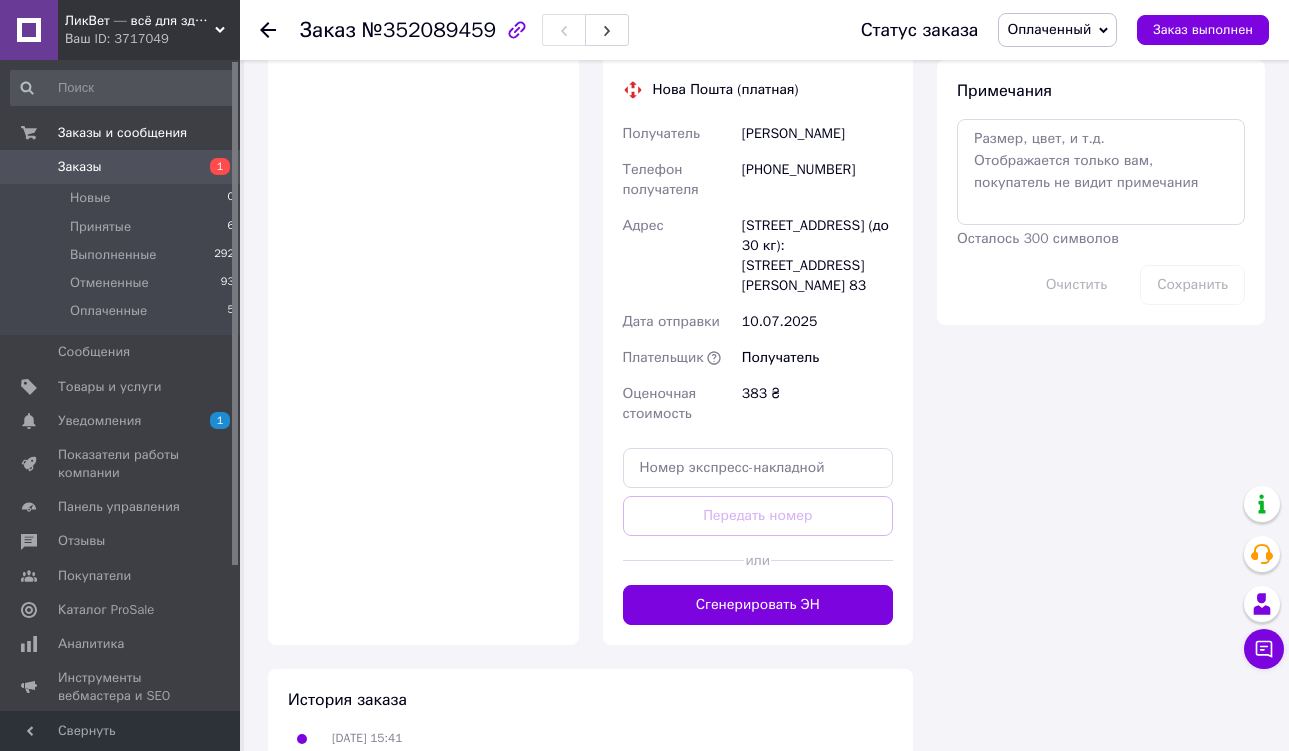 scroll, scrollTop: 1833, scrollLeft: 0, axis: vertical 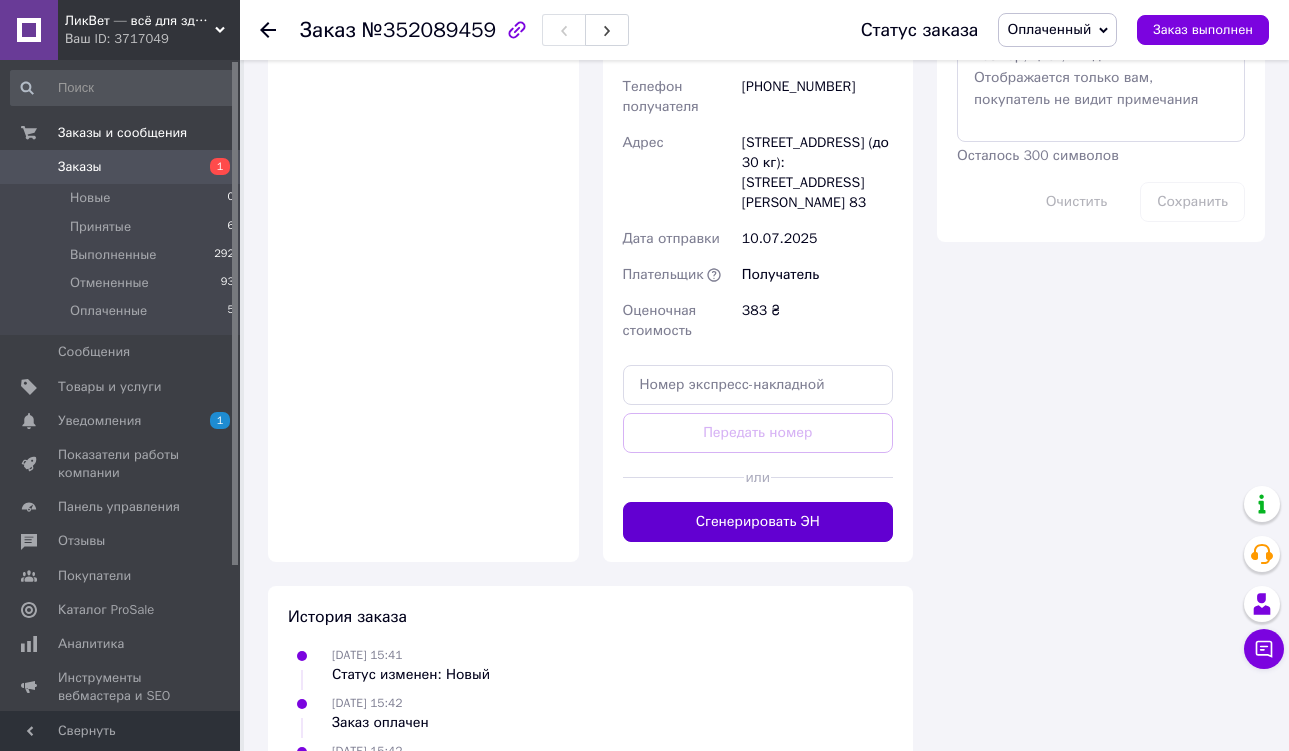 click on "Сгенерировать ЭН" at bounding box center [758, 522] 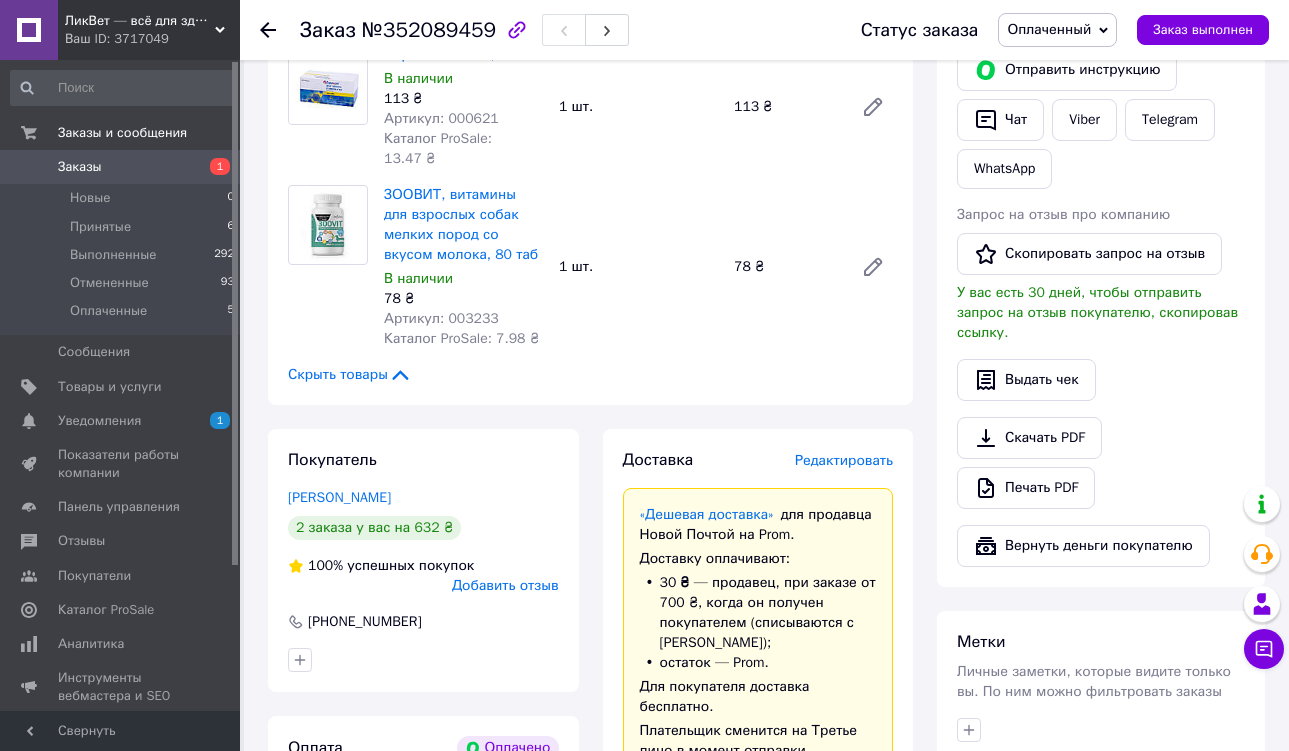 scroll, scrollTop: 1071, scrollLeft: 0, axis: vertical 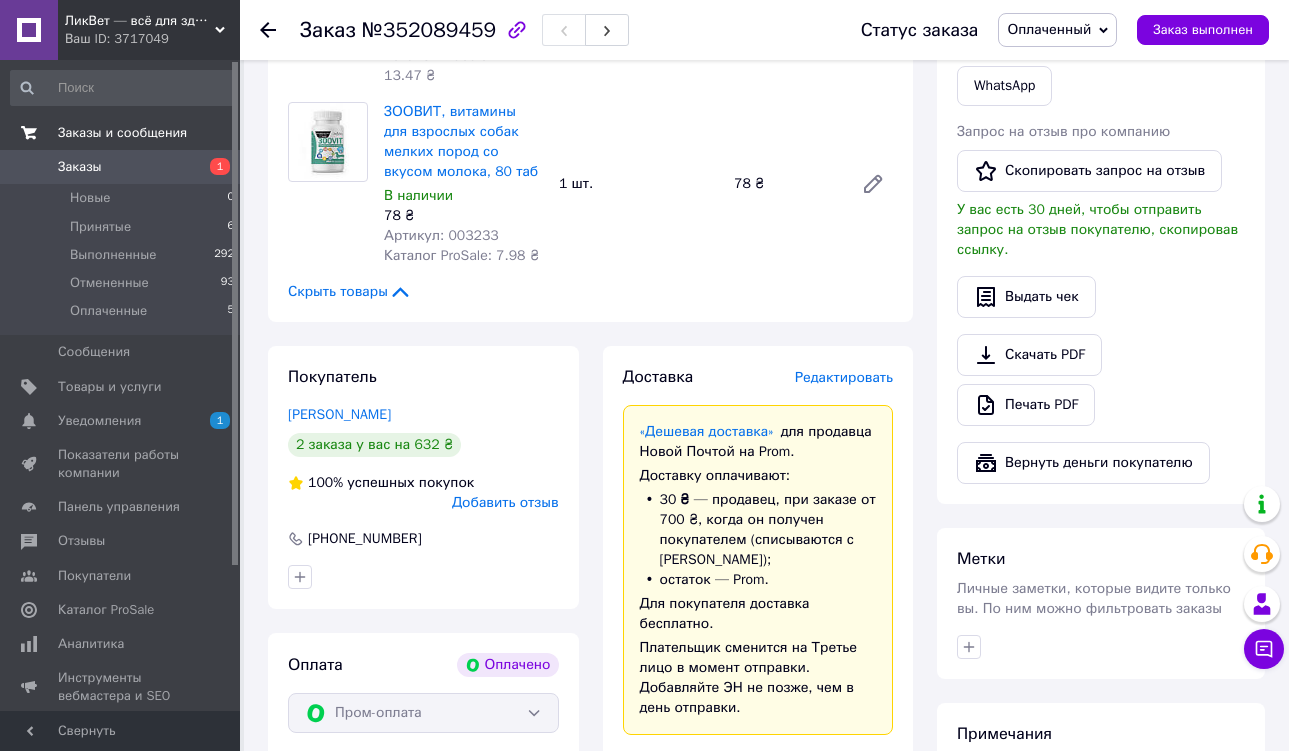 click on "Заказы и сообщения" at bounding box center [122, 133] 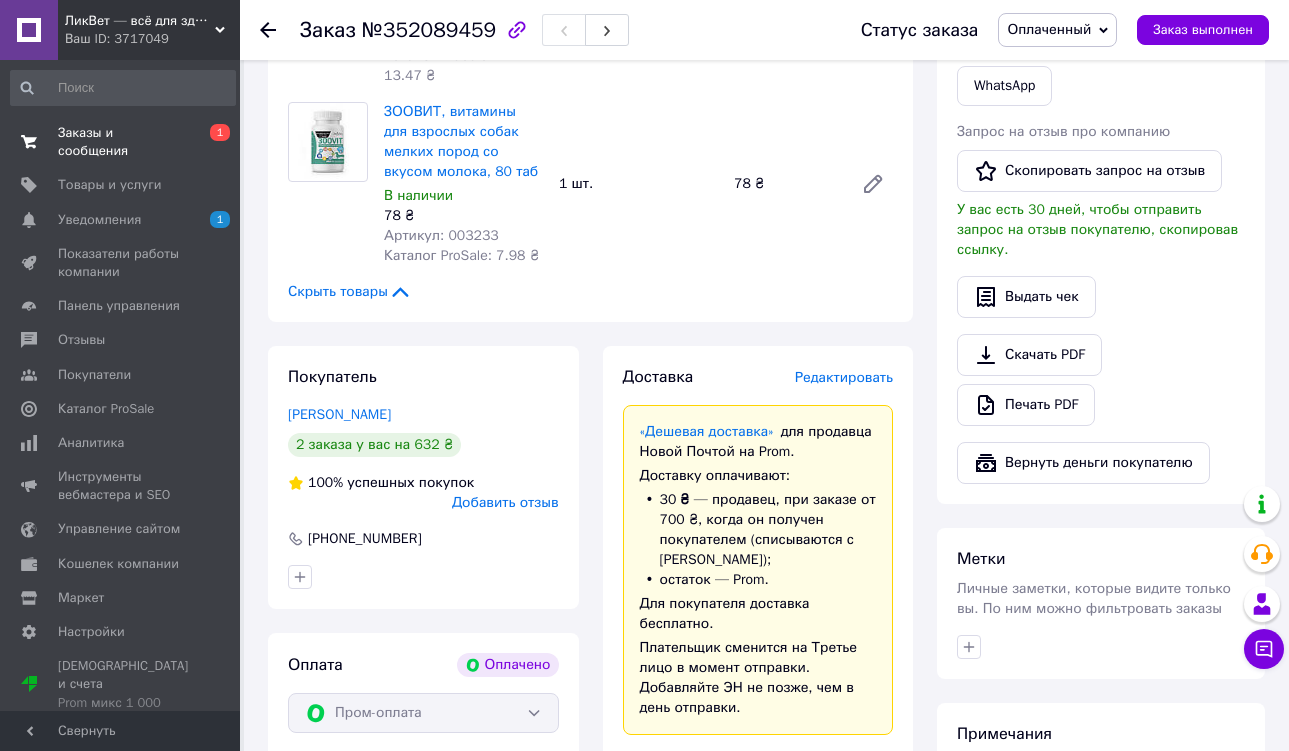 click on "Заказы и сообщения" at bounding box center [121, 142] 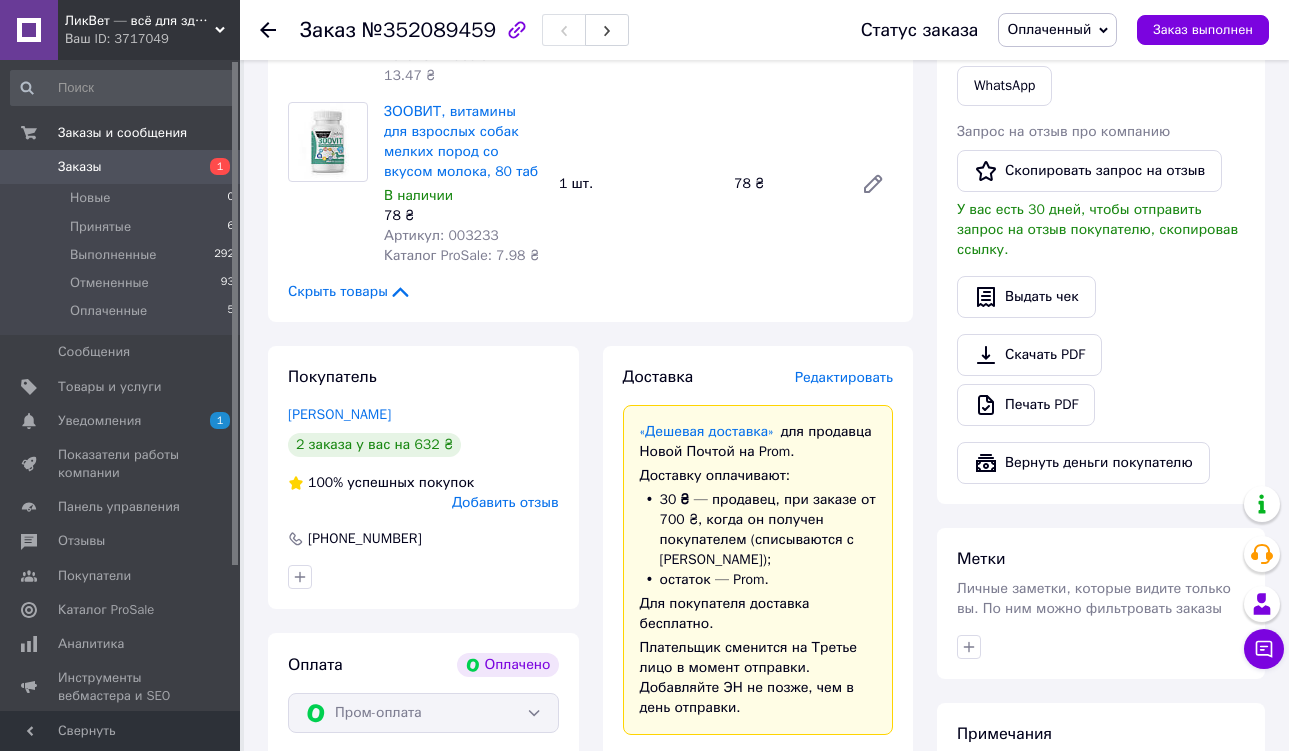click 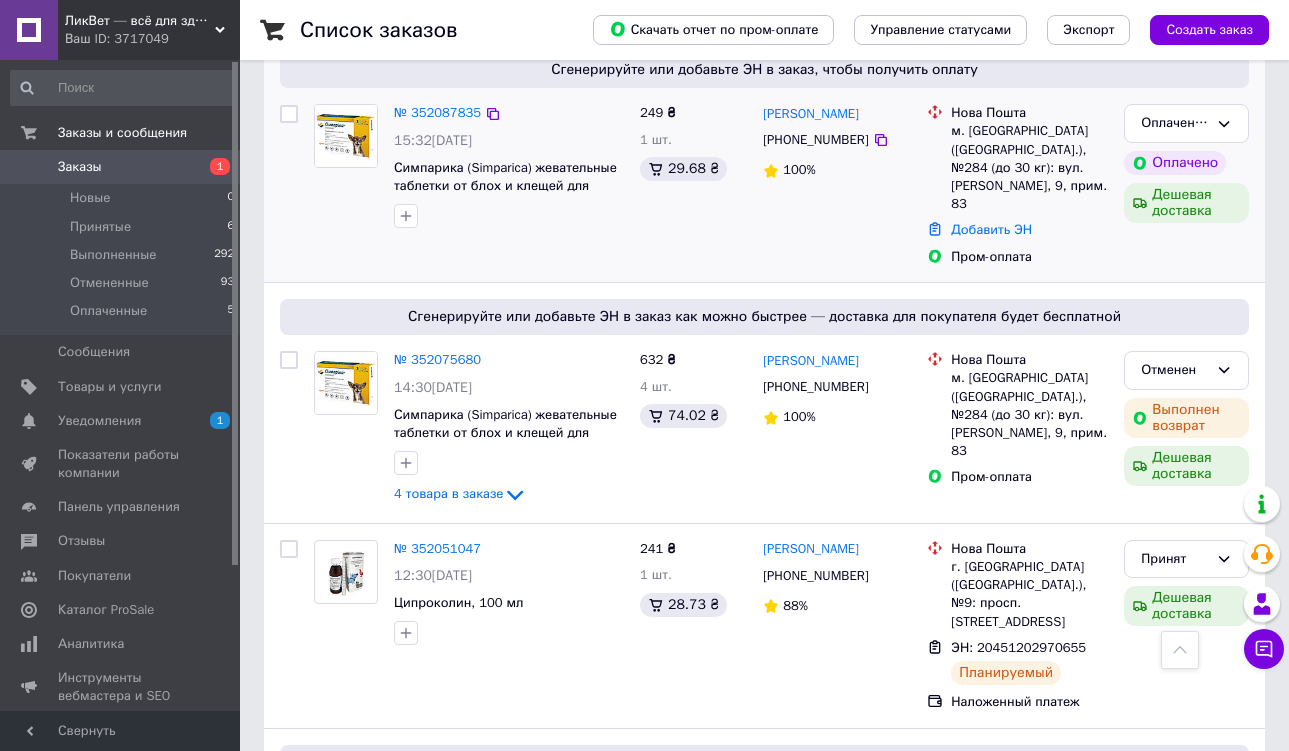 scroll, scrollTop: 32, scrollLeft: 0, axis: vertical 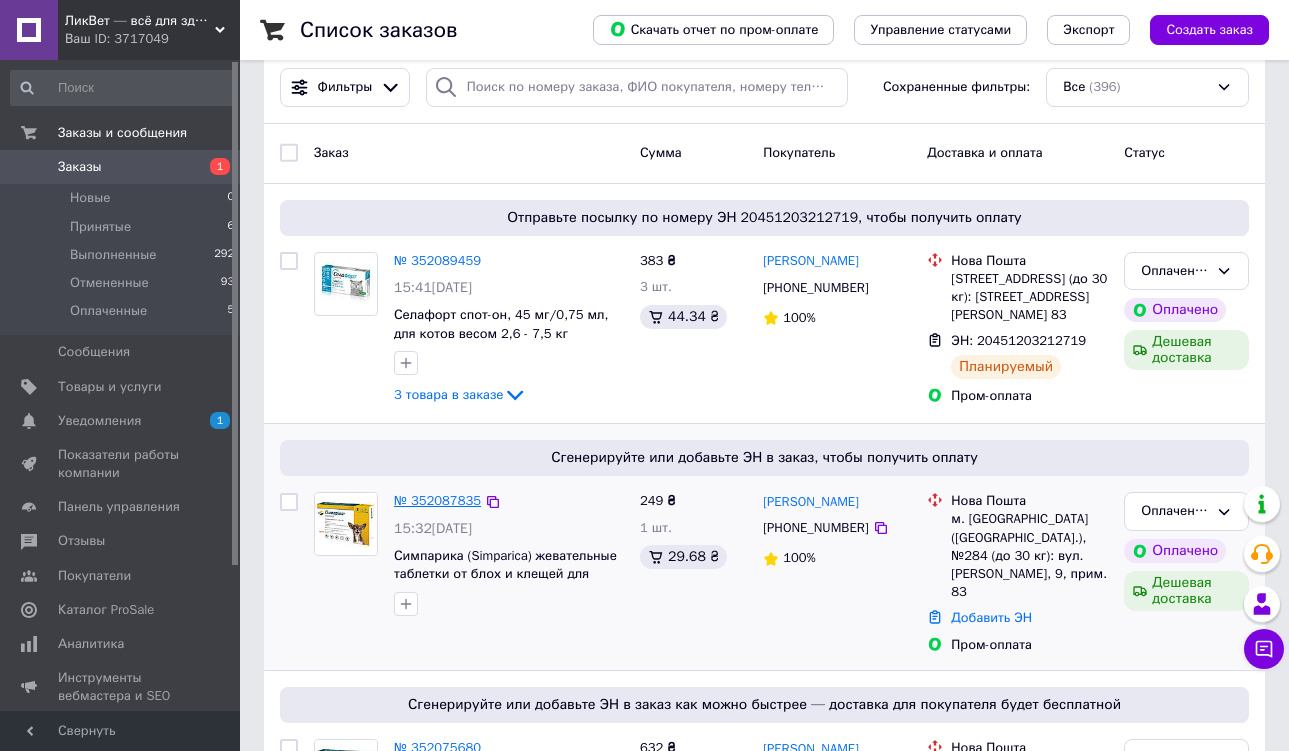 click on "№ 352087835" at bounding box center [437, 500] 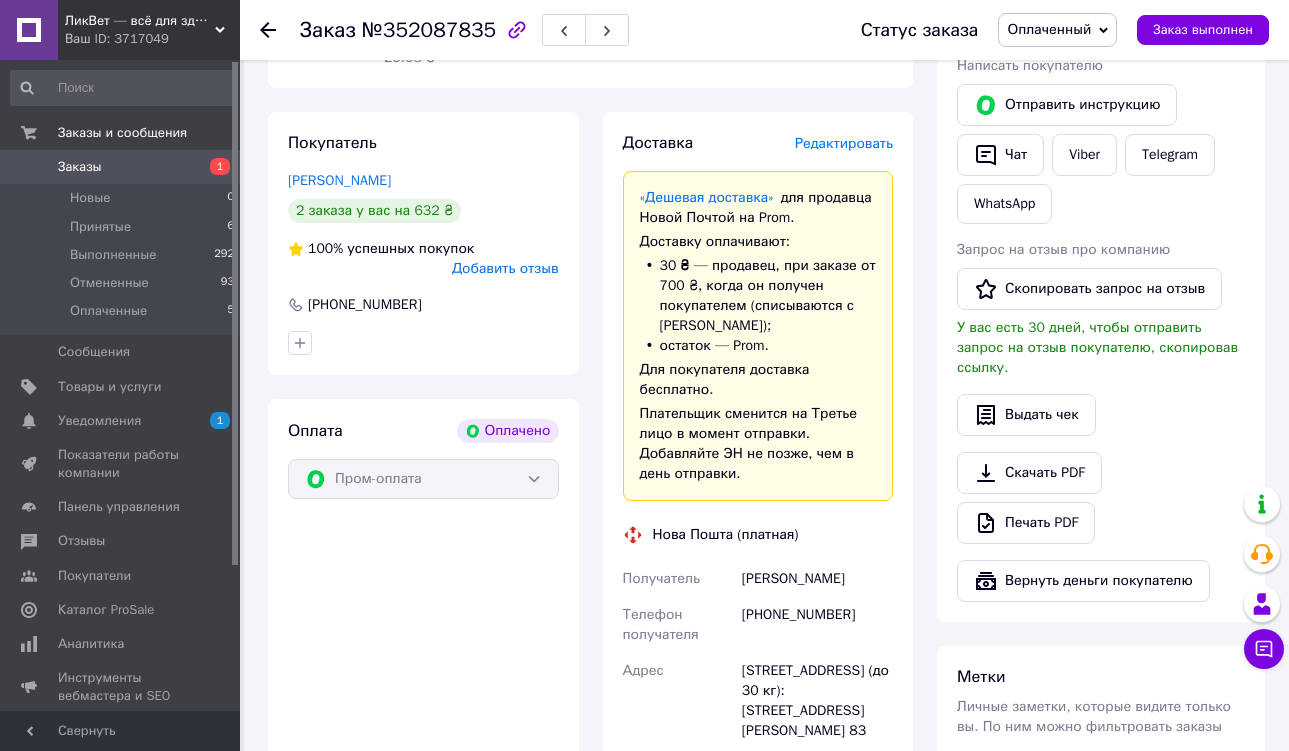 scroll, scrollTop: 1588, scrollLeft: 0, axis: vertical 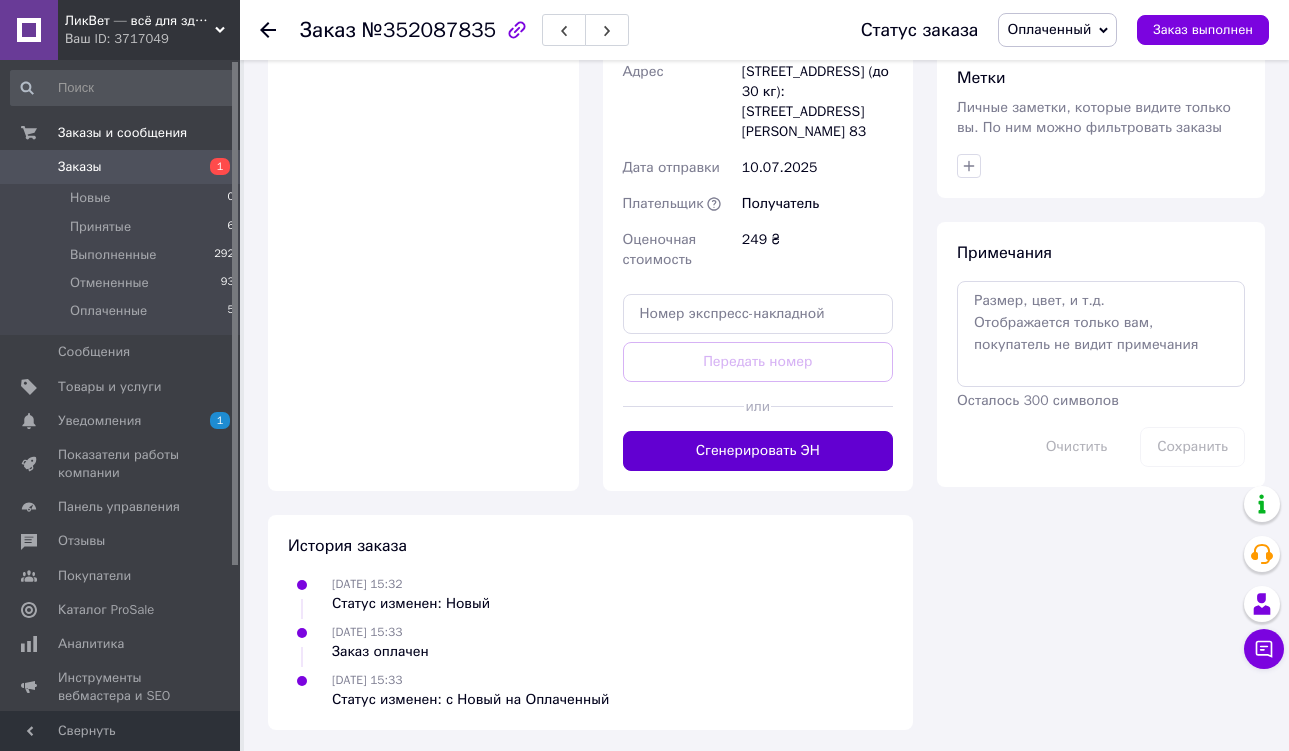 click on "Сгенерировать ЭН" at bounding box center (758, 451) 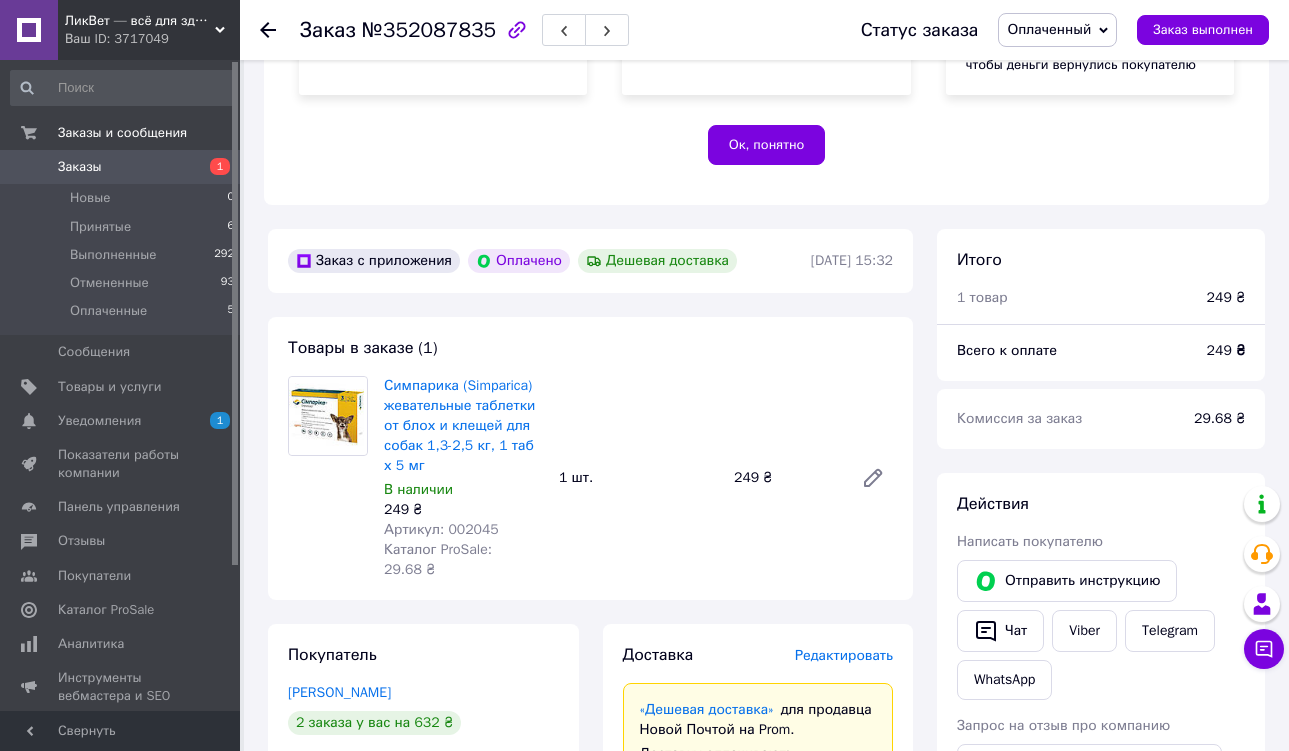 scroll, scrollTop: 528, scrollLeft: 0, axis: vertical 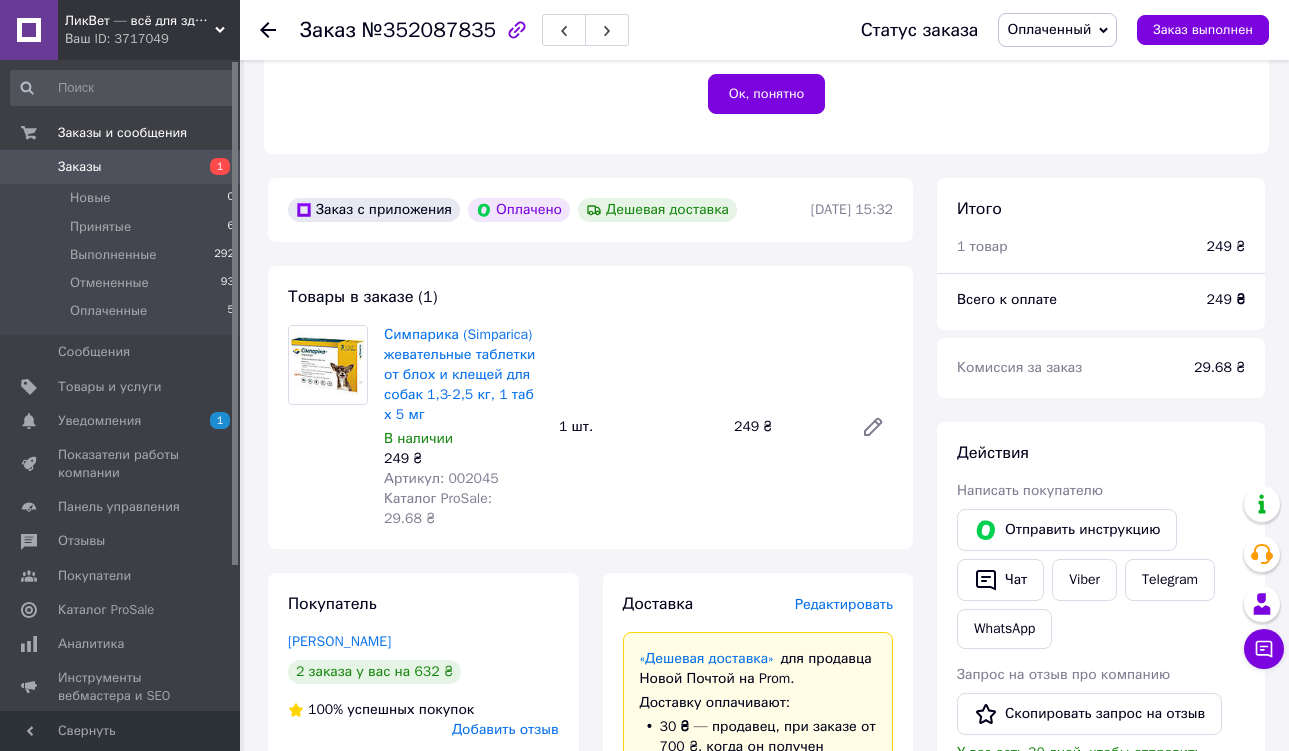 click 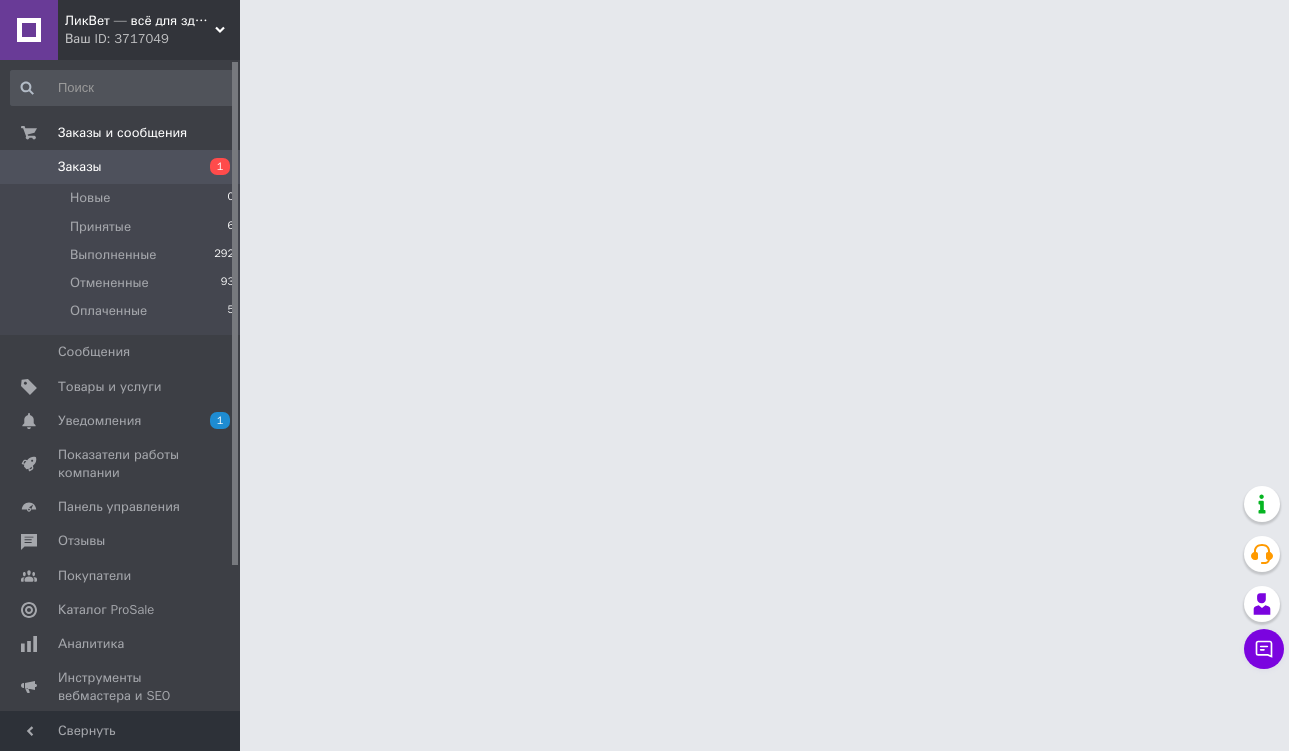 scroll, scrollTop: 0, scrollLeft: 0, axis: both 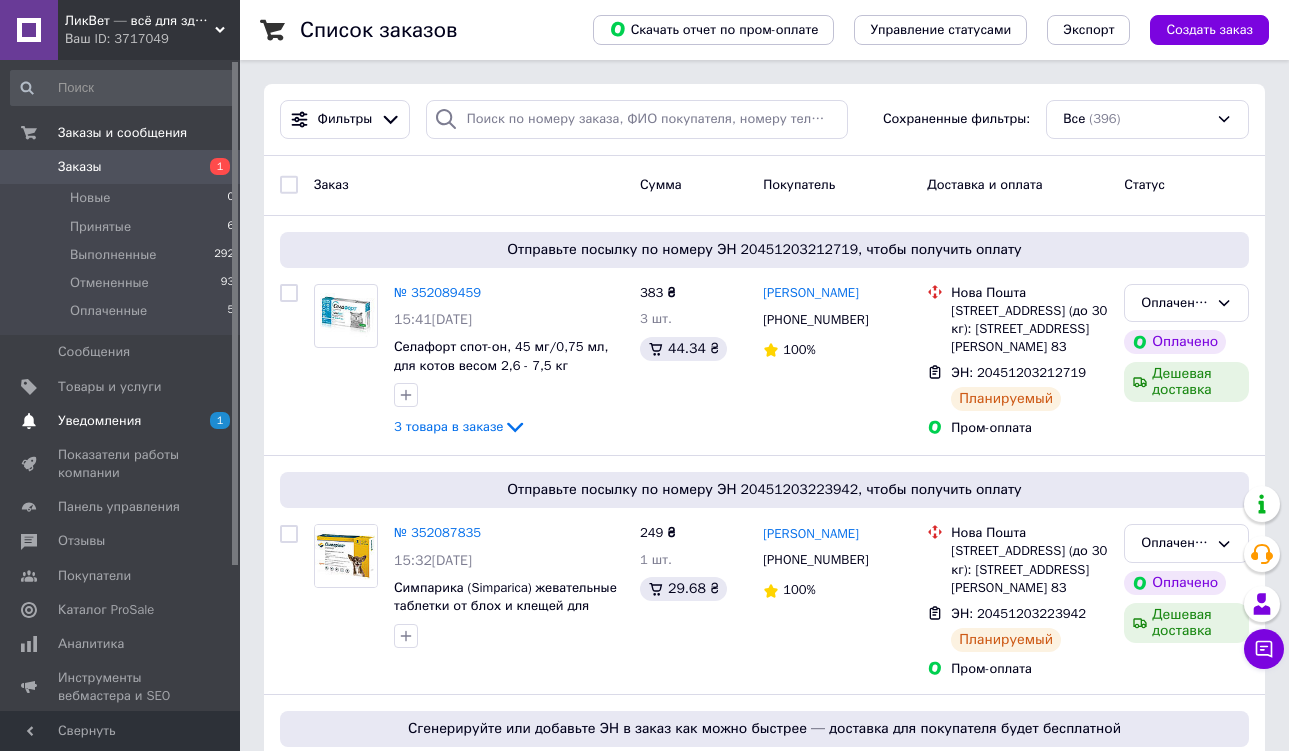 click on "Уведомления" at bounding box center [99, 421] 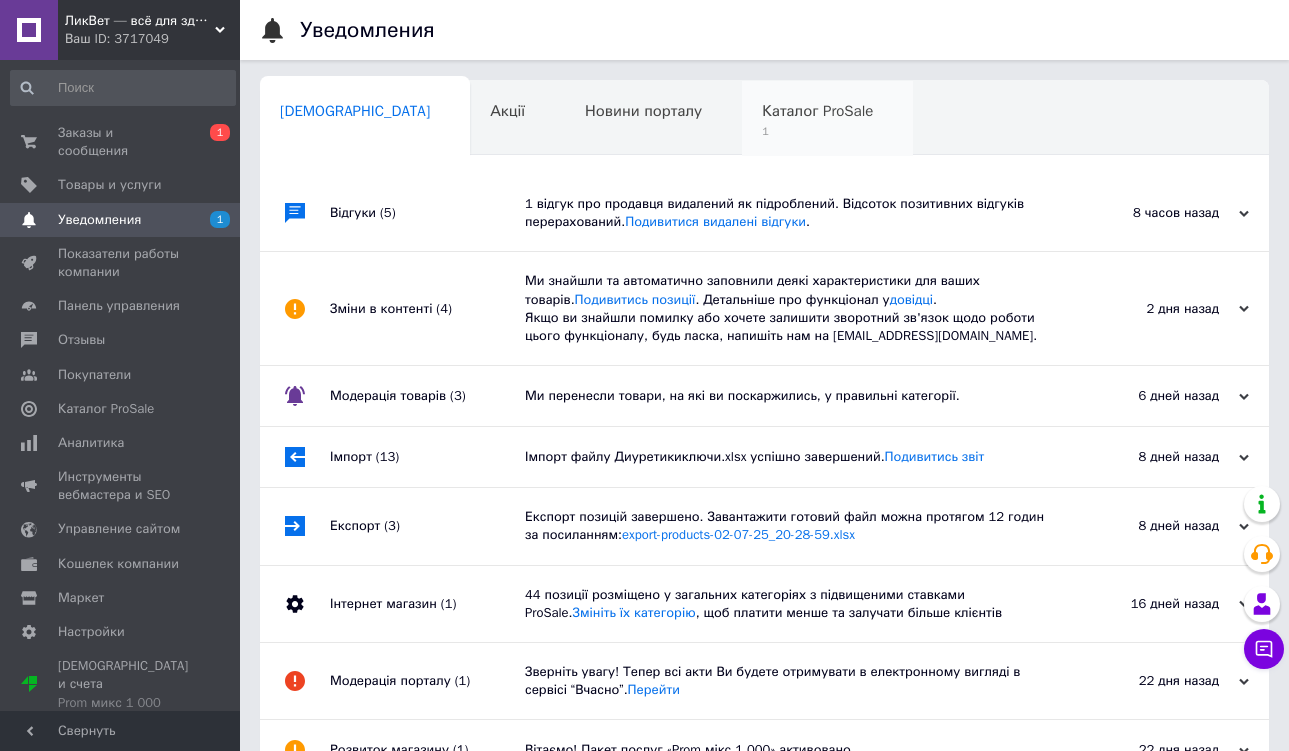 click on "Каталог ProSale" at bounding box center [817, 111] 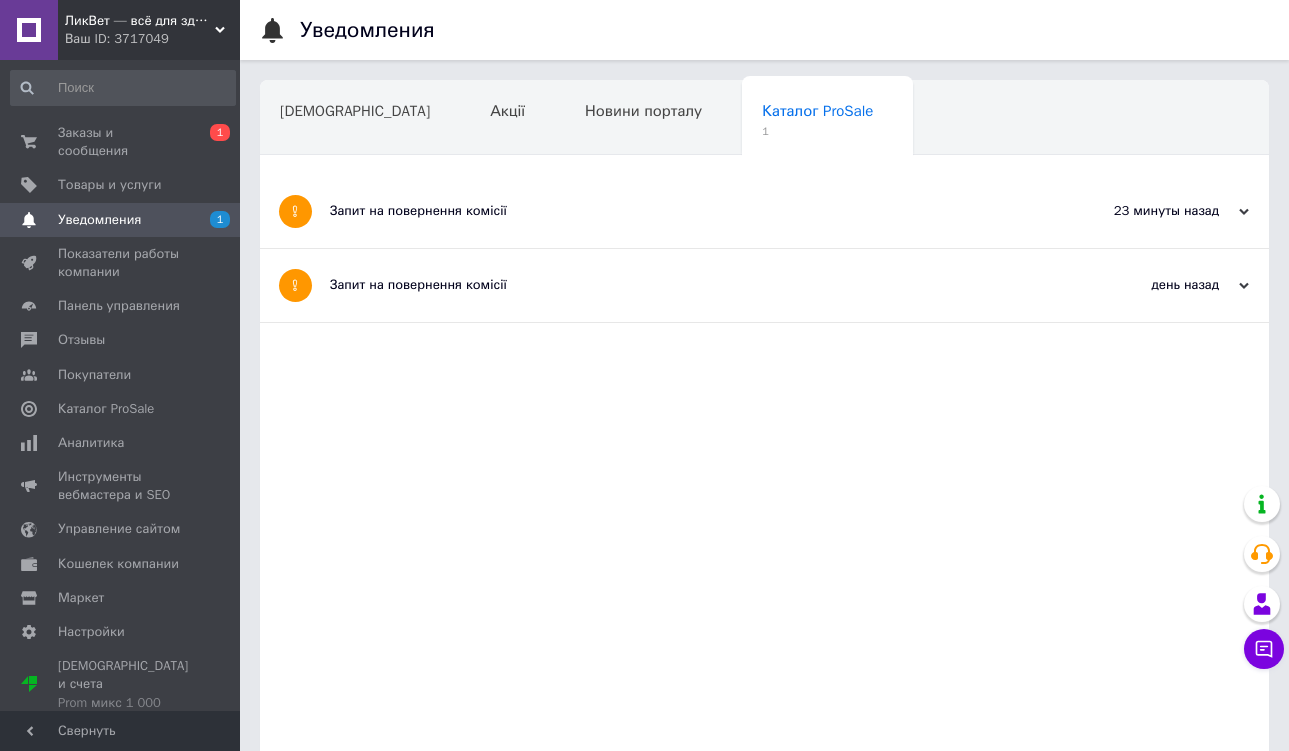 click on "Запит на повернення комісії" at bounding box center (689, 211) 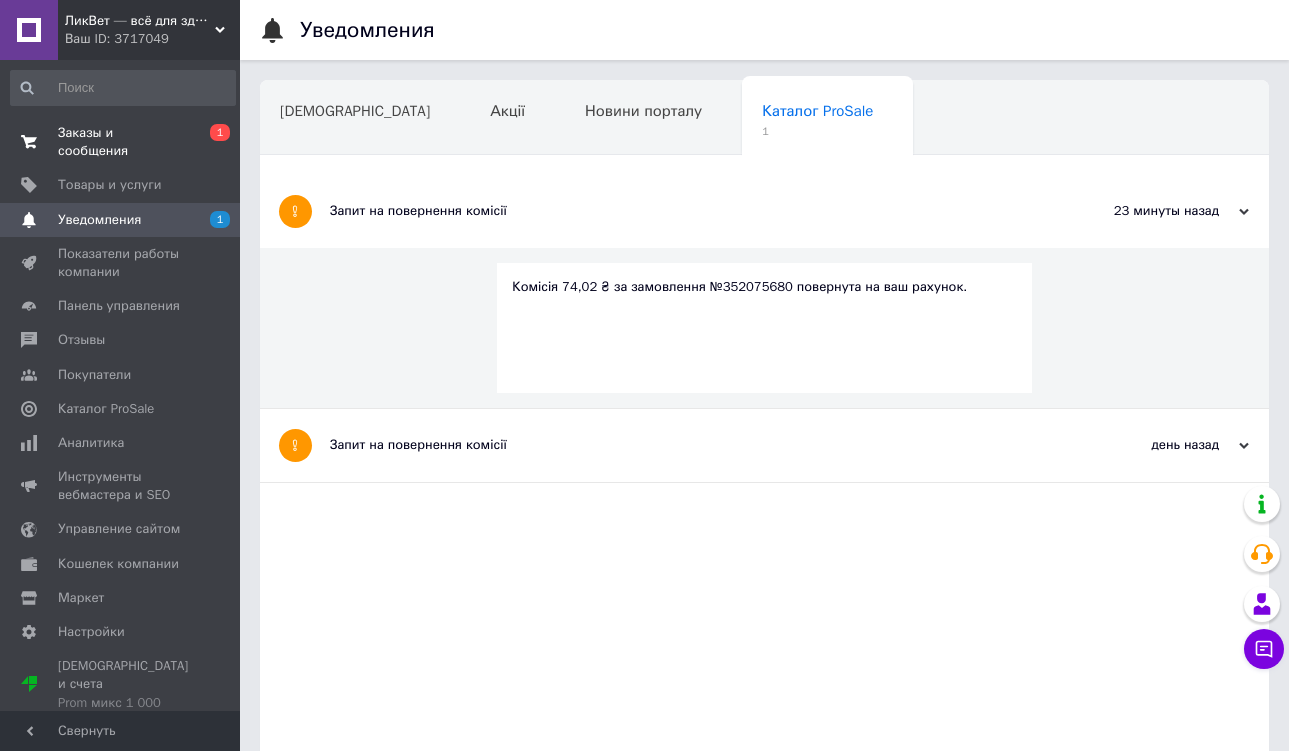click on "Заказы и сообщения" at bounding box center (121, 142) 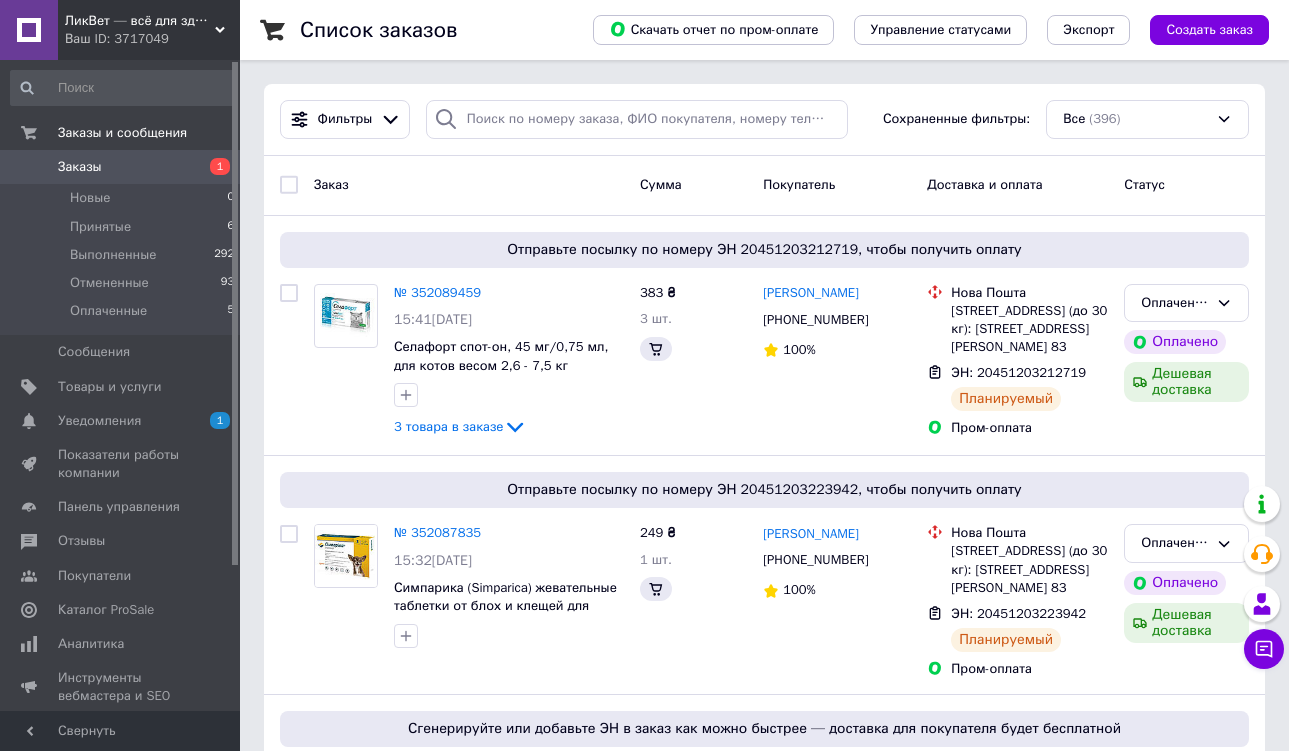 click on "Заказы" at bounding box center [80, 167] 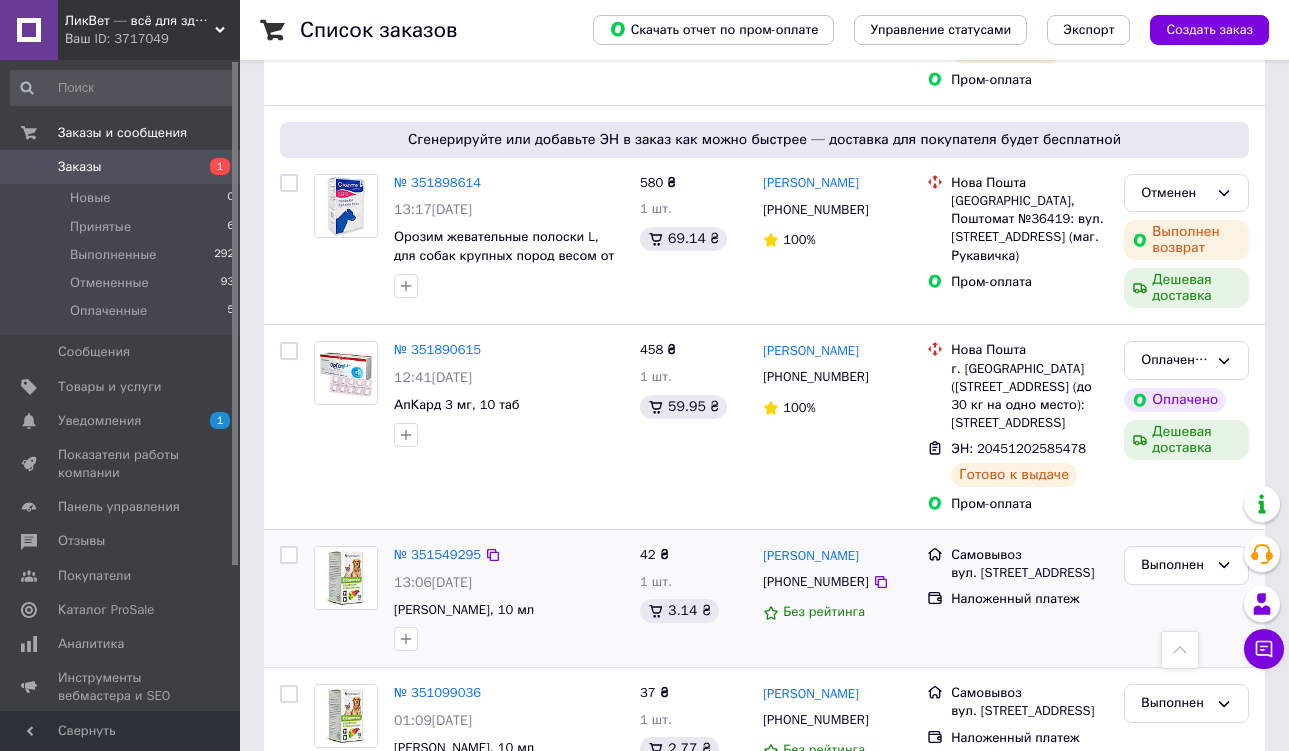 scroll, scrollTop: 1172, scrollLeft: 0, axis: vertical 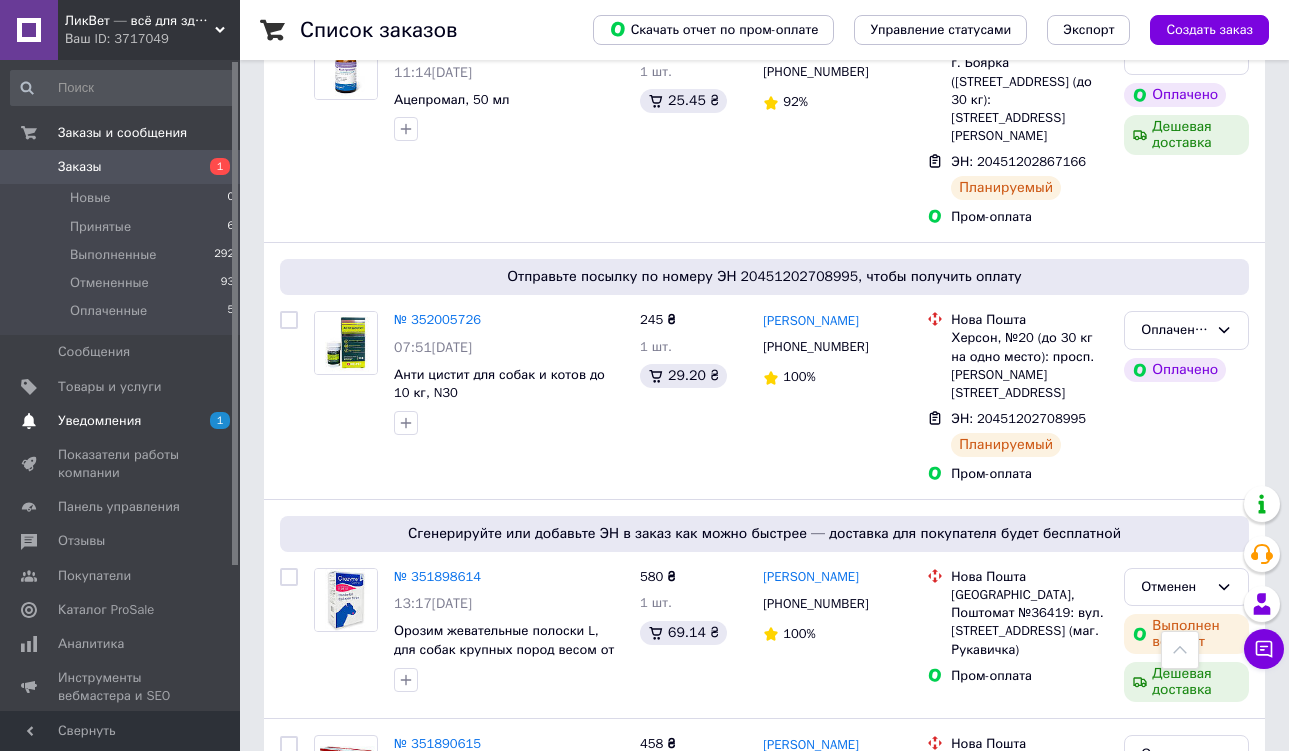 click on "Уведомления" at bounding box center (99, 421) 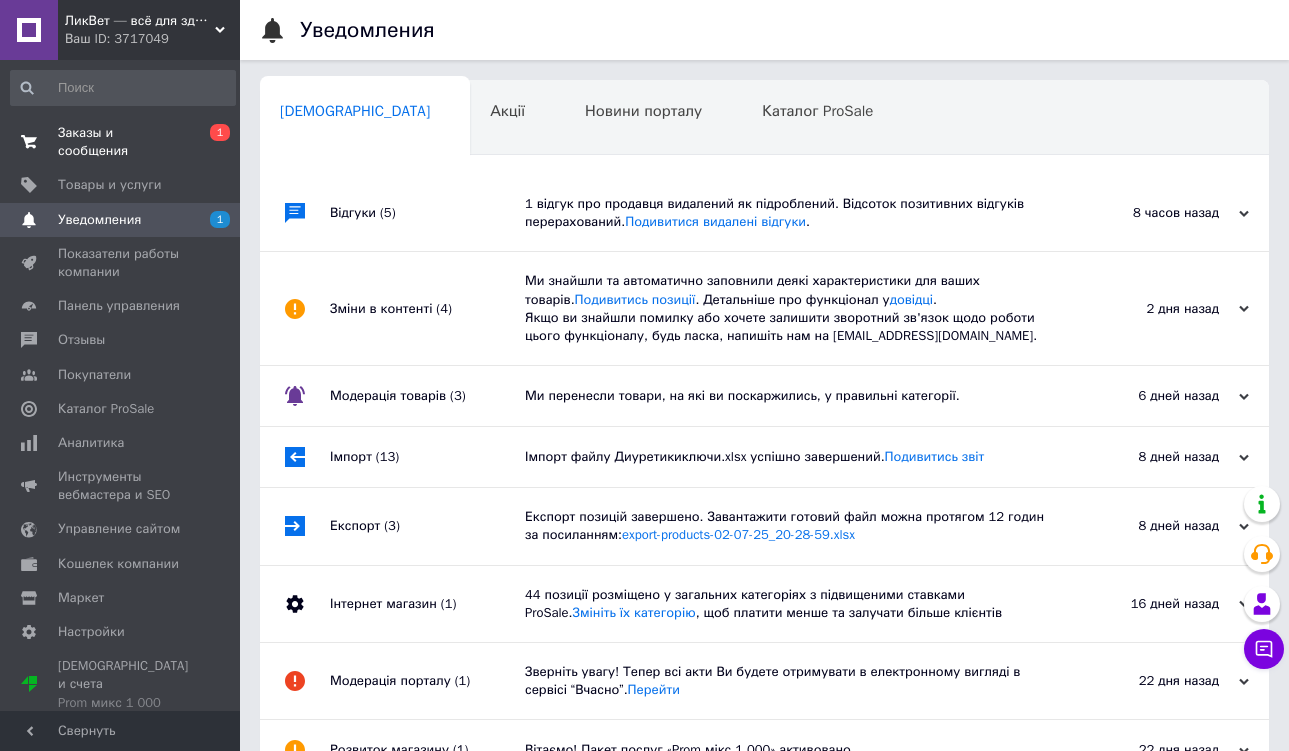 click on "Заказы и сообщения" at bounding box center [121, 142] 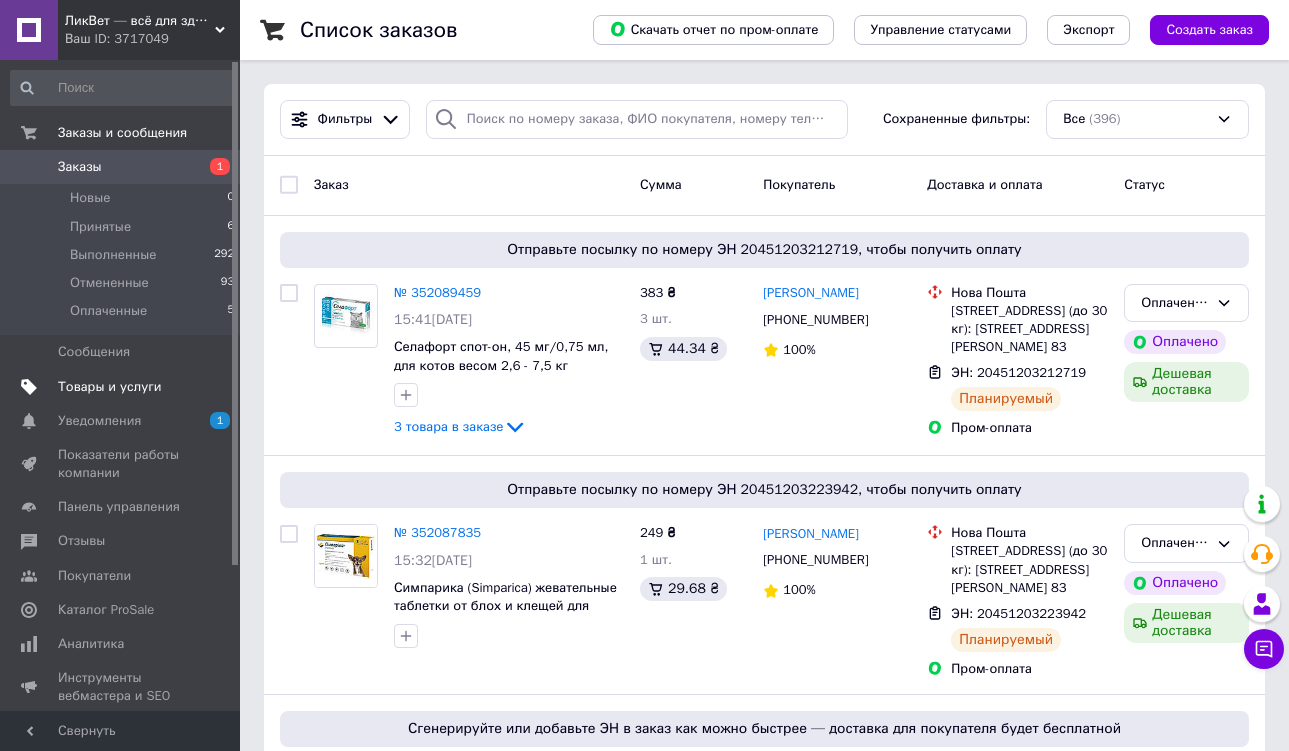 click on "Товары и услуги" at bounding box center [110, 387] 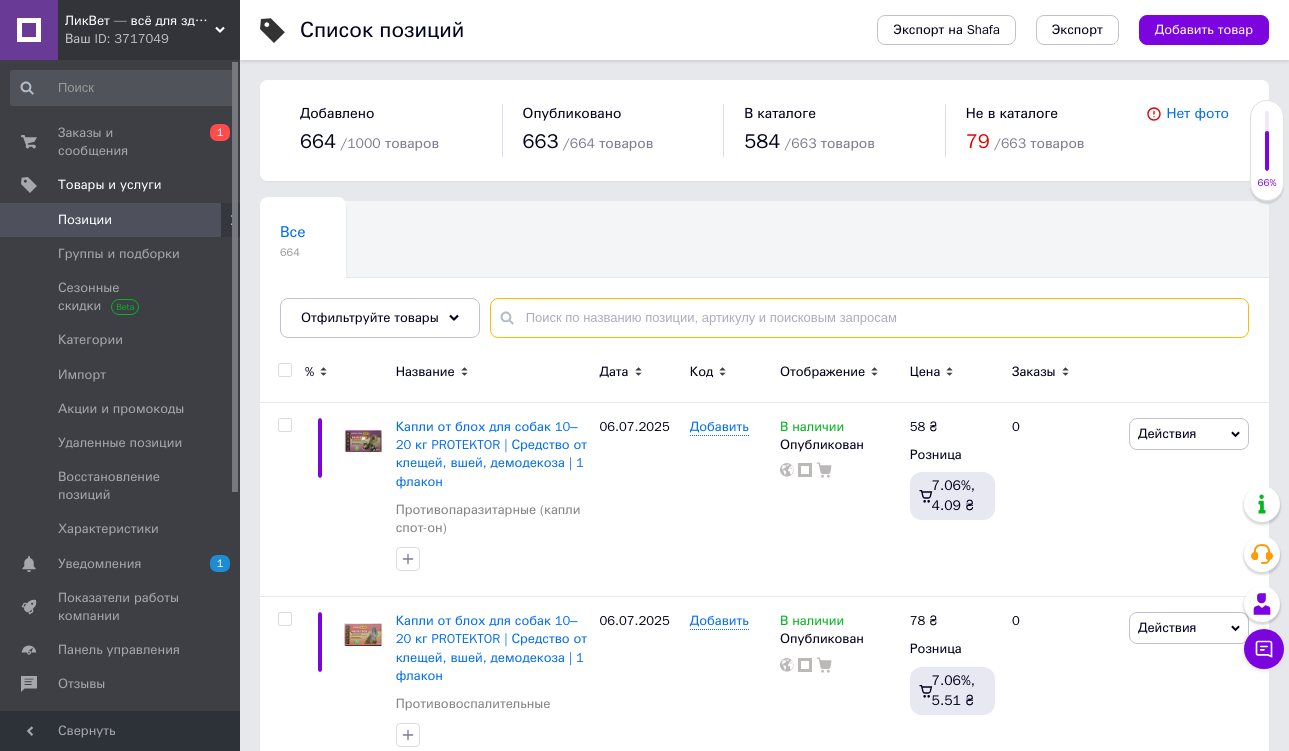 click at bounding box center [869, 318] 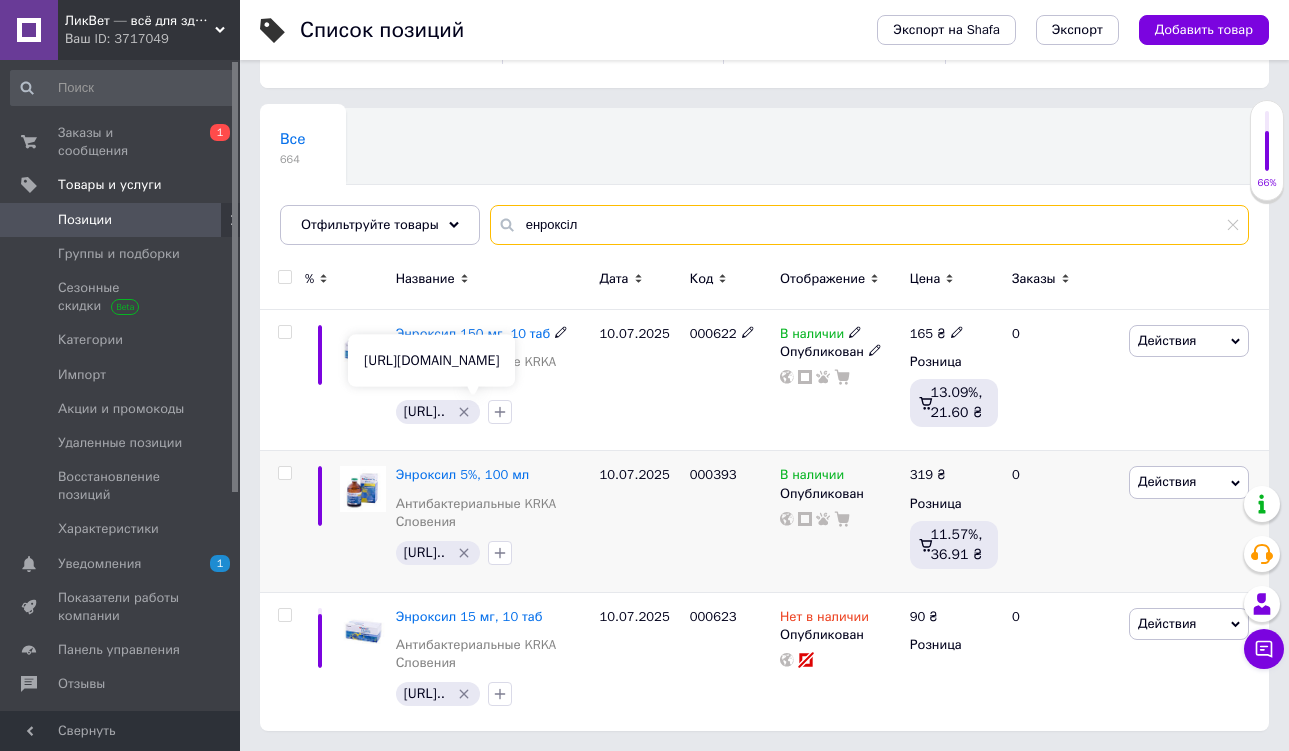 scroll, scrollTop: 92, scrollLeft: 0, axis: vertical 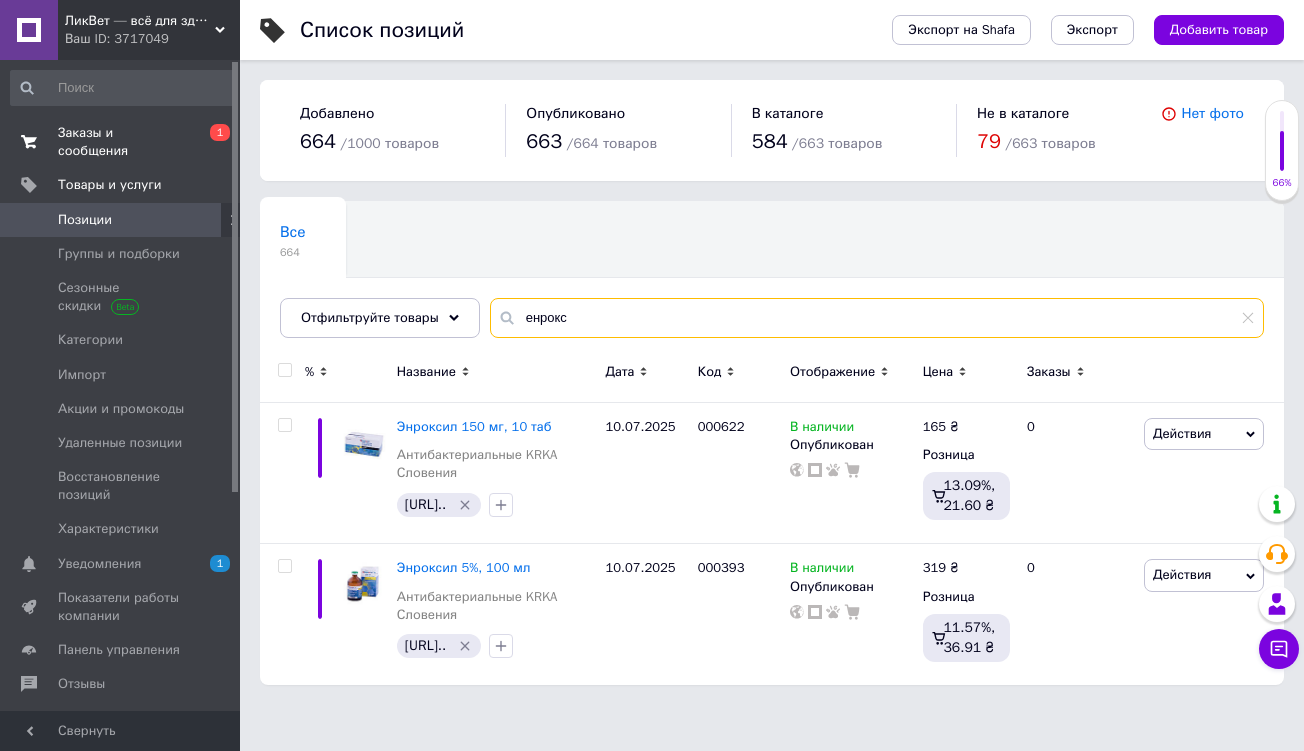 type on "енрокс" 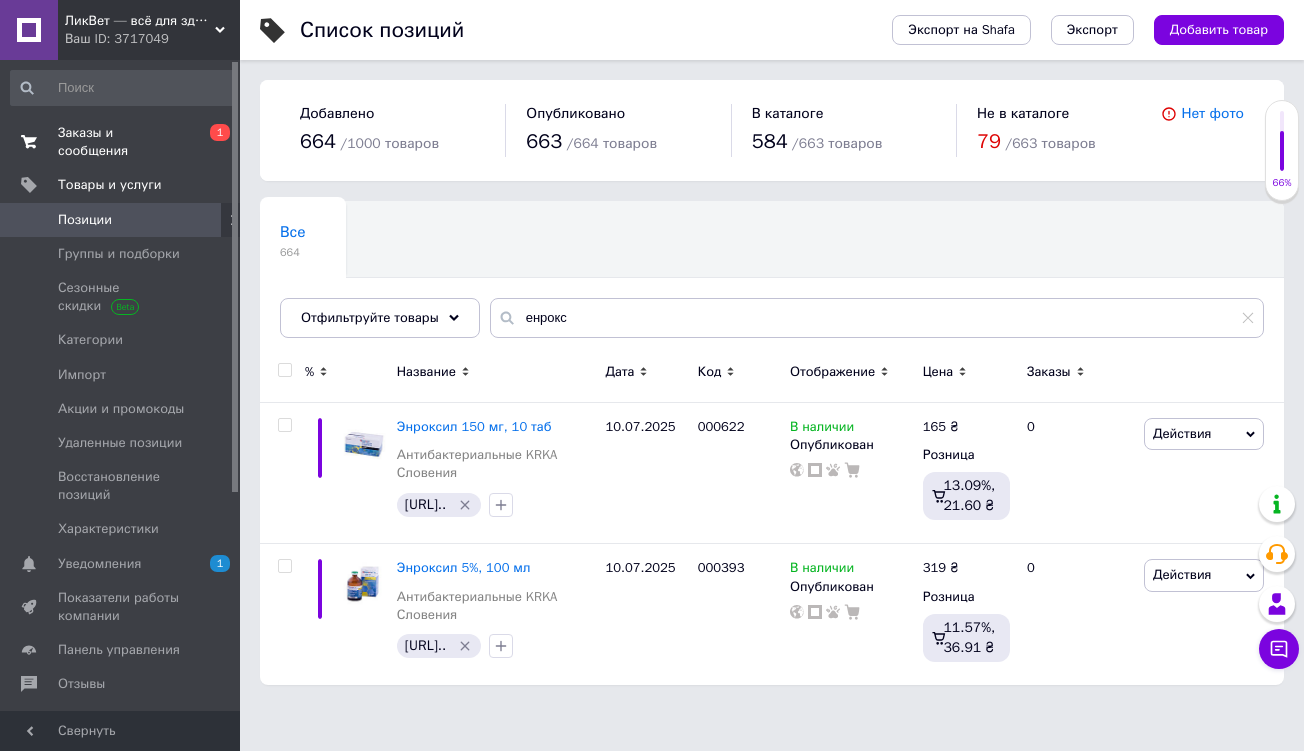 click on "Заказы и сообщения" at bounding box center (121, 142) 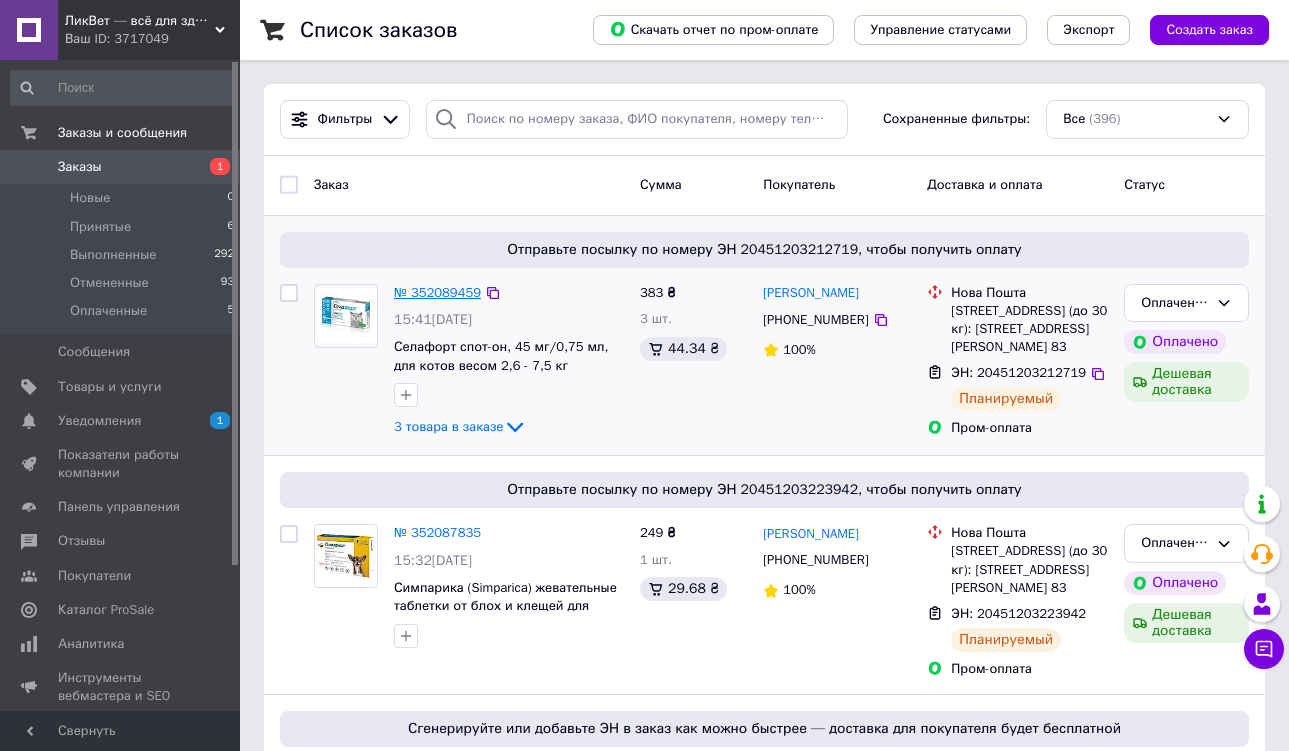 click on "№ 352089459" at bounding box center [437, 292] 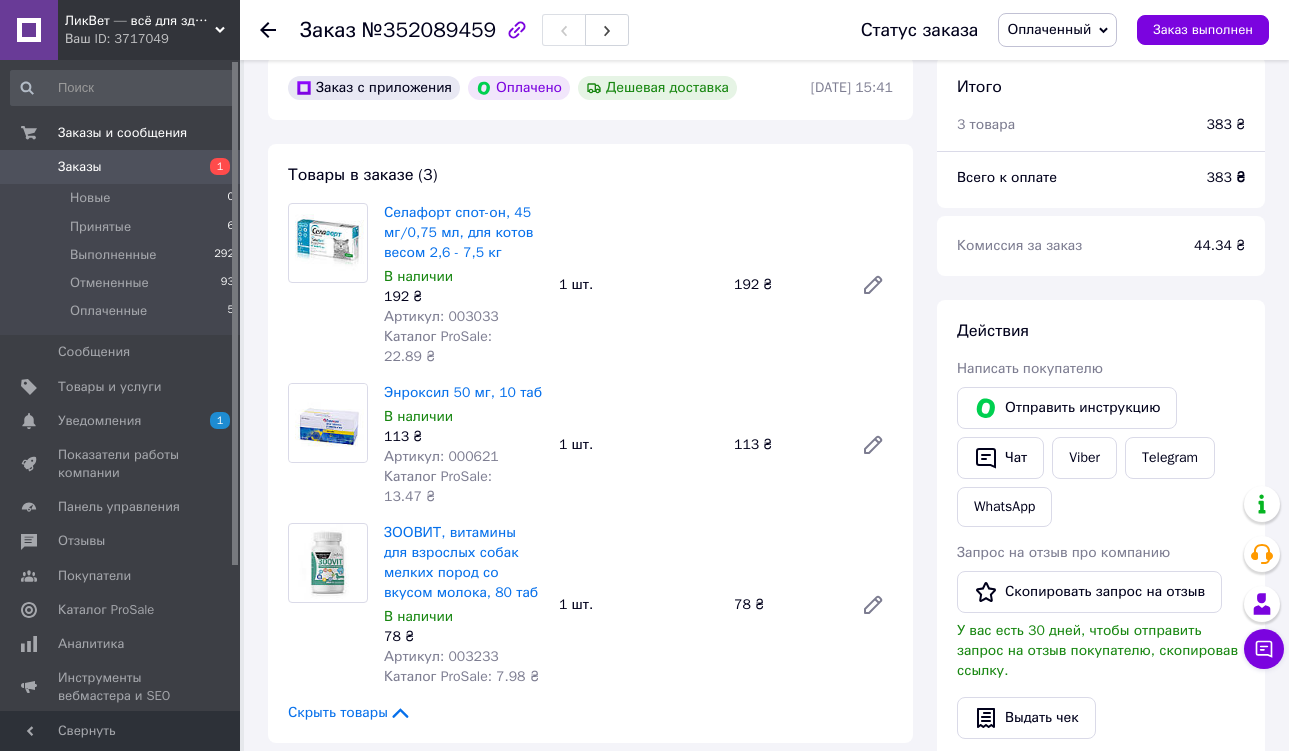 scroll, scrollTop: 645, scrollLeft: 0, axis: vertical 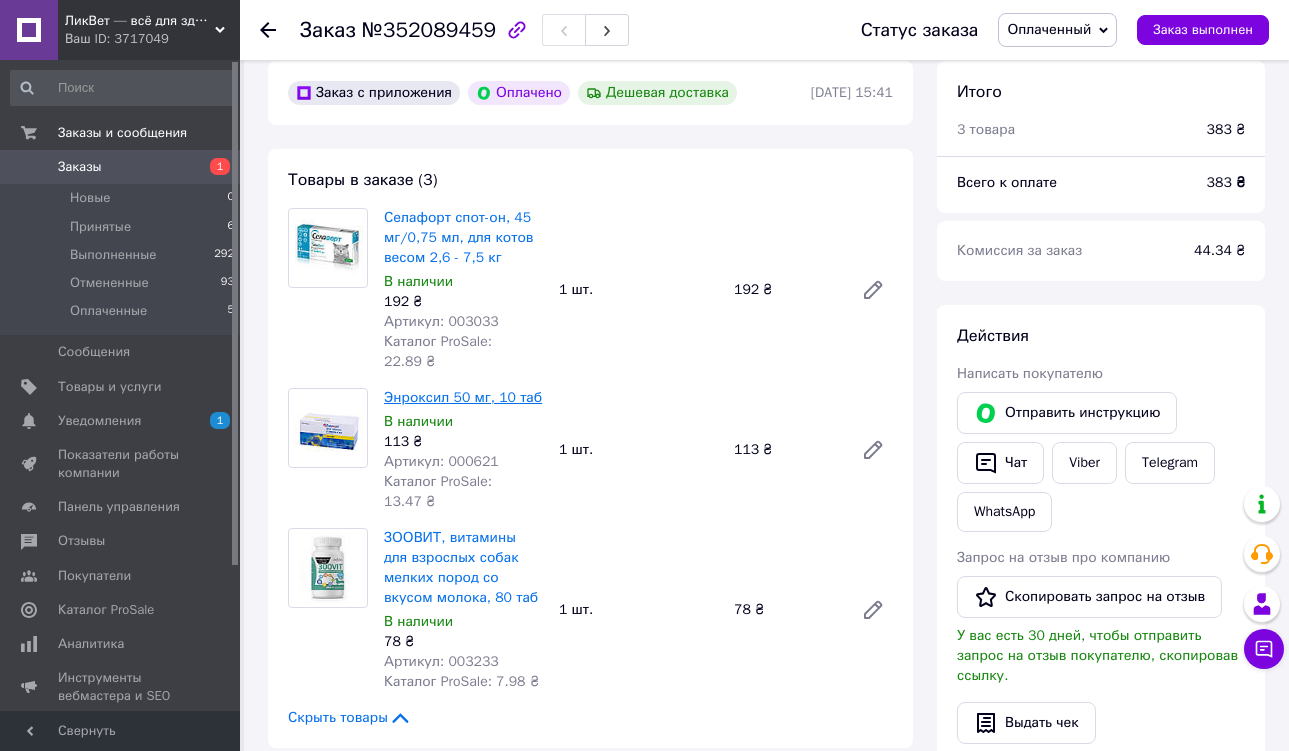 click on "Энроксил 50 мг, 10 таб" at bounding box center (463, 397) 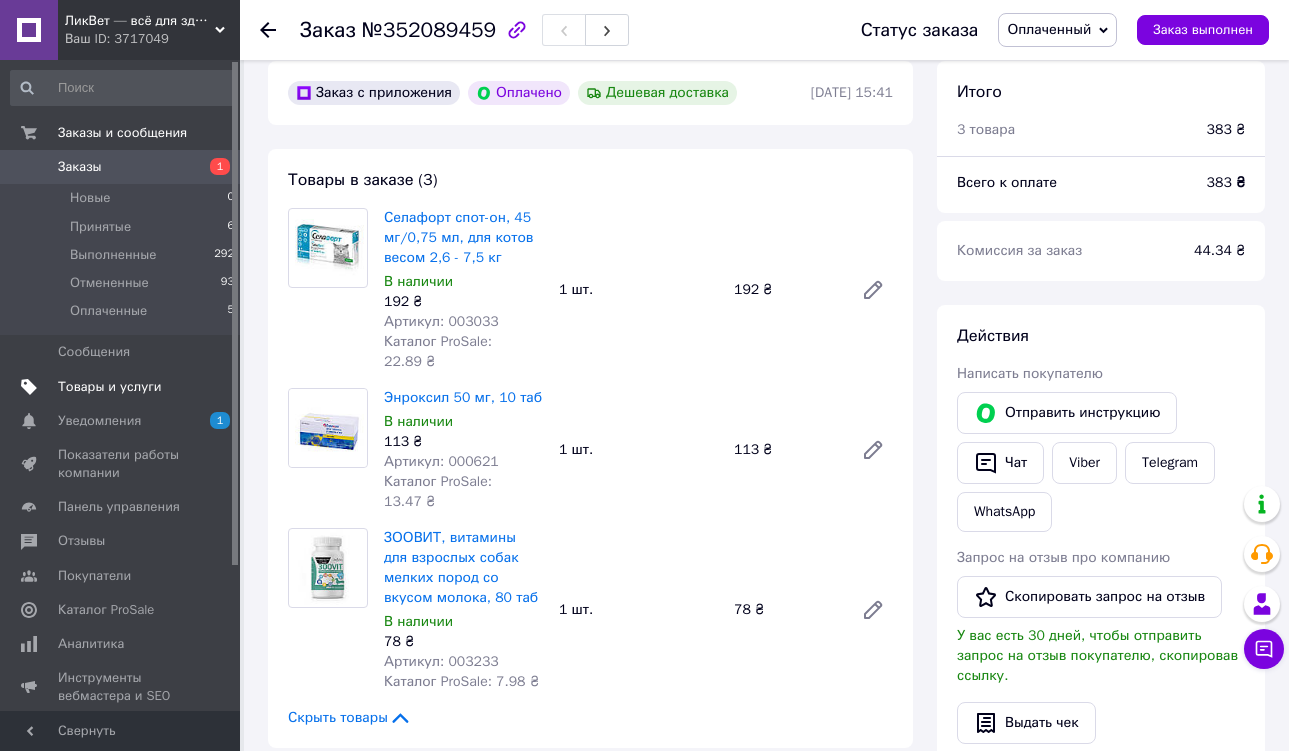 click on "Товары и услуги" at bounding box center [110, 387] 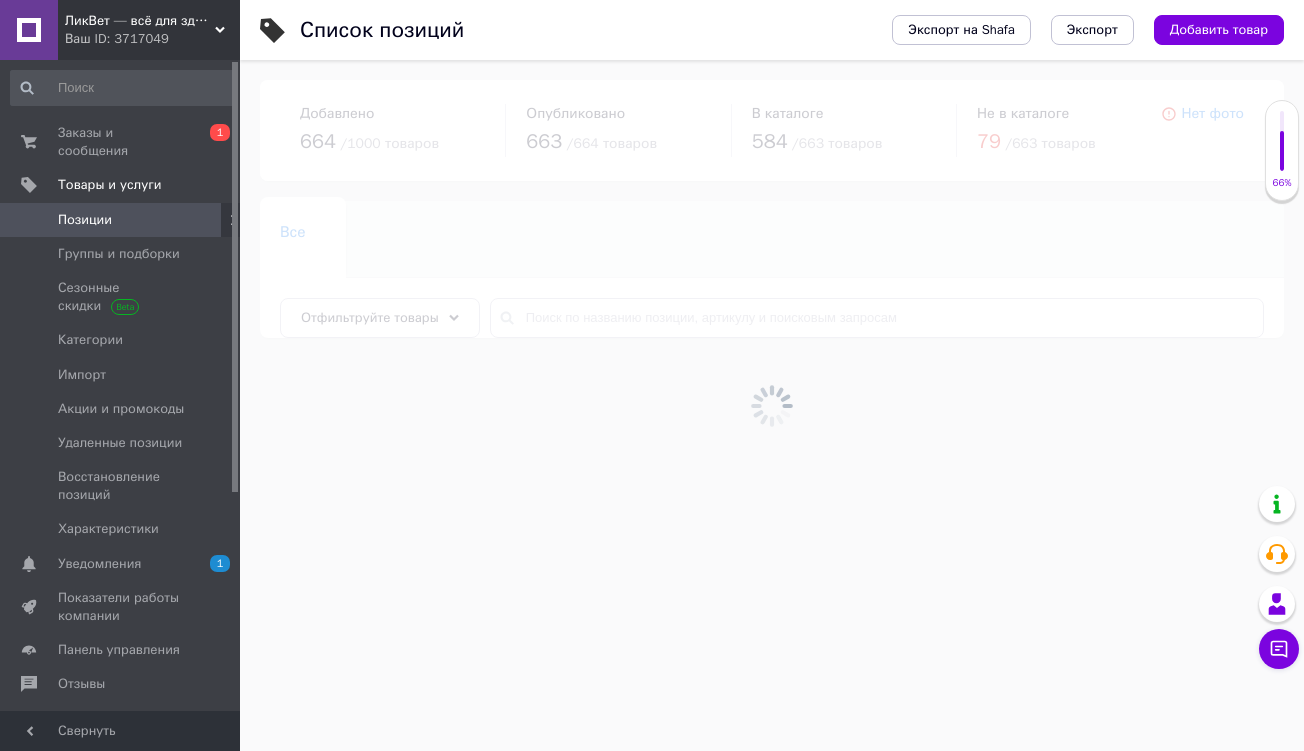 click at bounding box center (772, 405) 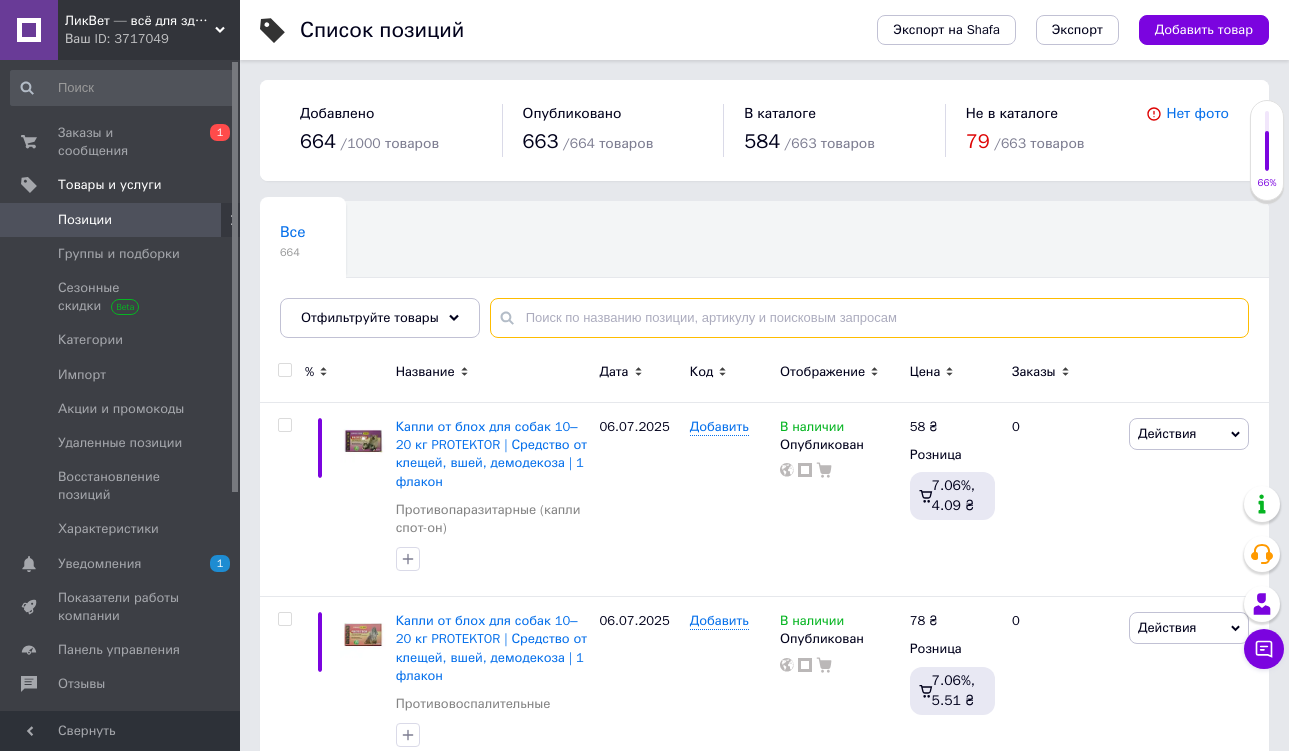 click at bounding box center [869, 318] 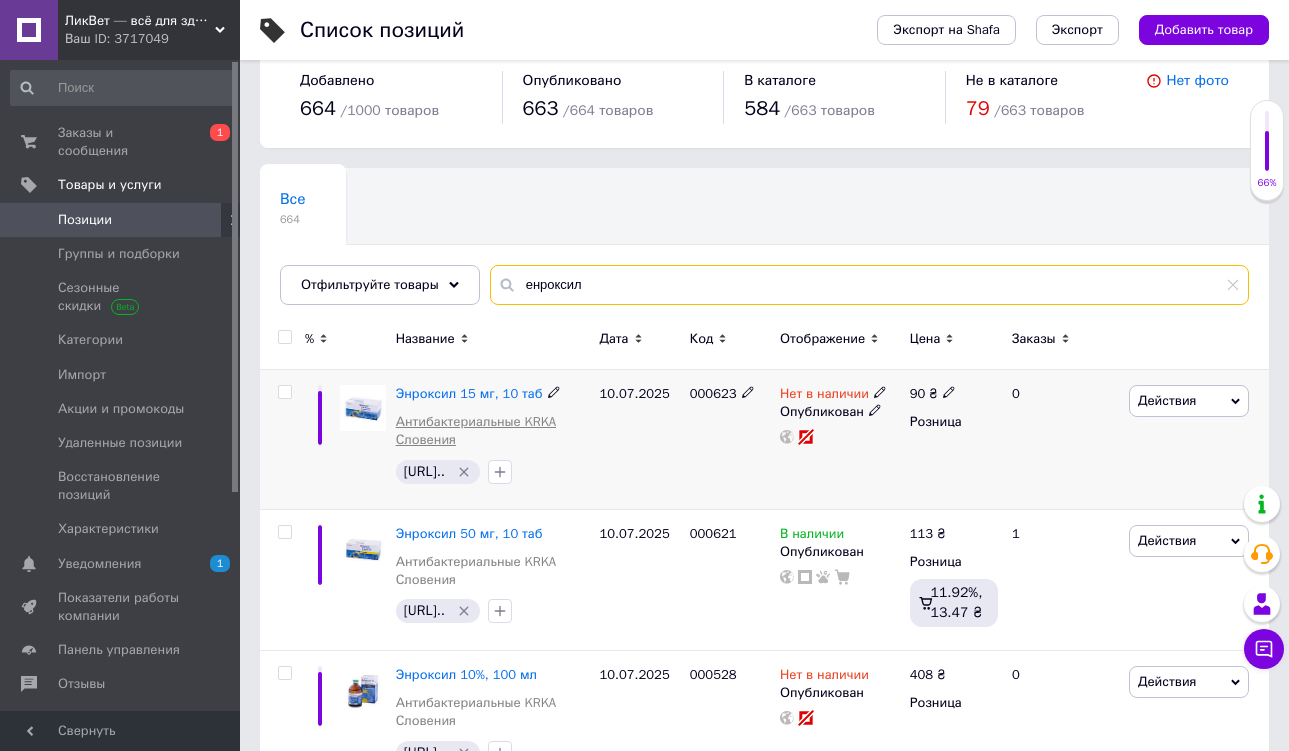 scroll, scrollTop: 34, scrollLeft: 0, axis: vertical 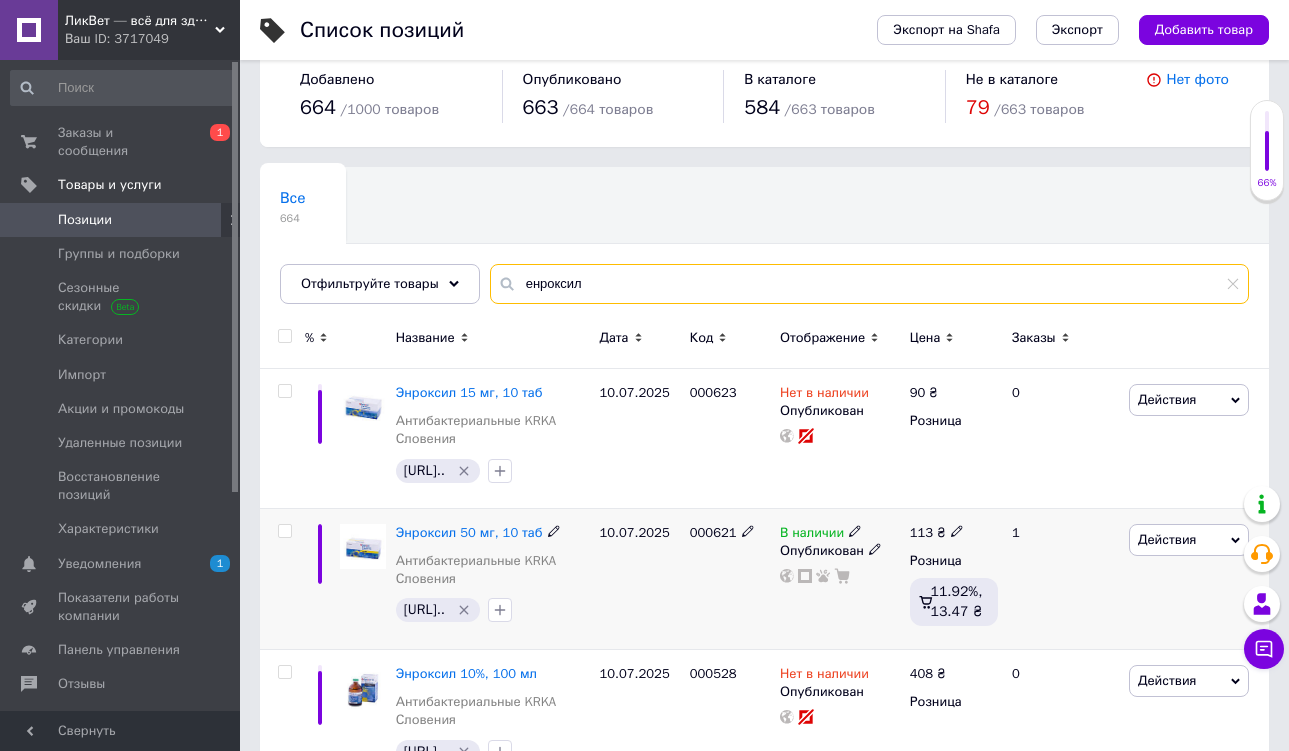 type on "енроксил" 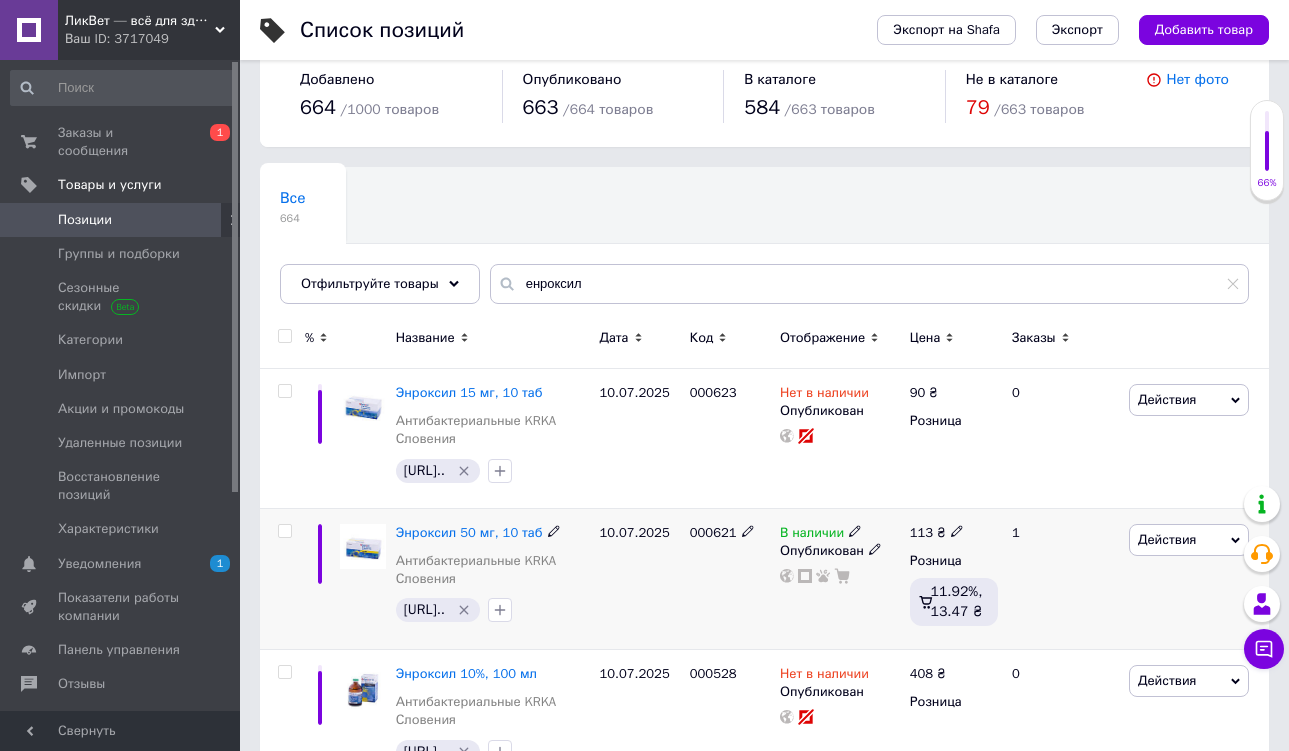 click 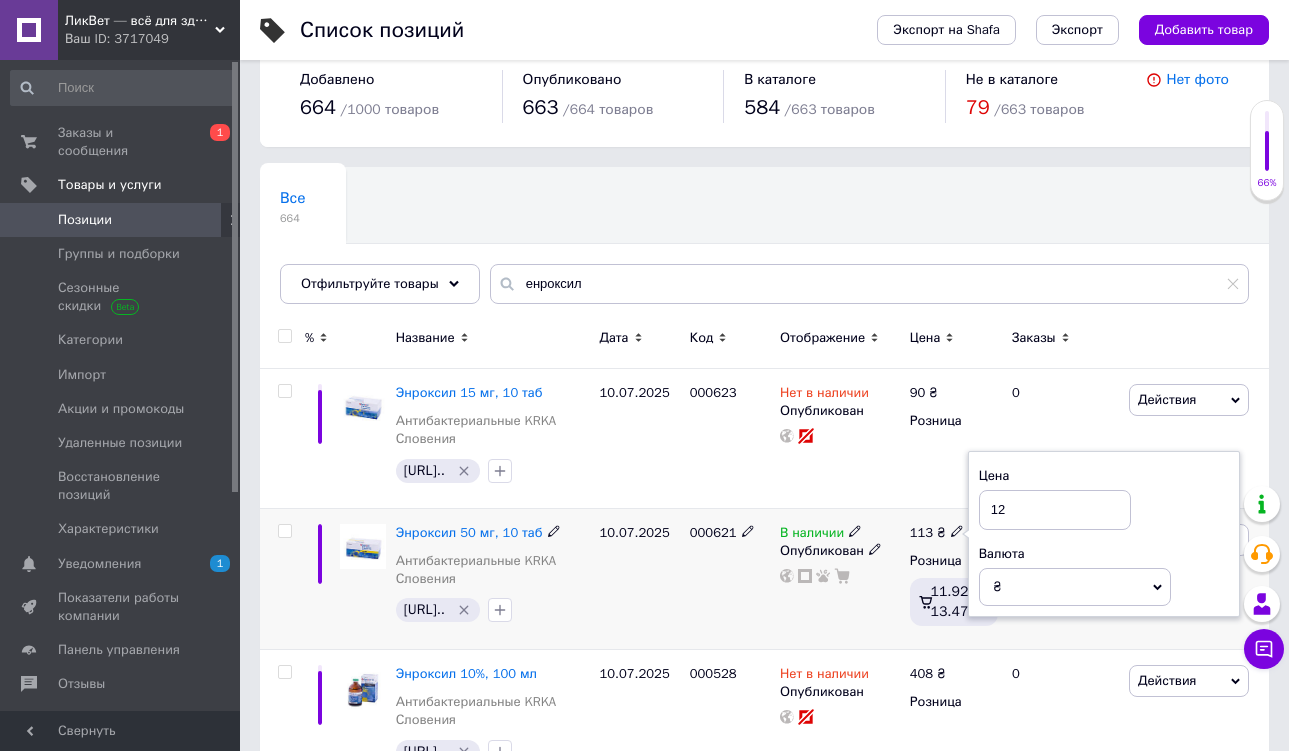 type on "125" 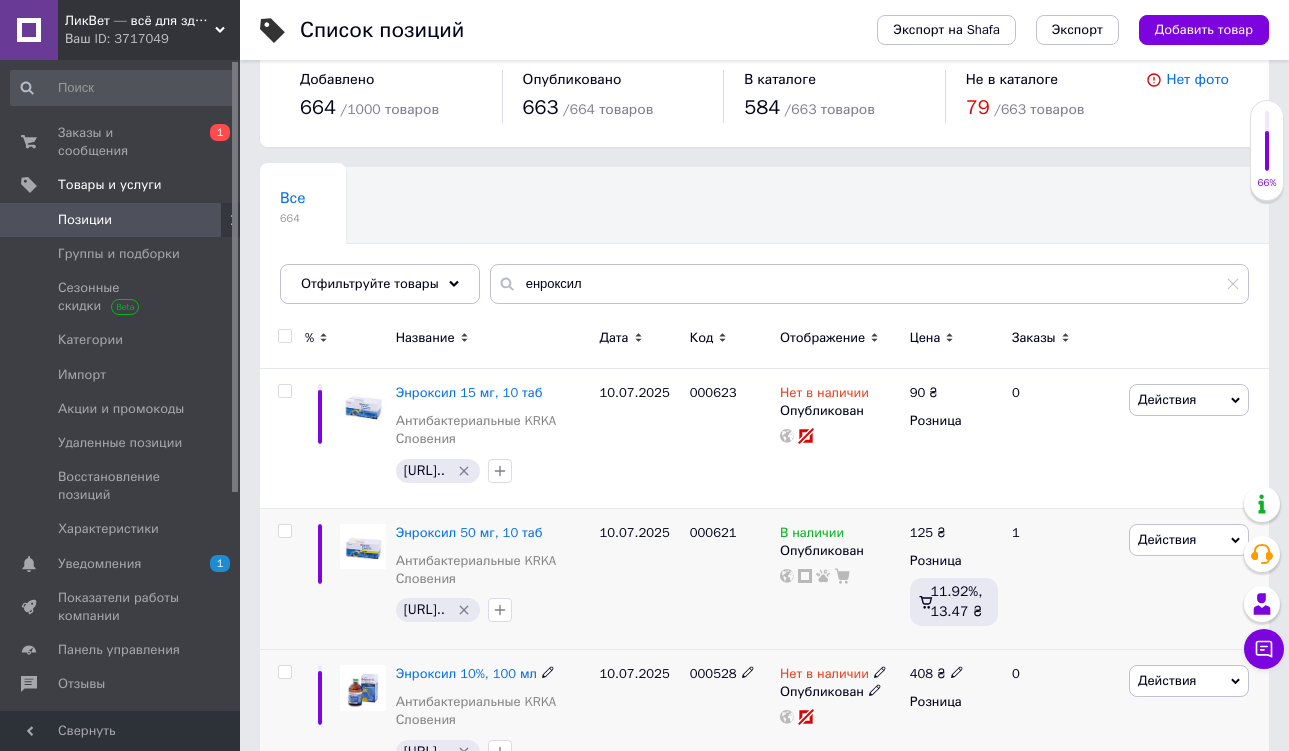 click 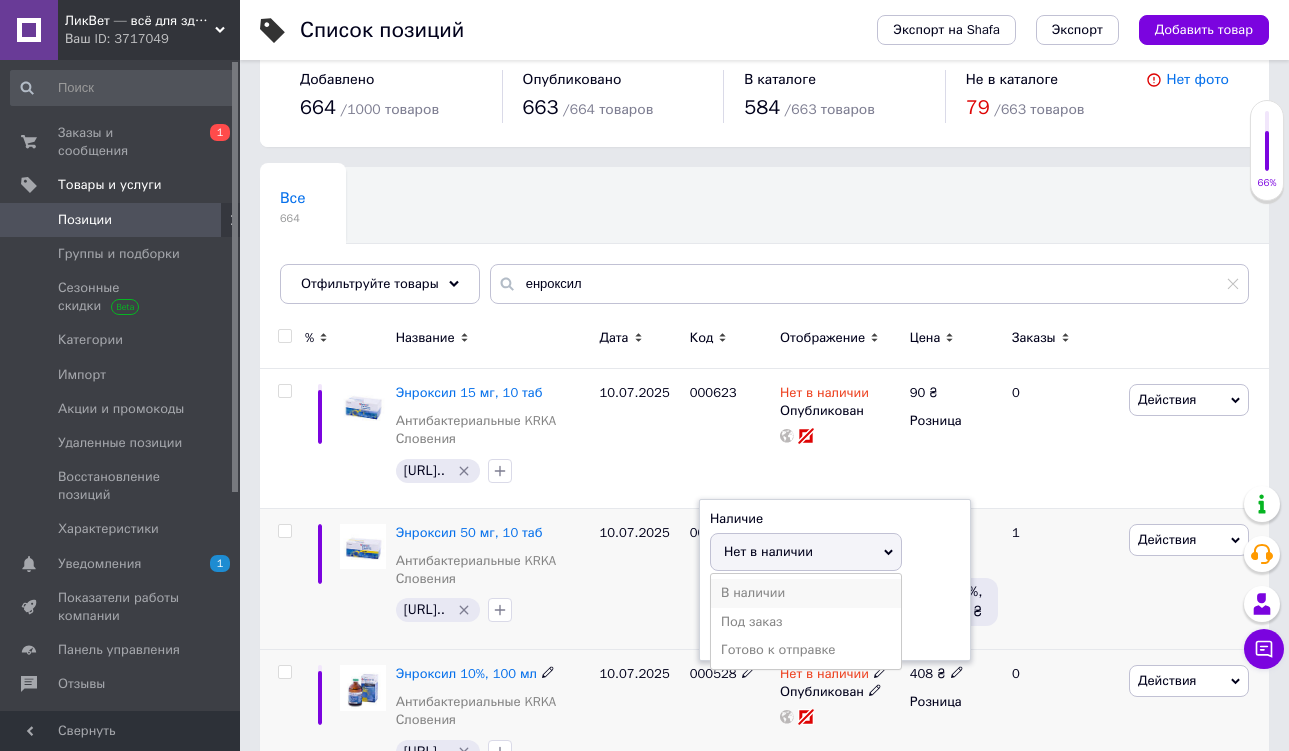 click on "В наличии" at bounding box center [806, 593] 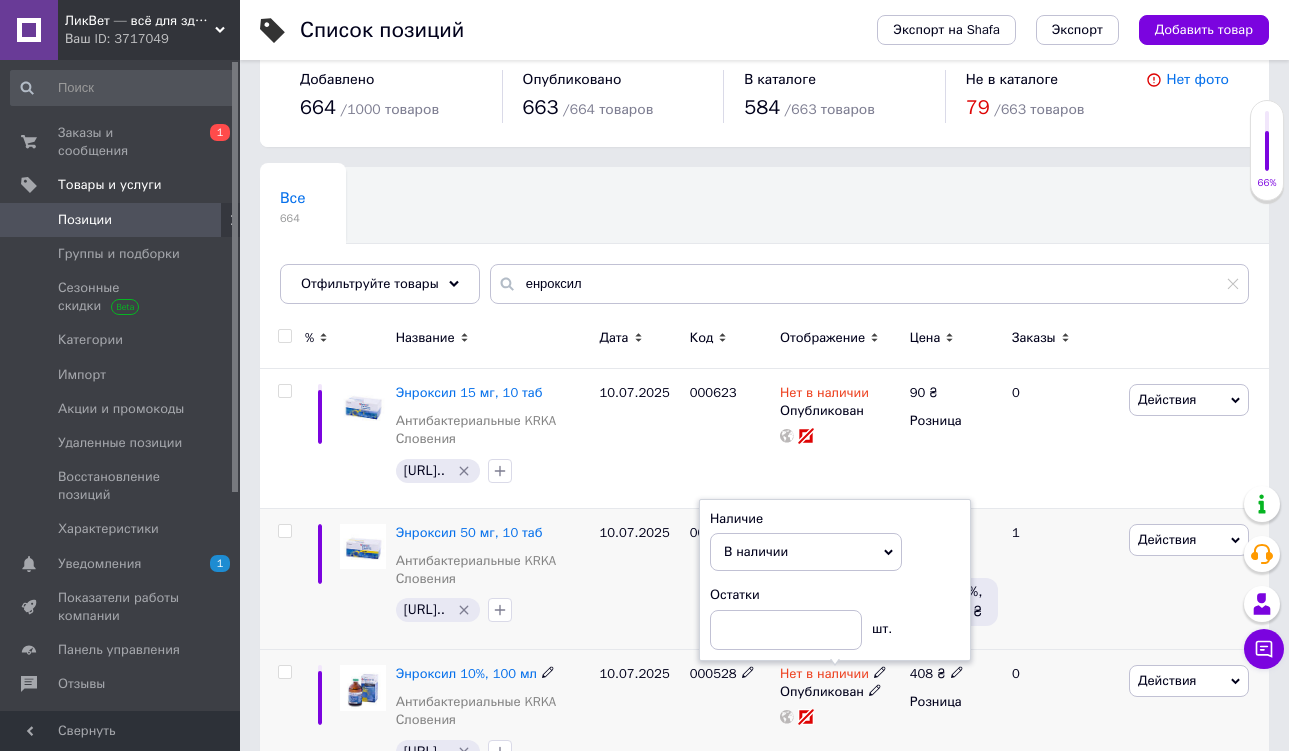 click on "000528" at bounding box center (730, 720) 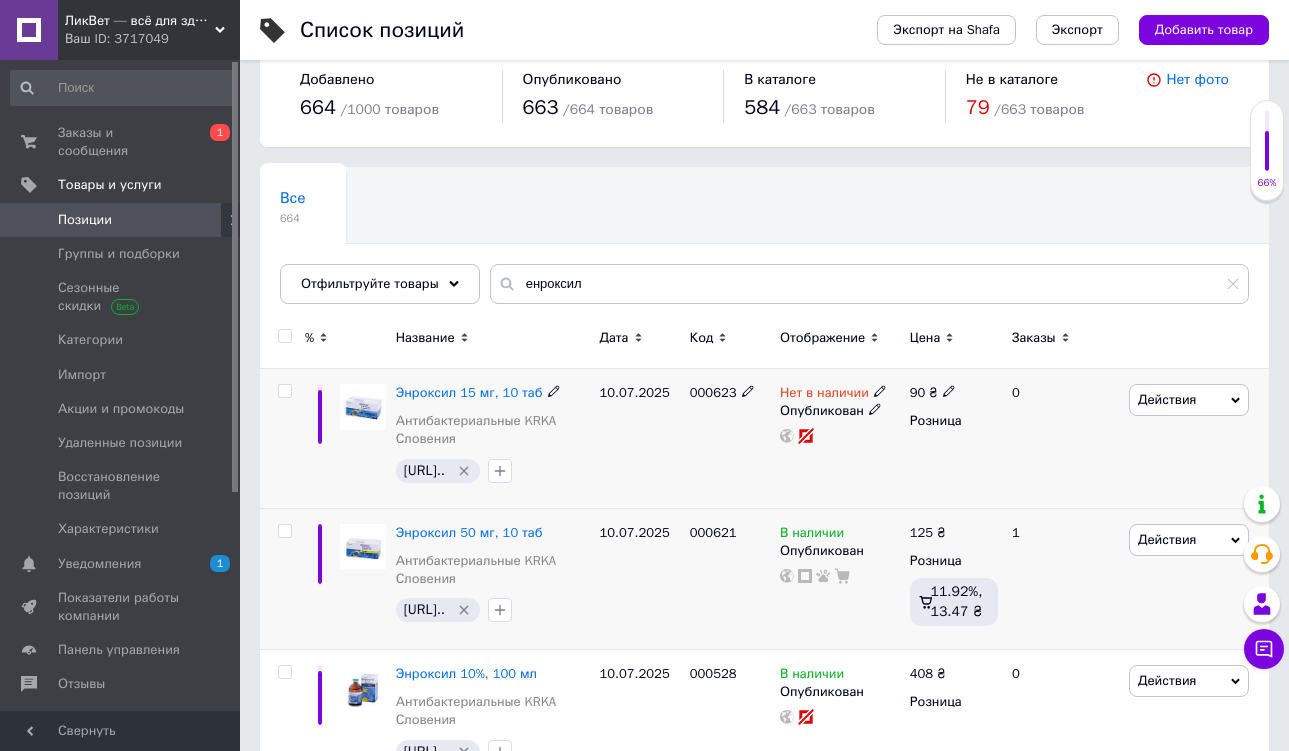 click 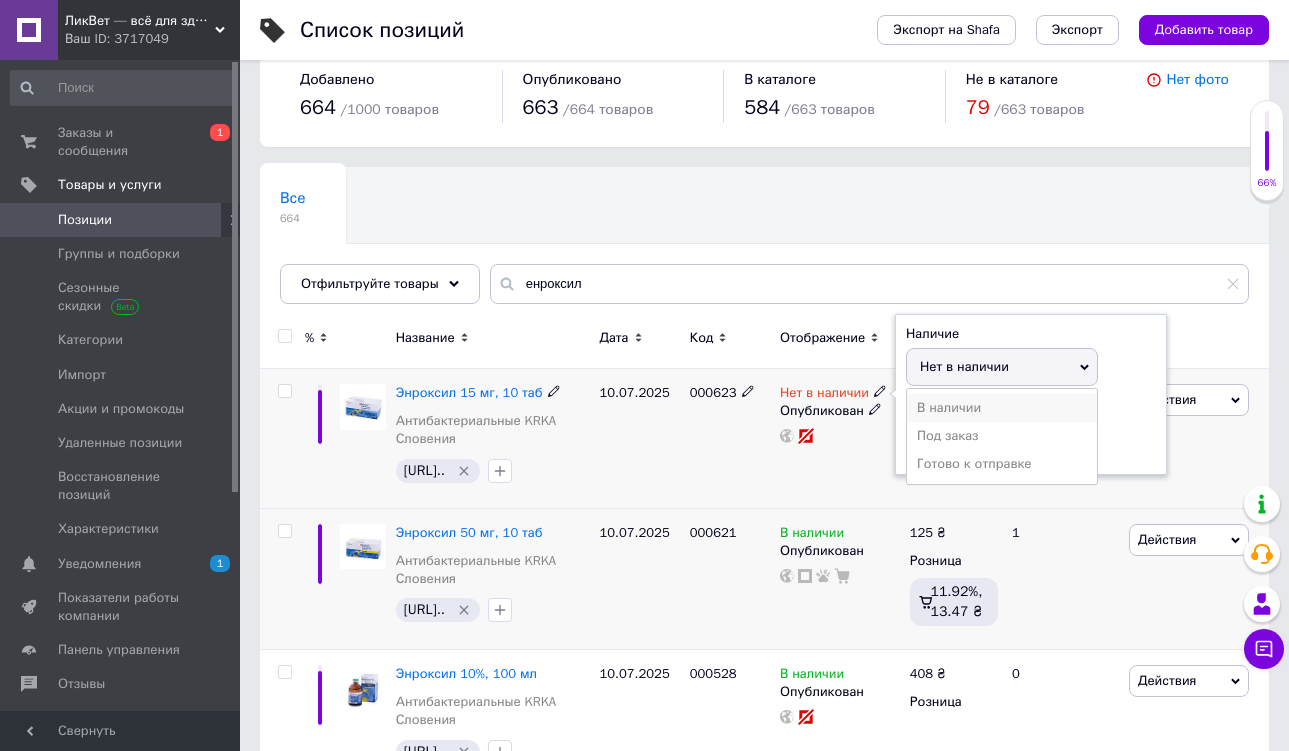 click on "В наличии" at bounding box center [1002, 408] 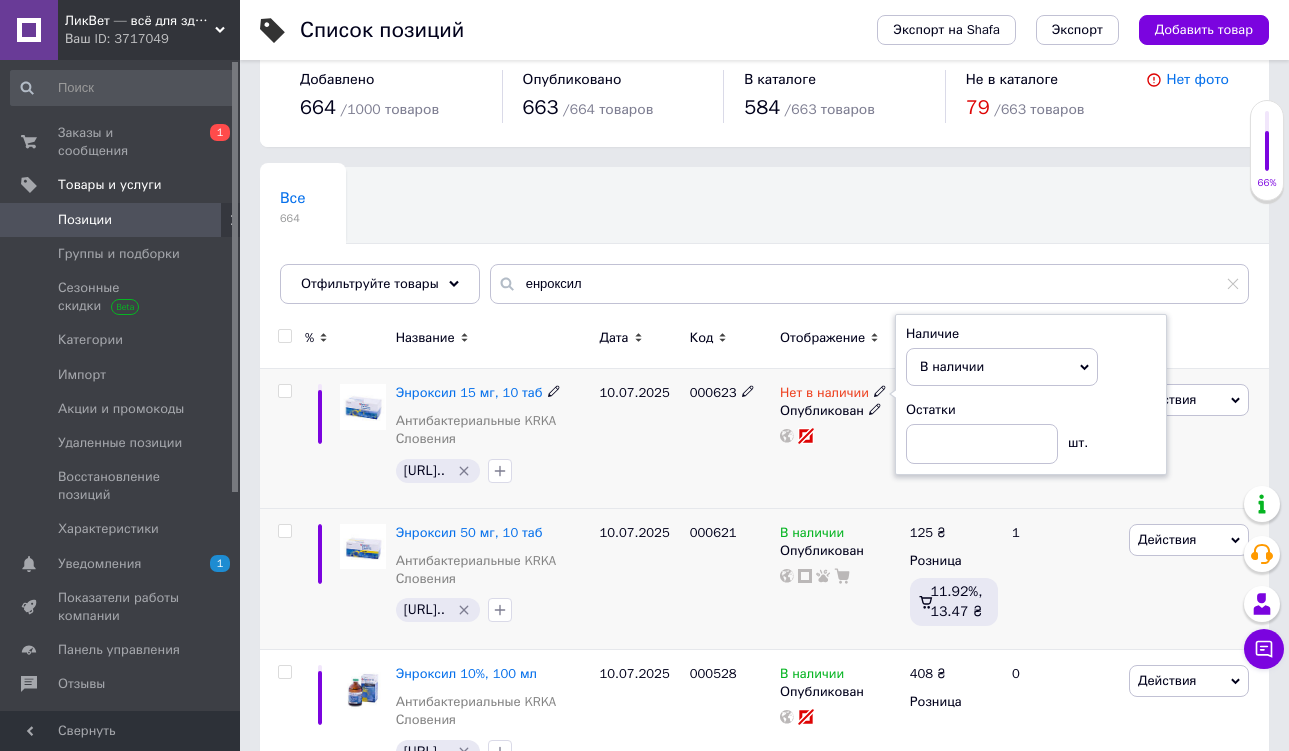 click on "000623" at bounding box center (730, 439) 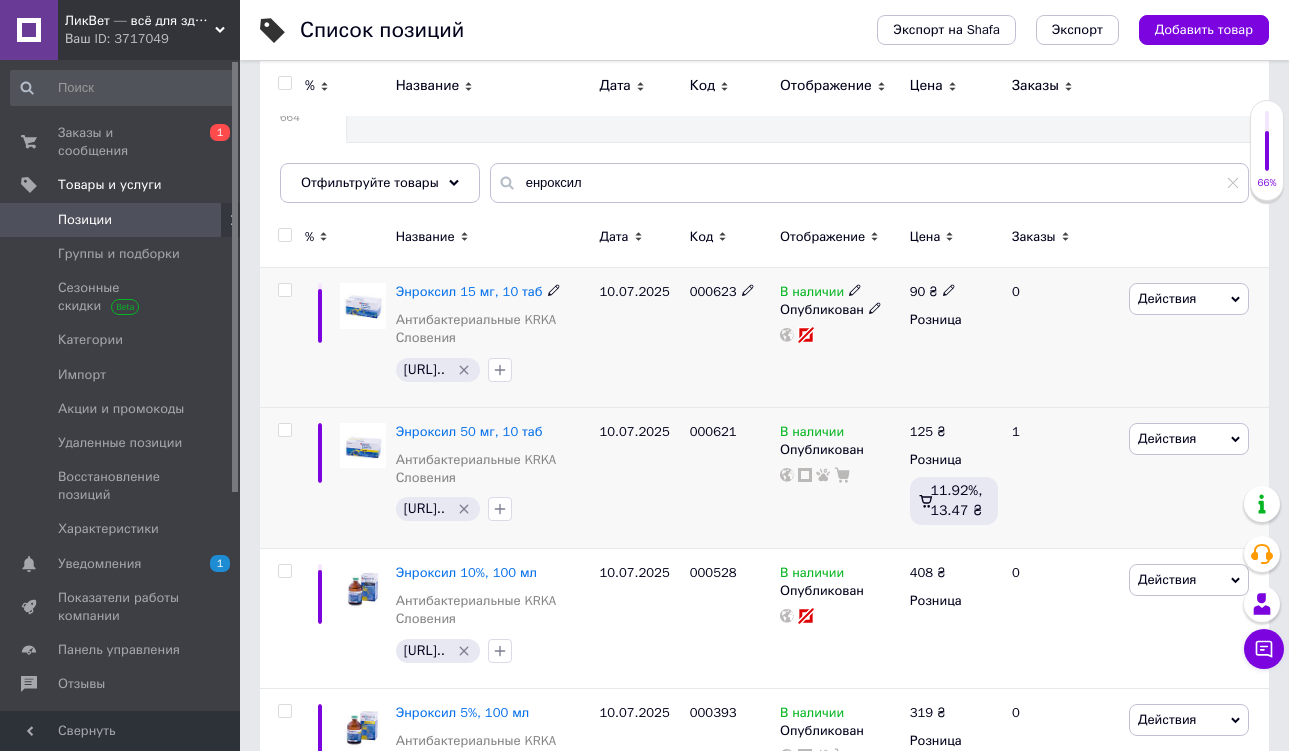 scroll, scrollTop: 133, scrollLeft: 0, axis: vertical 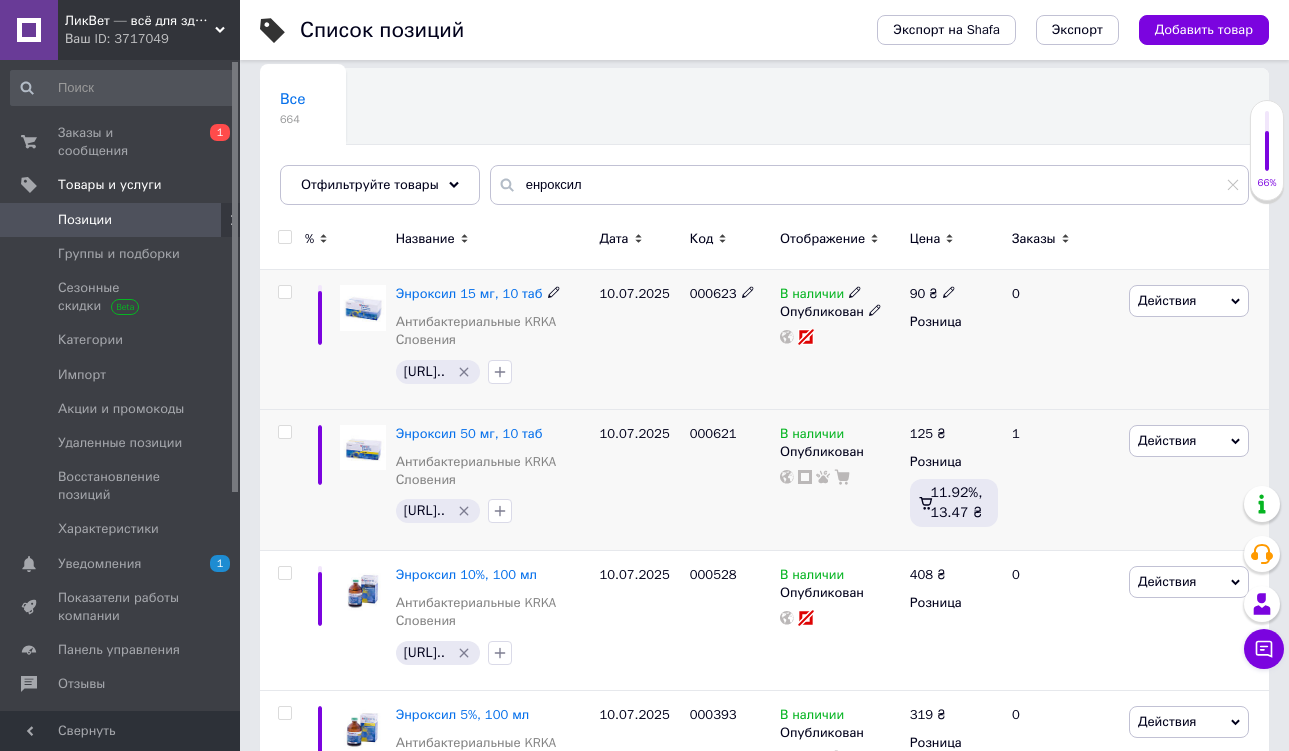 click 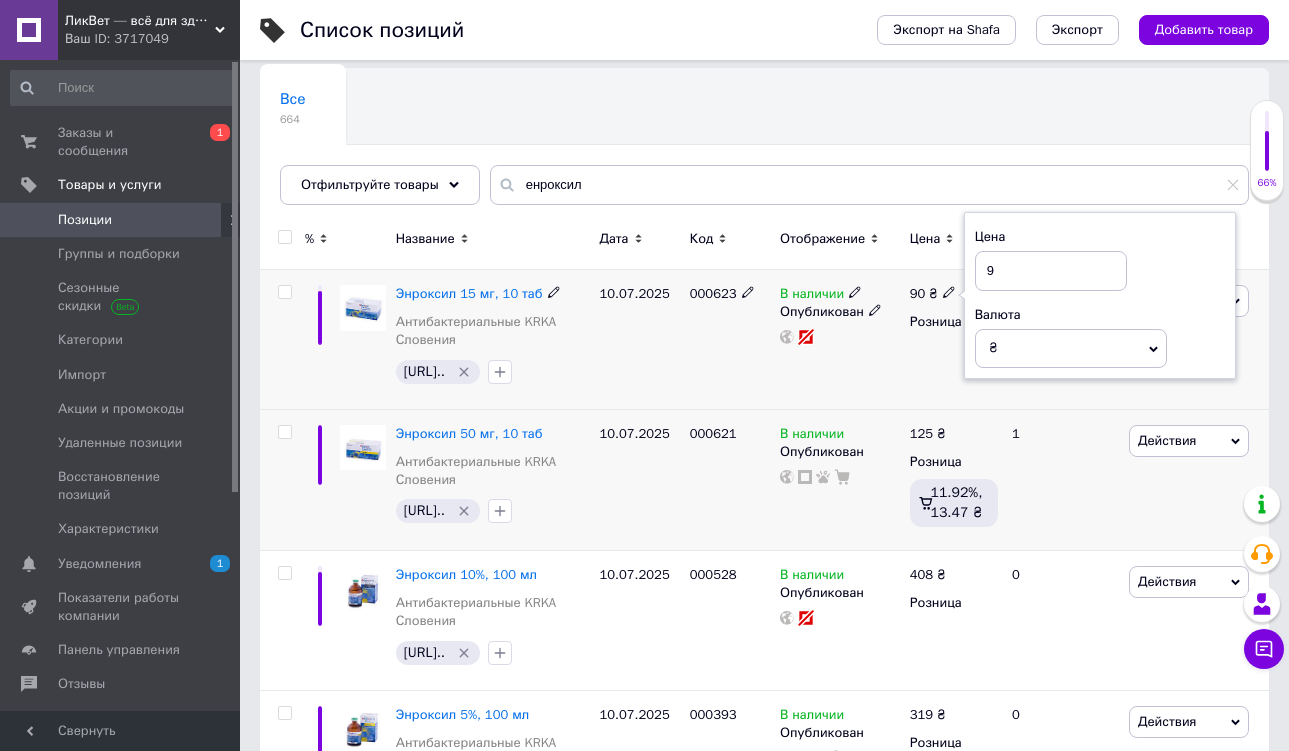 type on "98" 